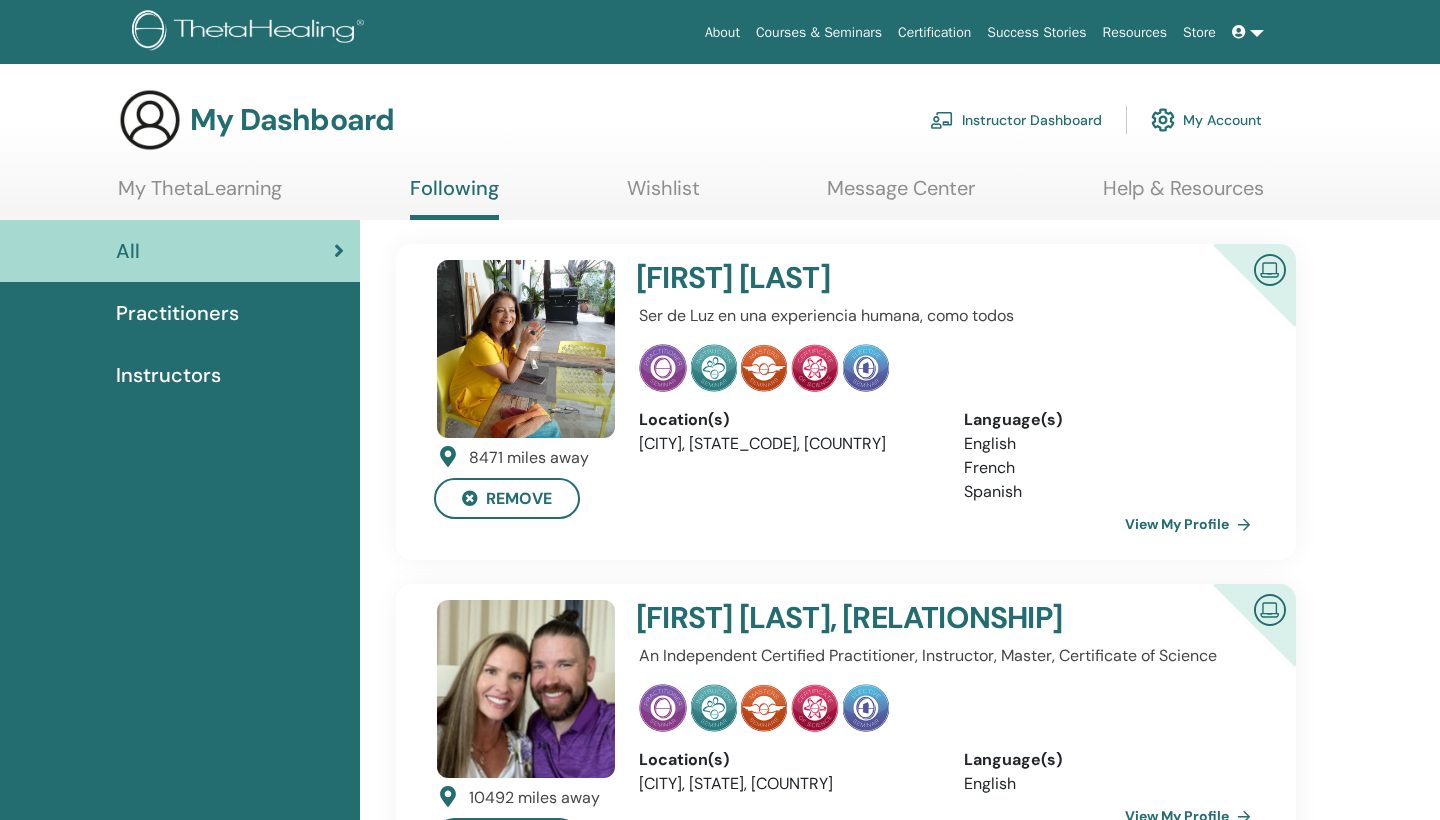 scroll, scrollTop: 0, scrollLeft: 0, axis: both 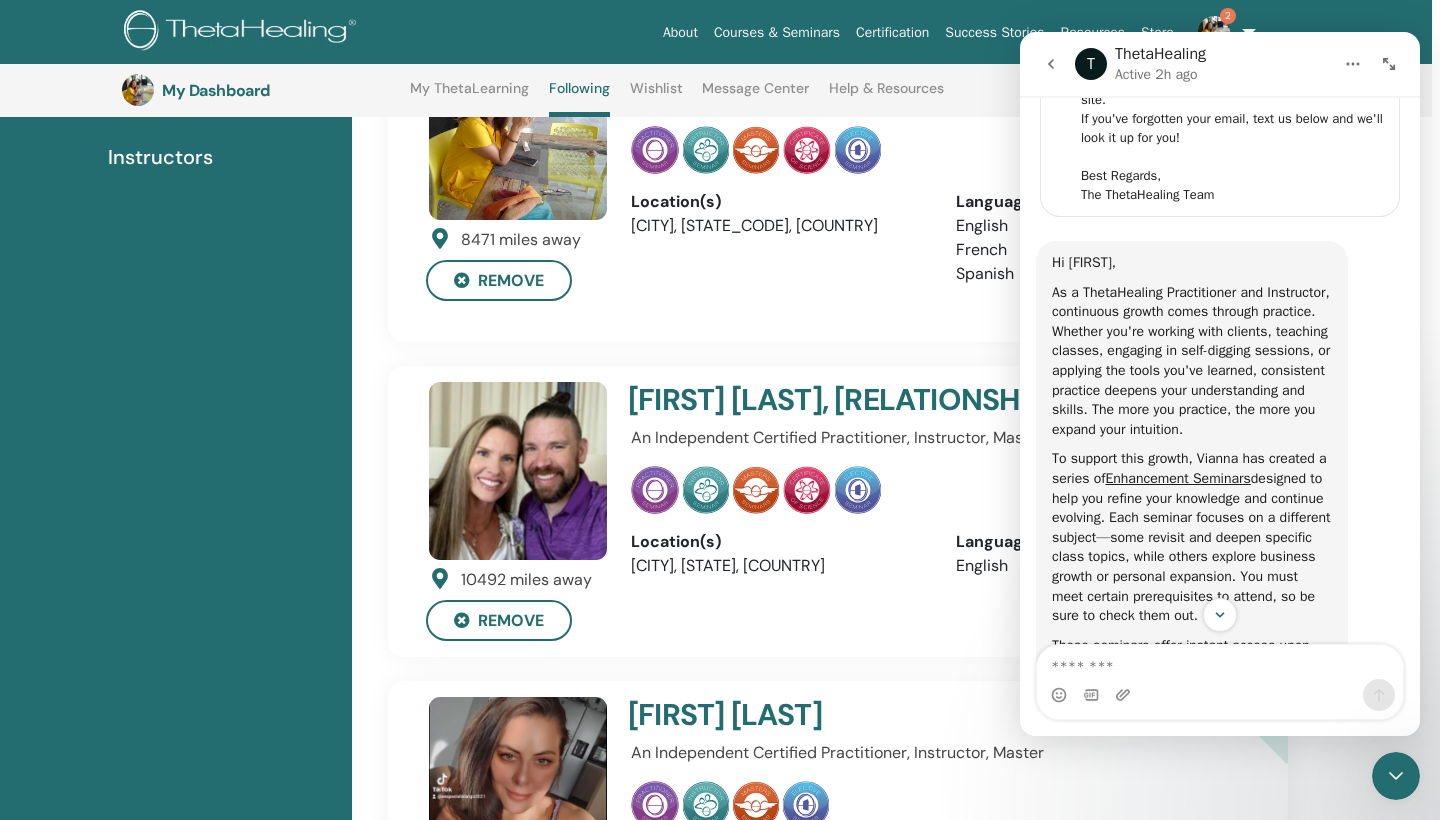 click at bounding box center (941, 150) 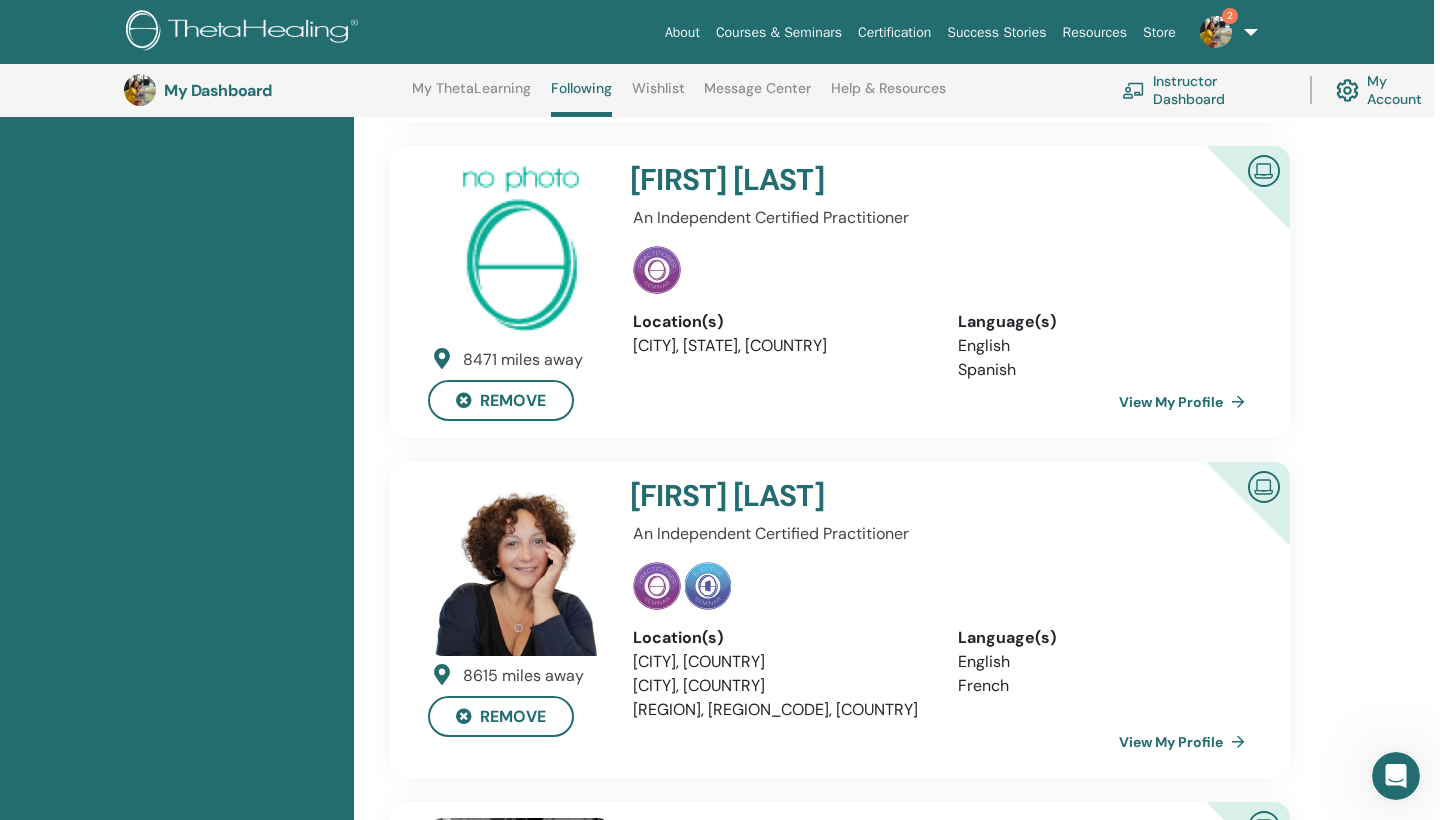 scroll, scrollTop: 1443, scrollLeft: 6, axis: both 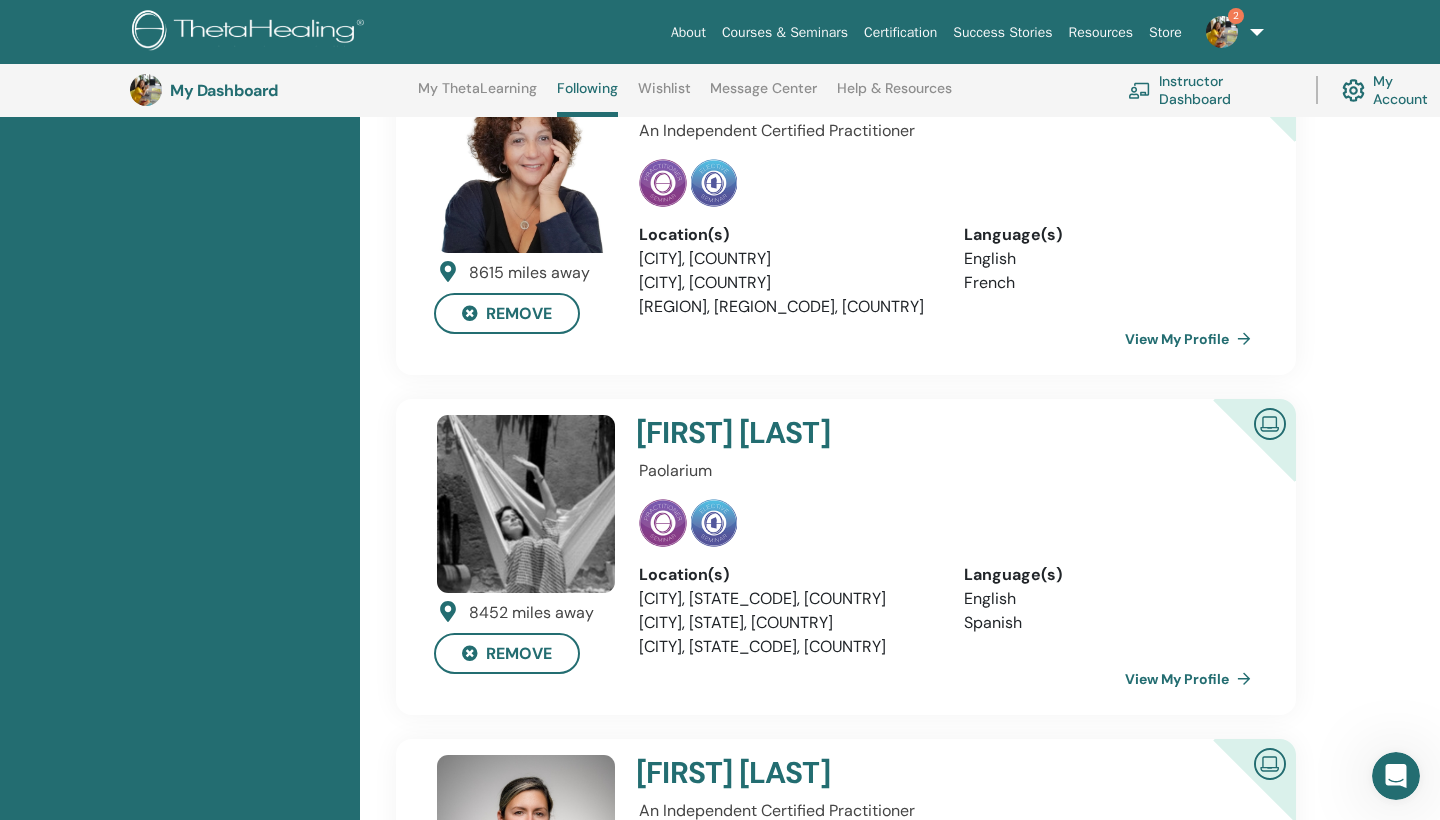 click at bounding box center [714, 523] 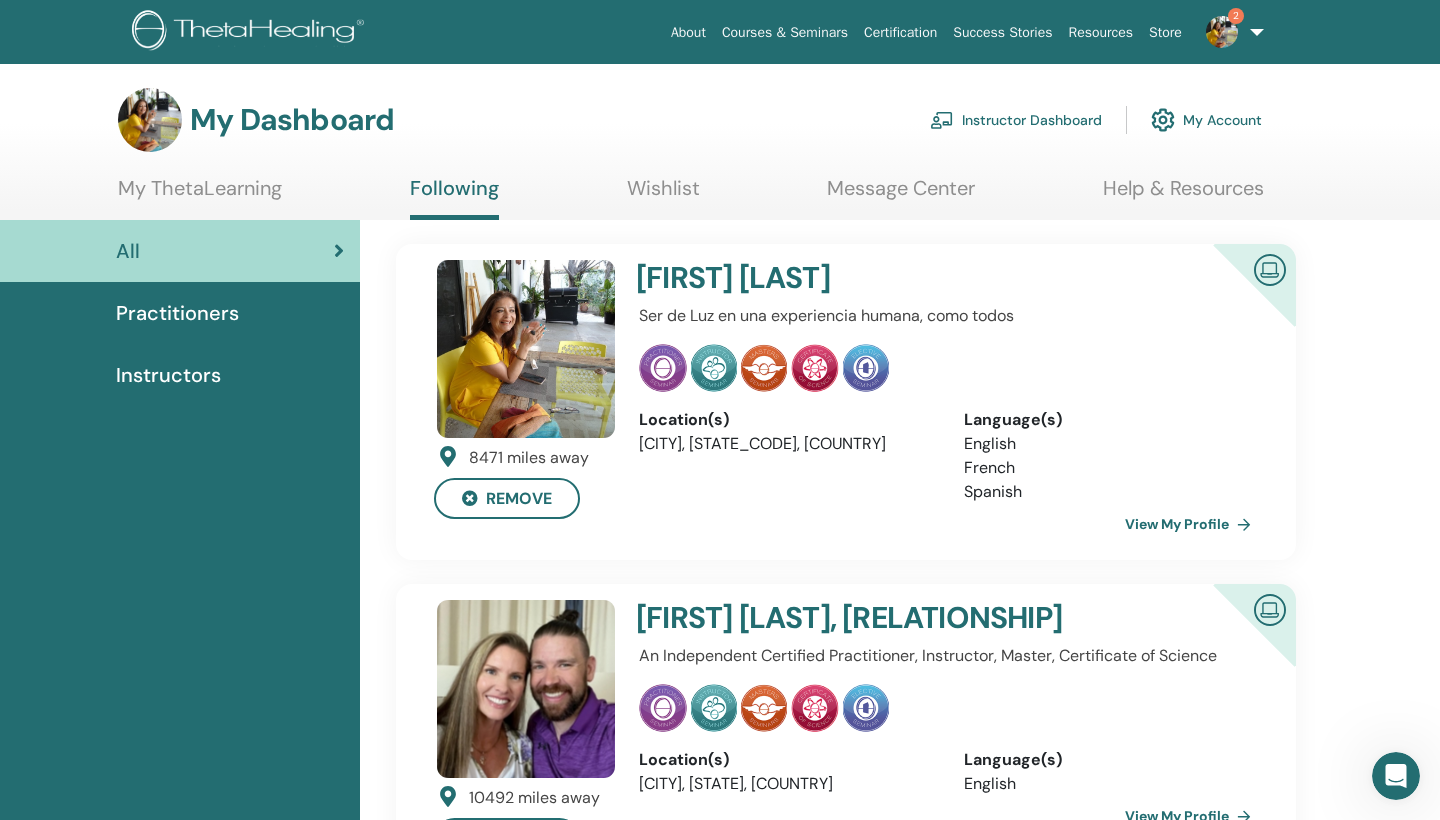 scroll, scrollTop: 0, scrollLeft: 0, axis: both 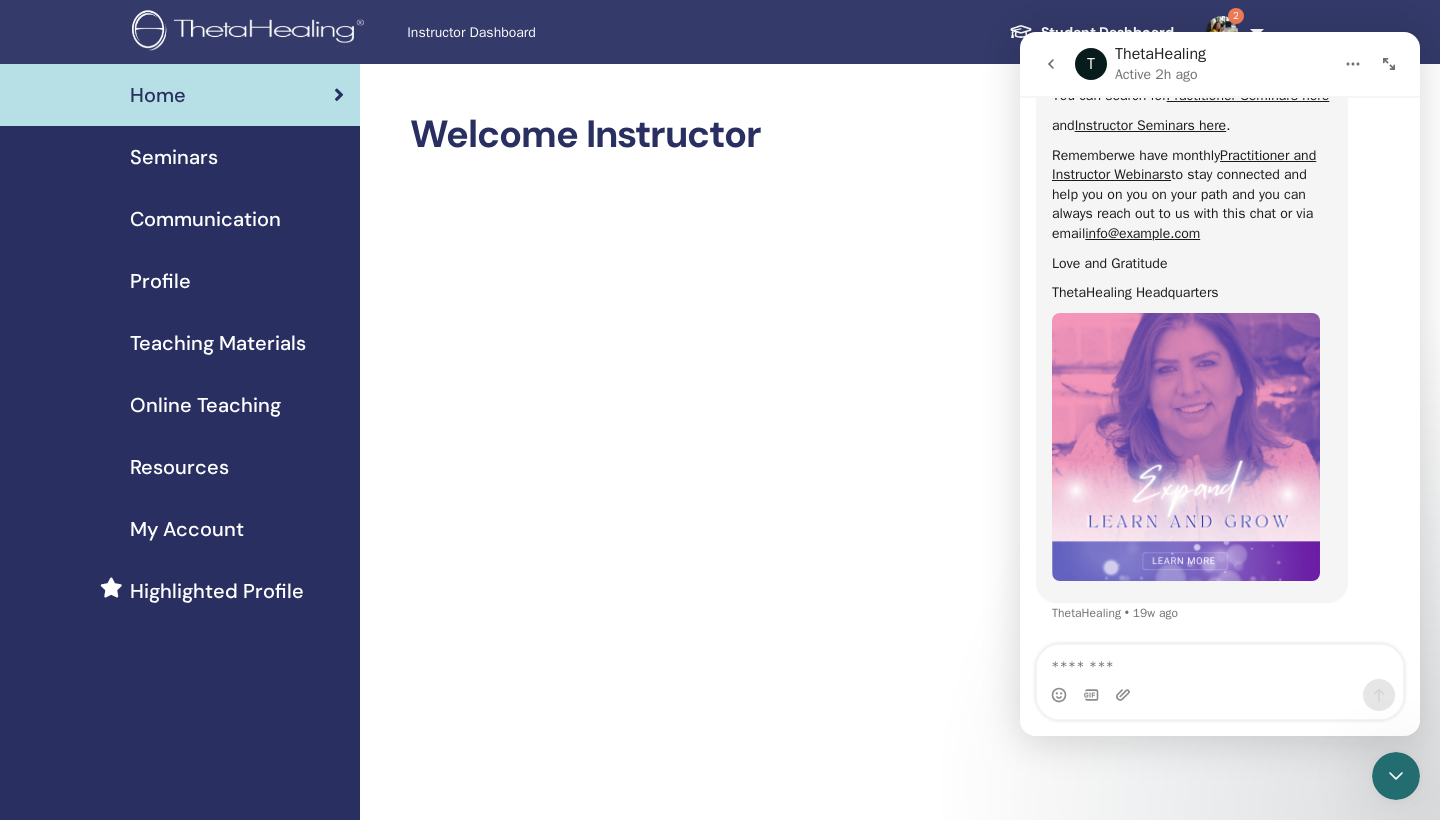 click 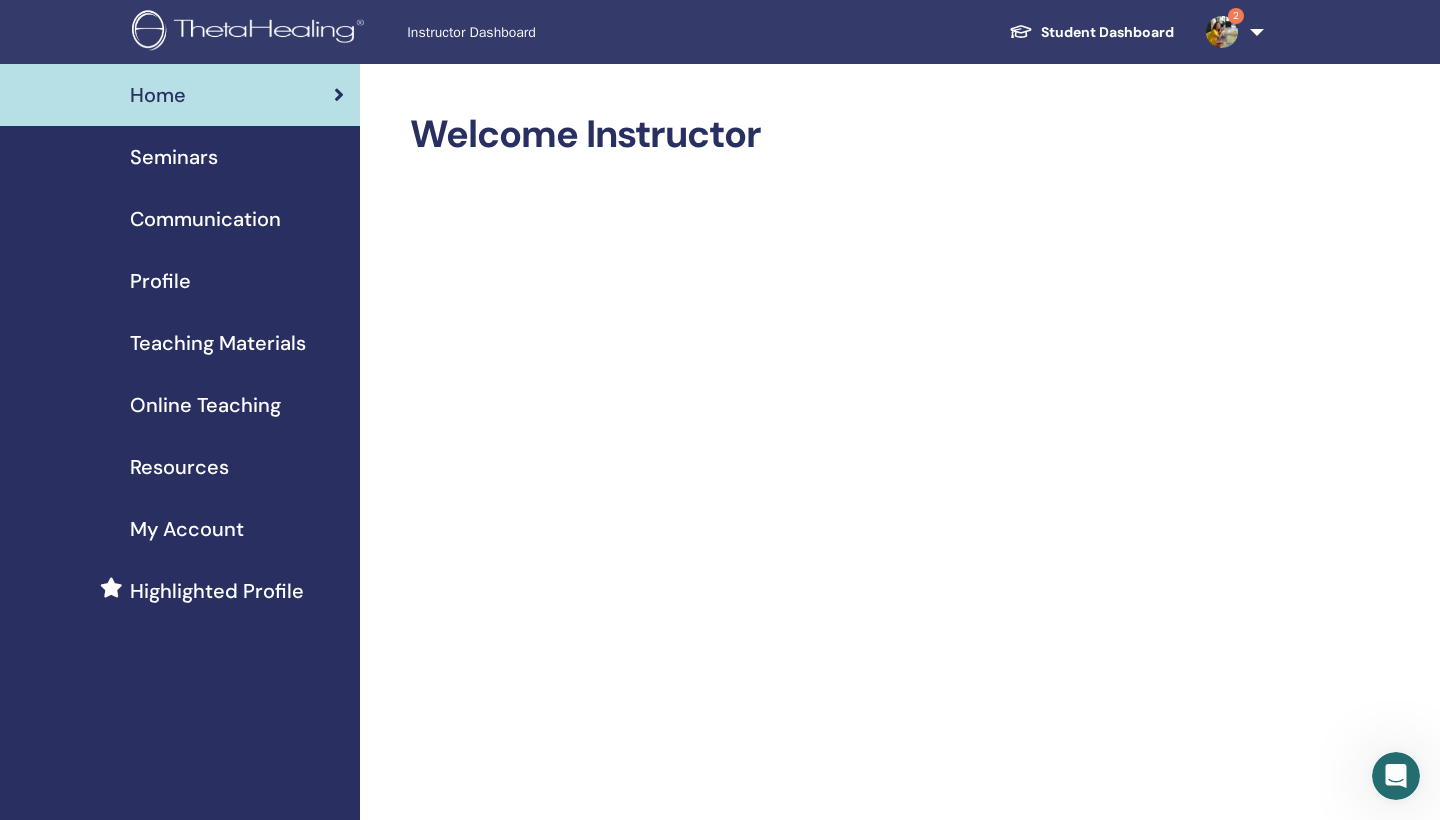 click on "Seminars" at bounding box center [174, 157] 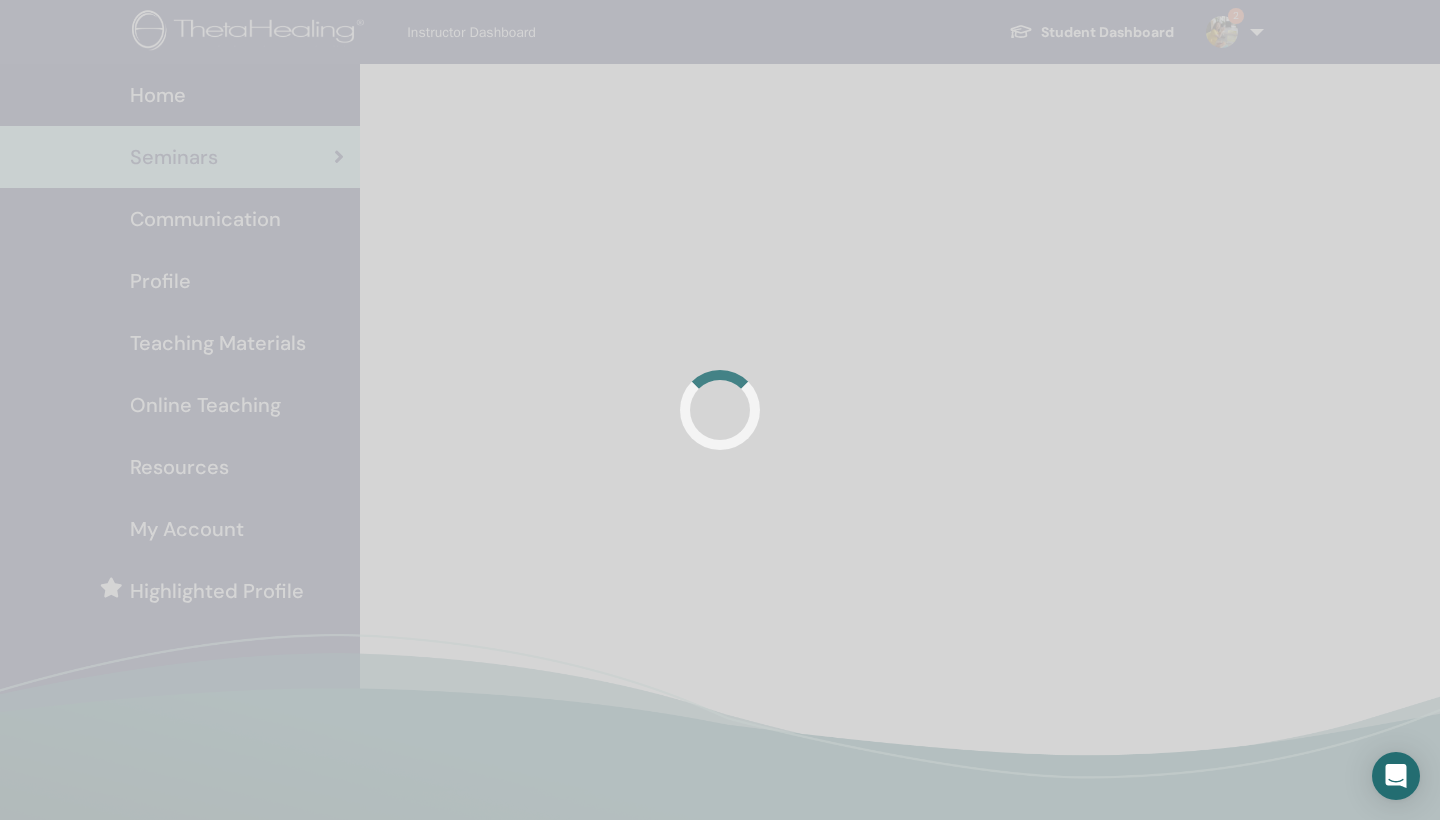 scroll, scrollTop: 0, scrollLeft: 0, axis: both 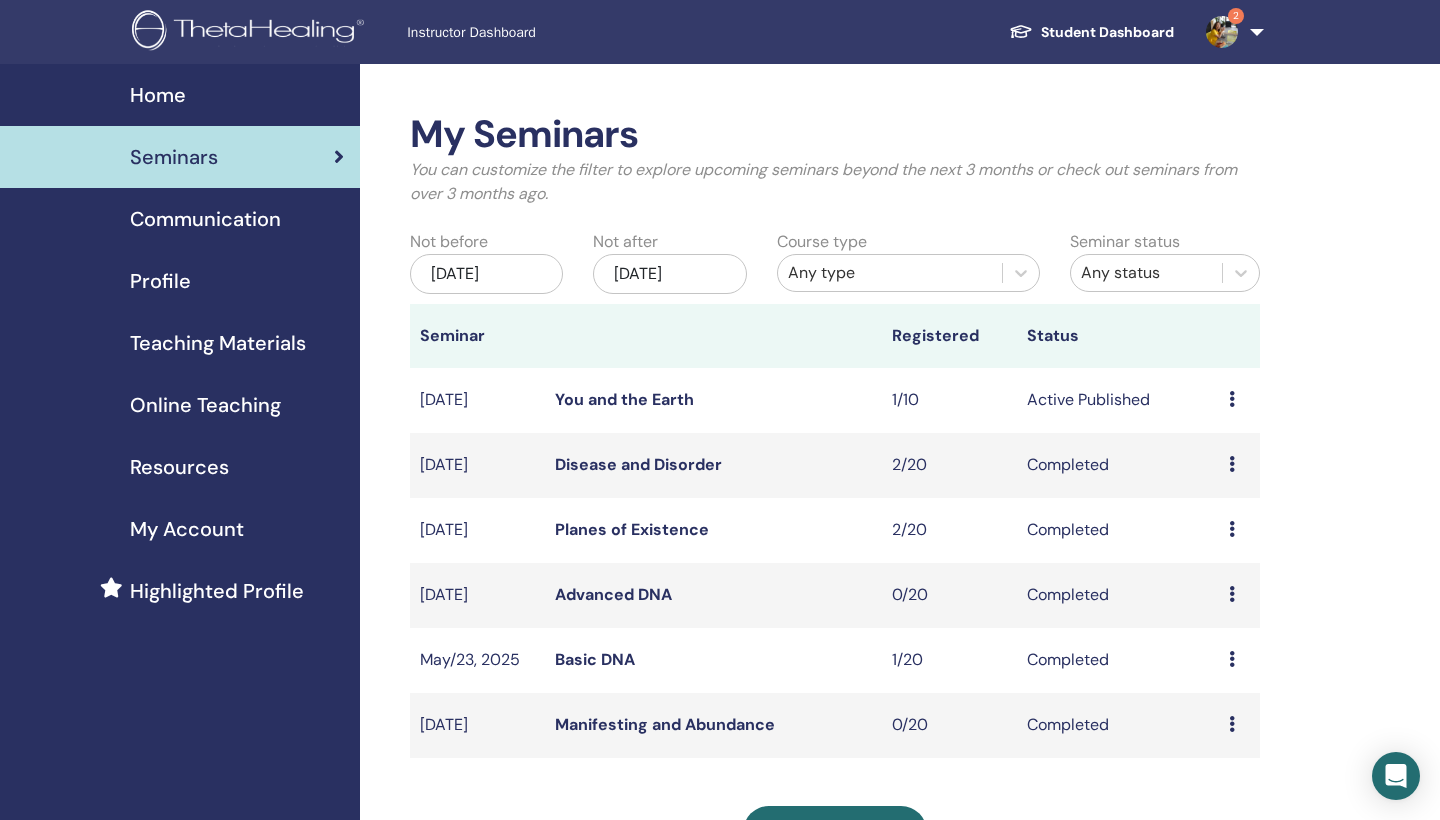 click on "Apr/10, 2025" at bounding box center (486, 274) 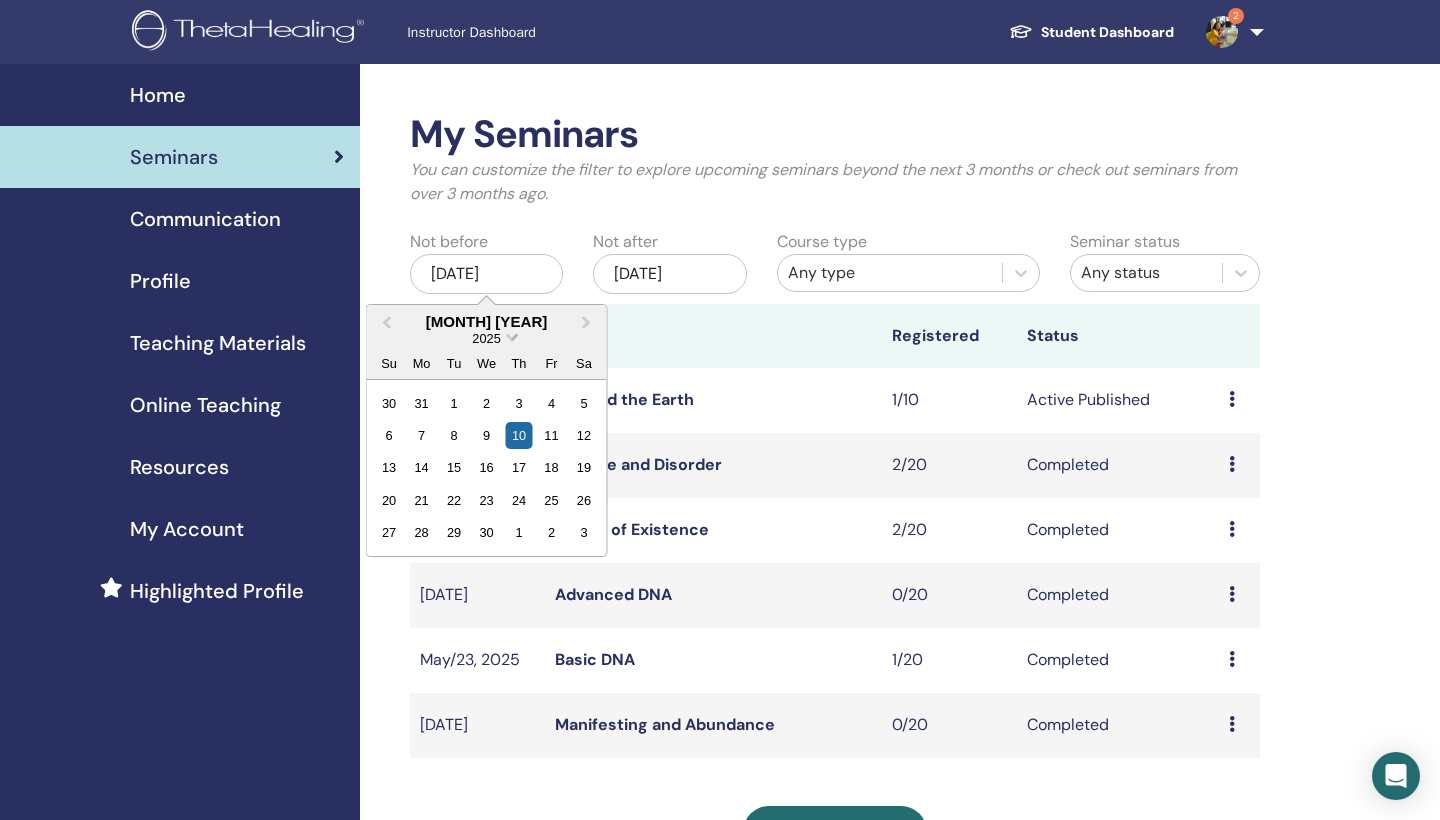 click at bounding box center [512, 335] 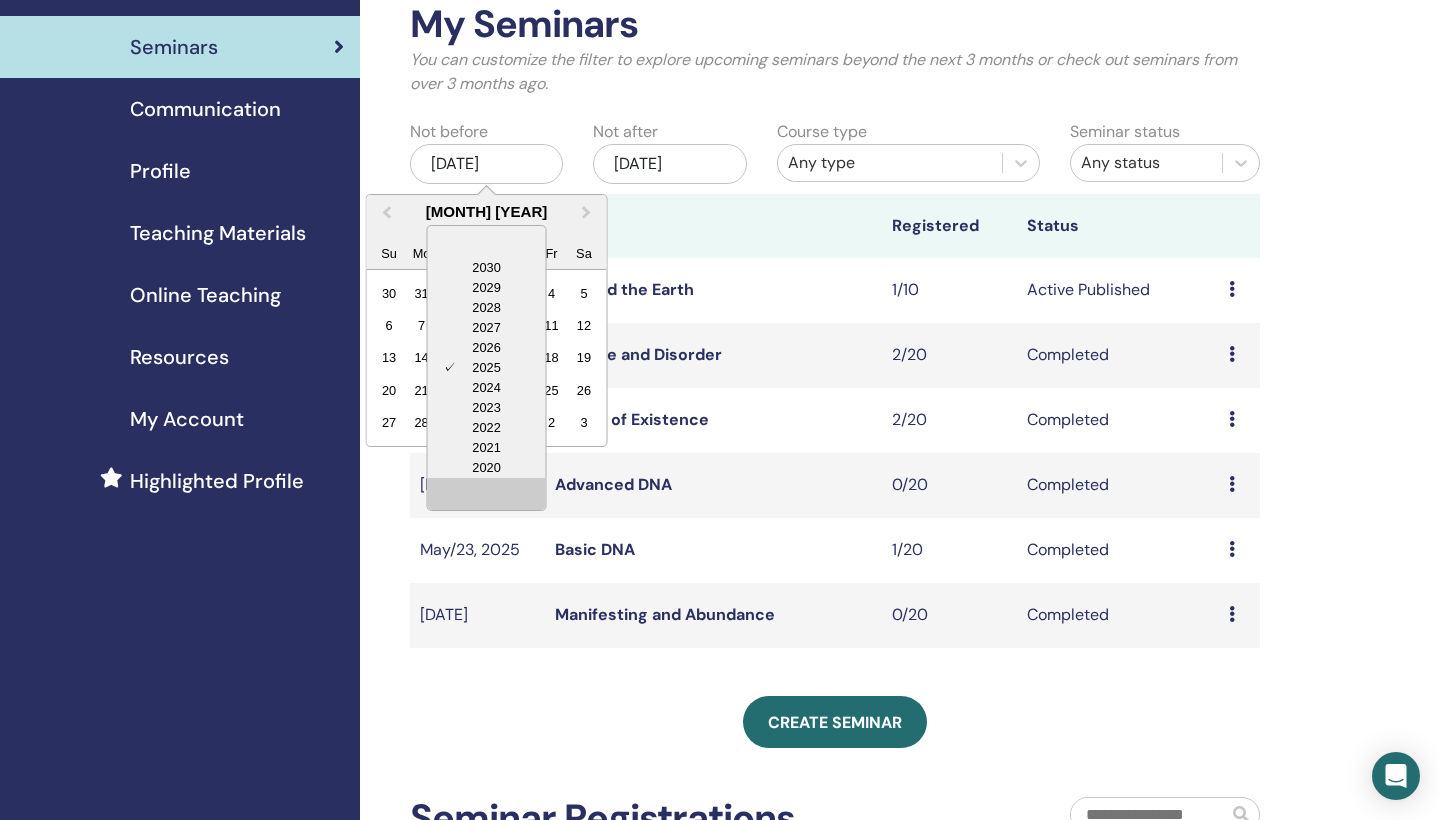 scroll, scrollTop: 112, scrollLeft: 0, axis: vertical 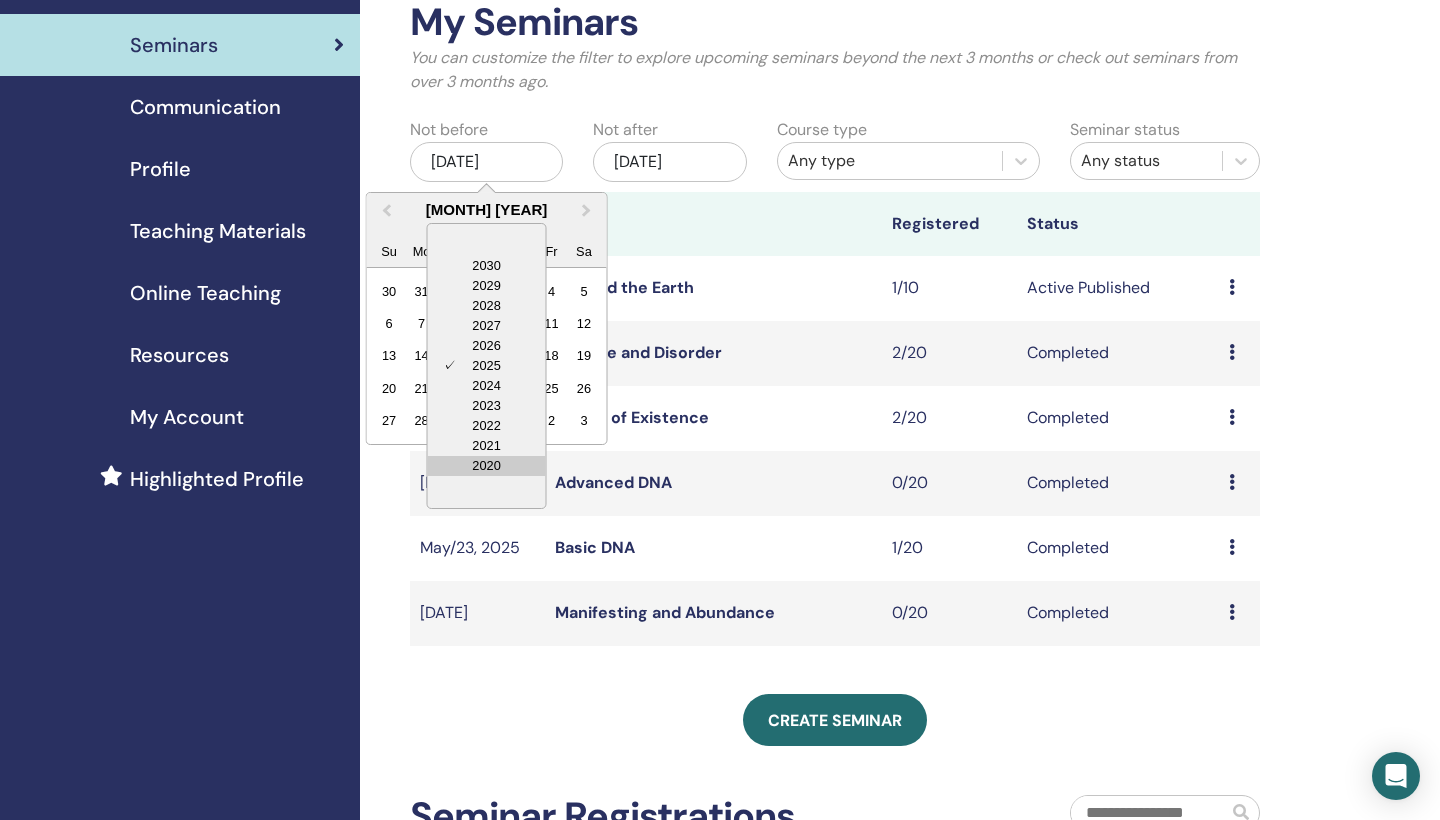 click on "2020" at bounding box center [487, 466] 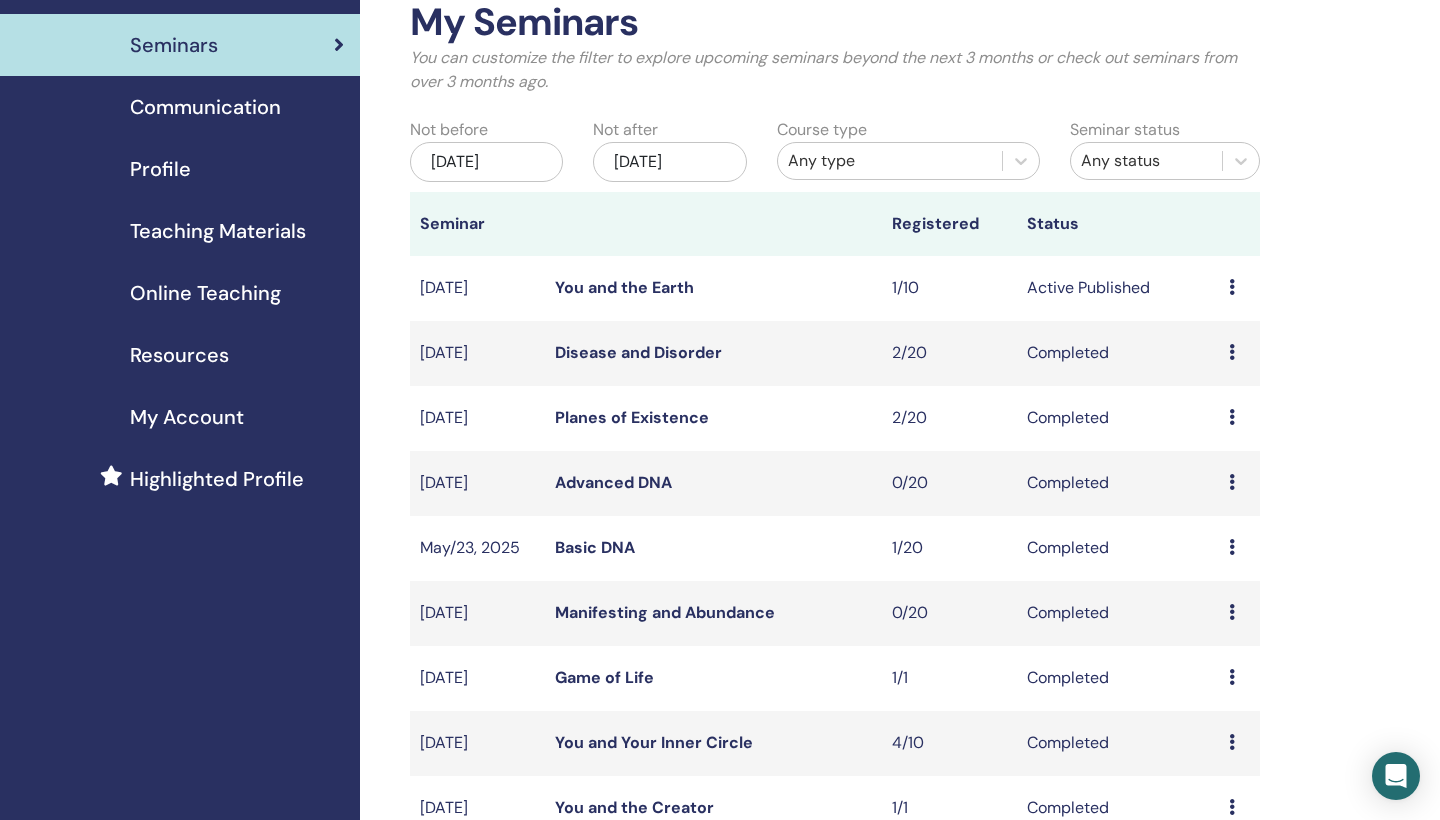 click on "Apr/10, 2020" at bounding box center (486, 162) 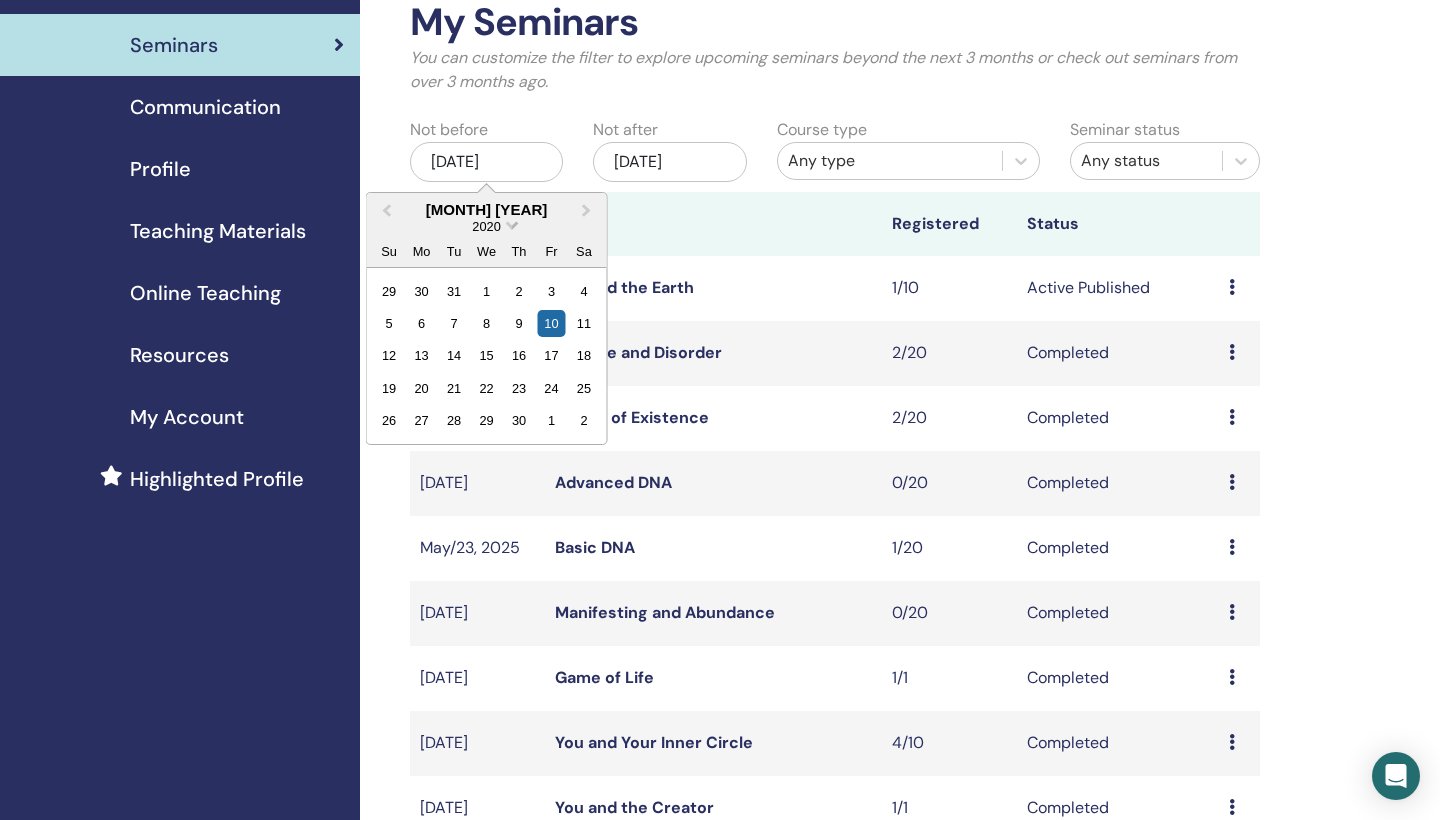 click at bounding box center [512, 223] 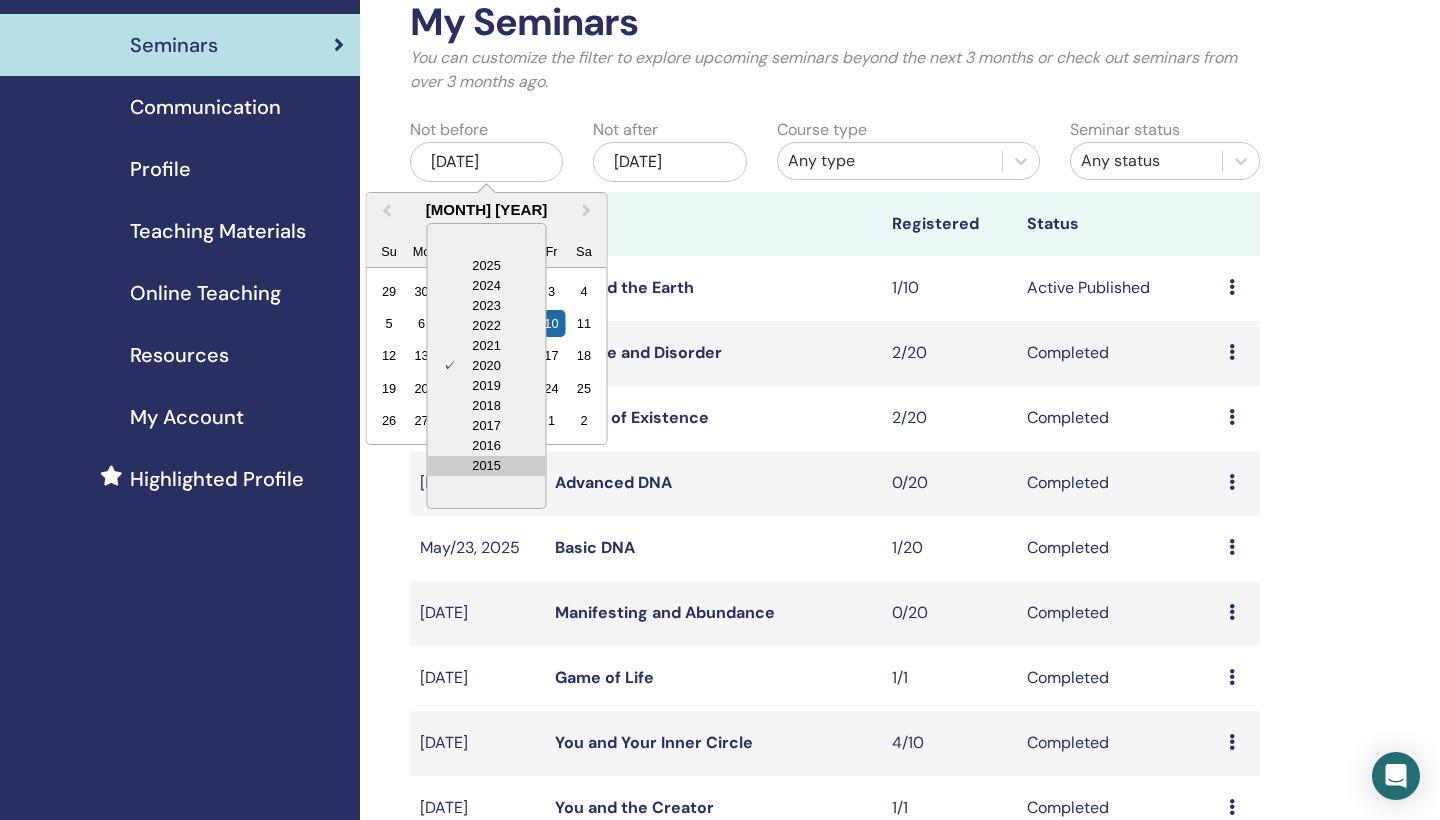click on "2015" at bounding box center [487, 466] 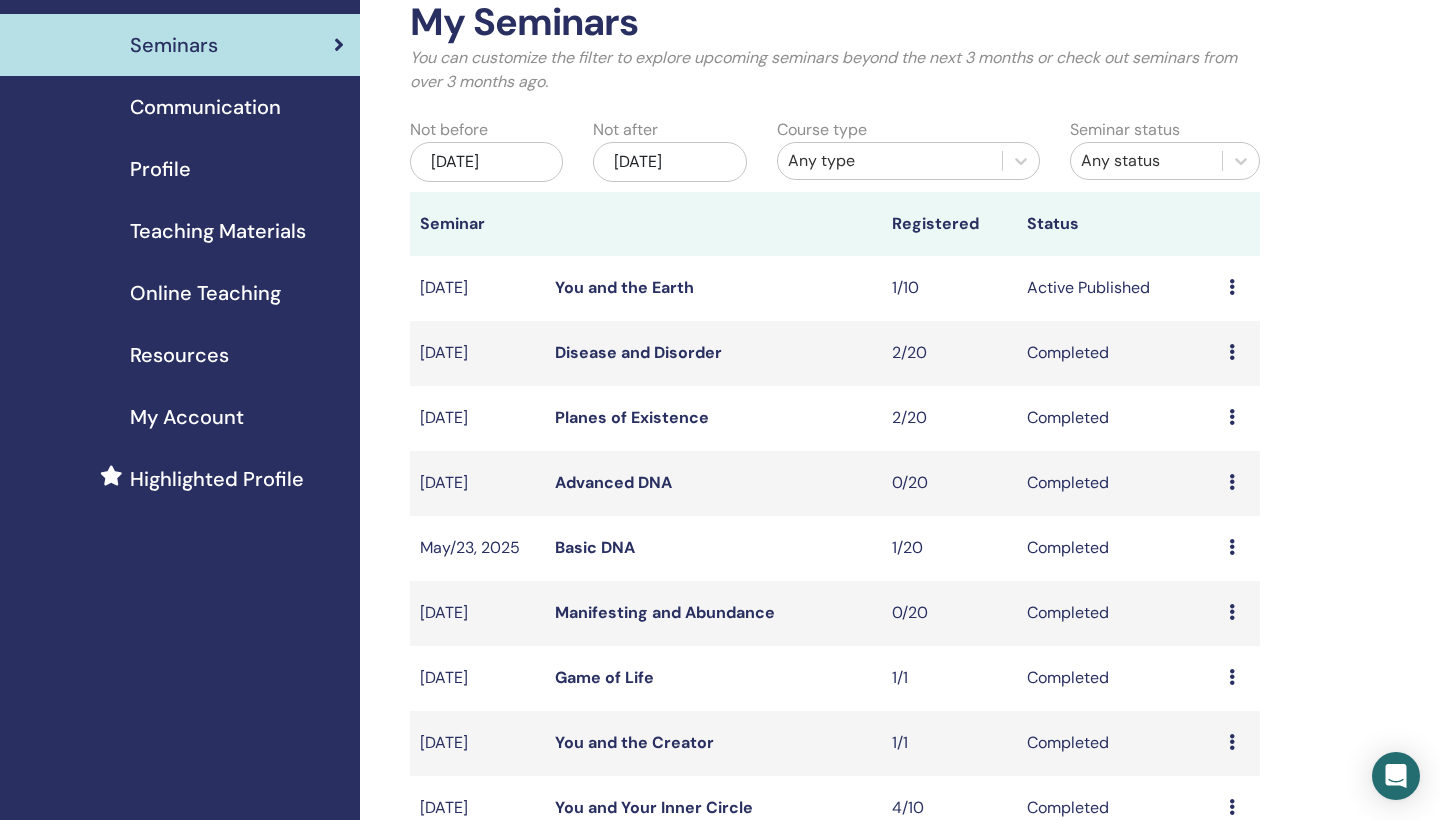 click on "Apr/10, 2015" at bounding box center (486, 162) 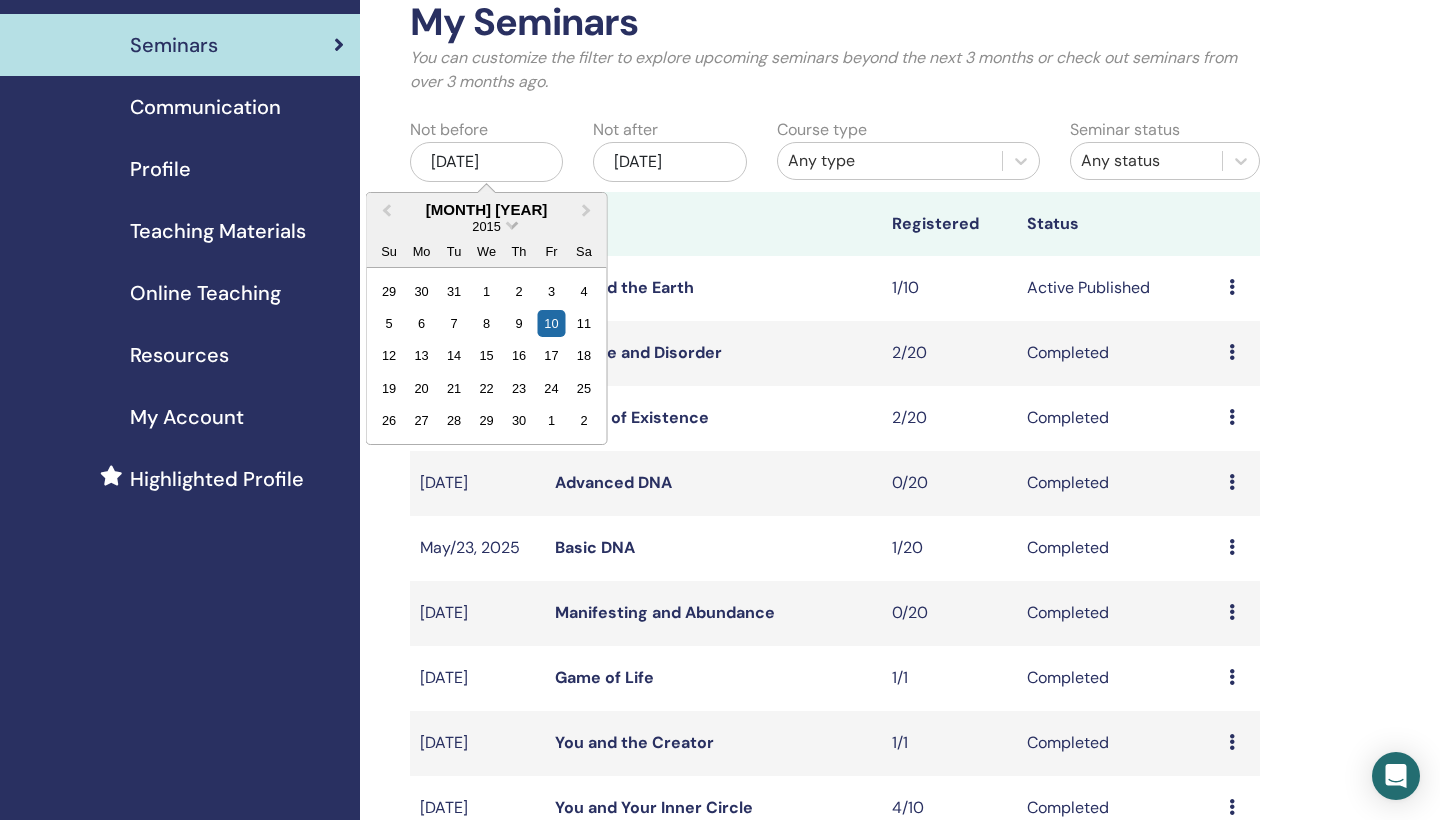 click at bounding box center (512, 223) 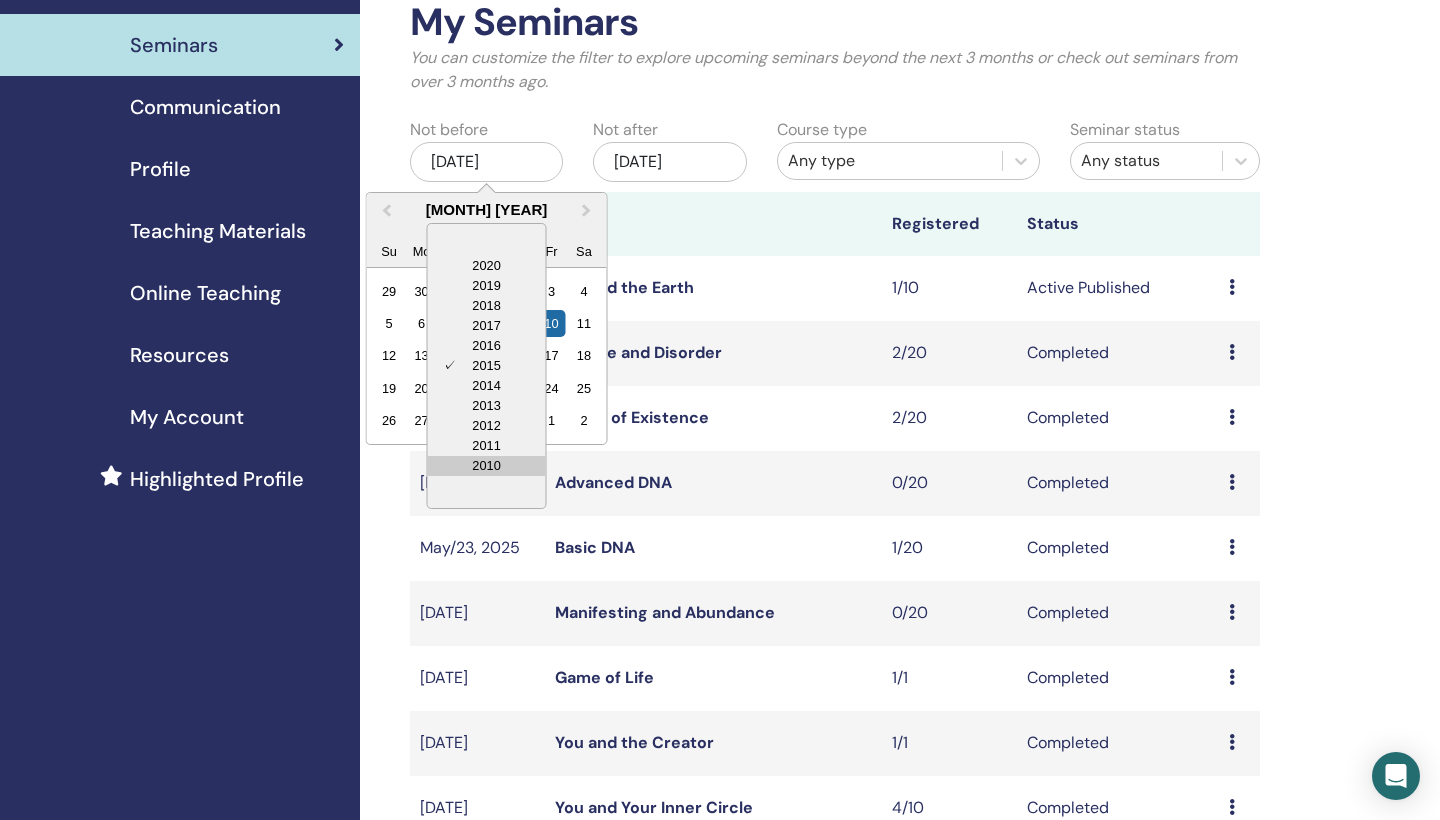 click on "2010" at bounding box center [487, 466] 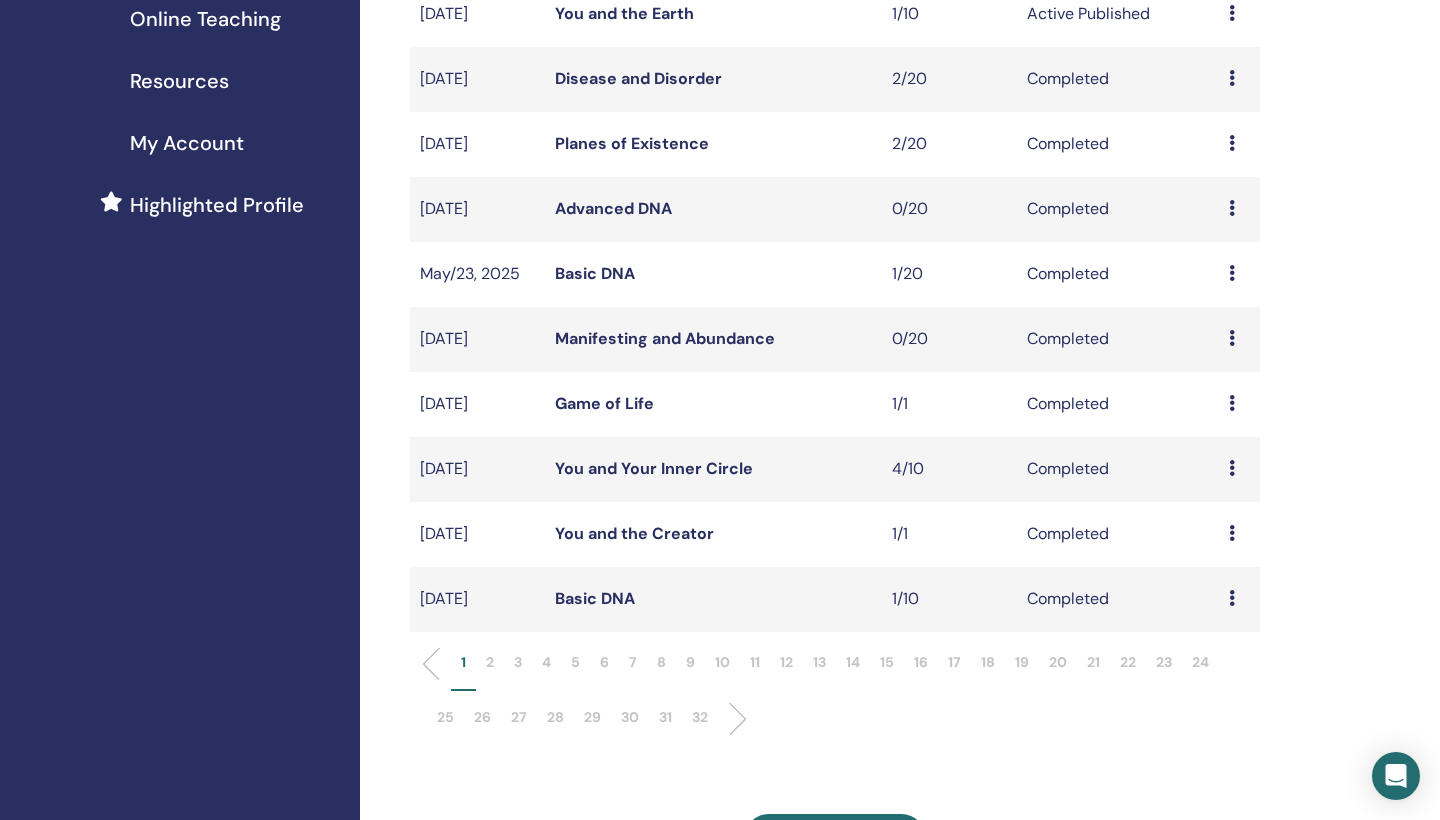 scroll, scrollTop: 392, scrollLeft: 0, axis: vertical 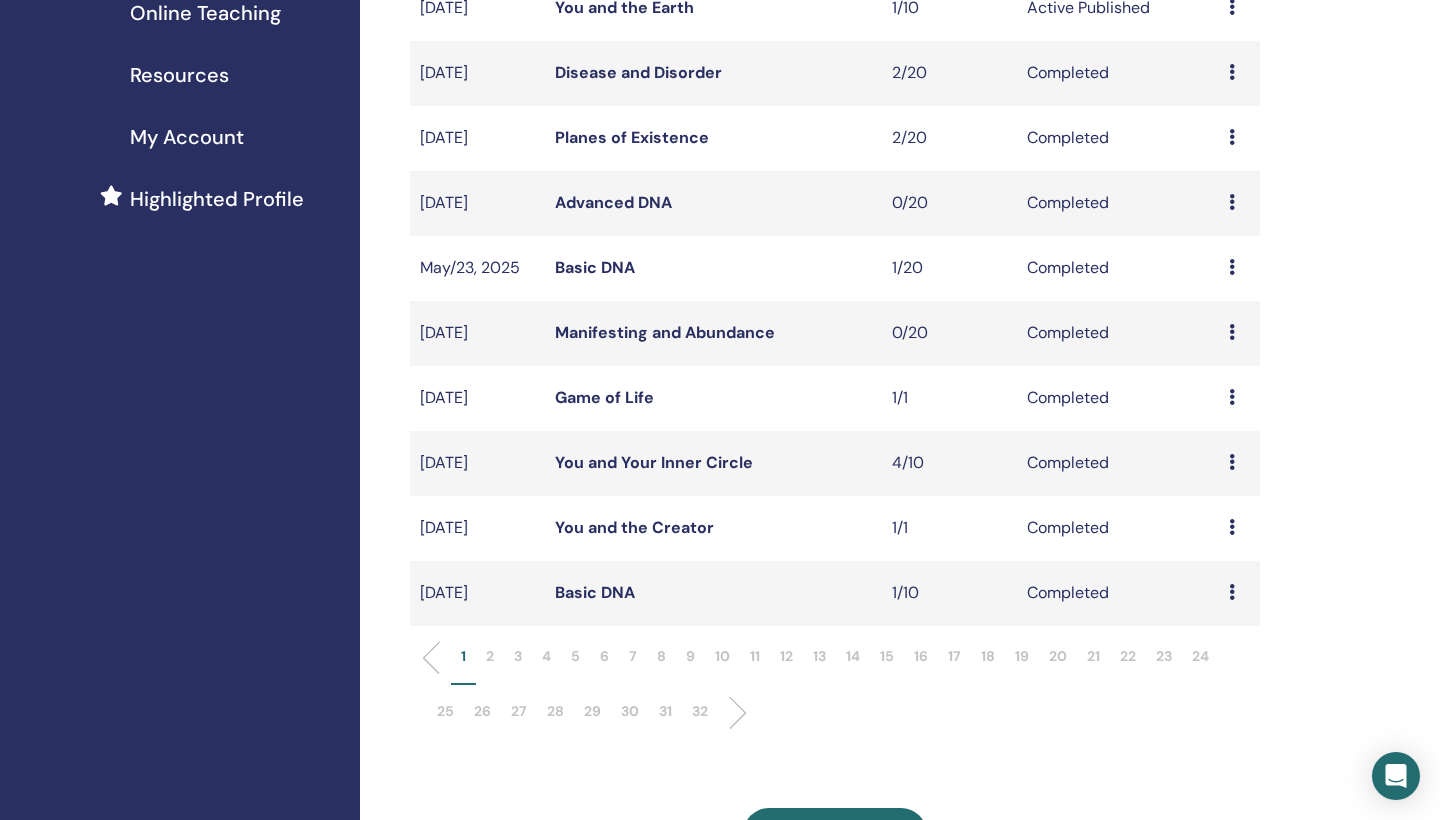 click on "32" at bounding box center [700, 711] 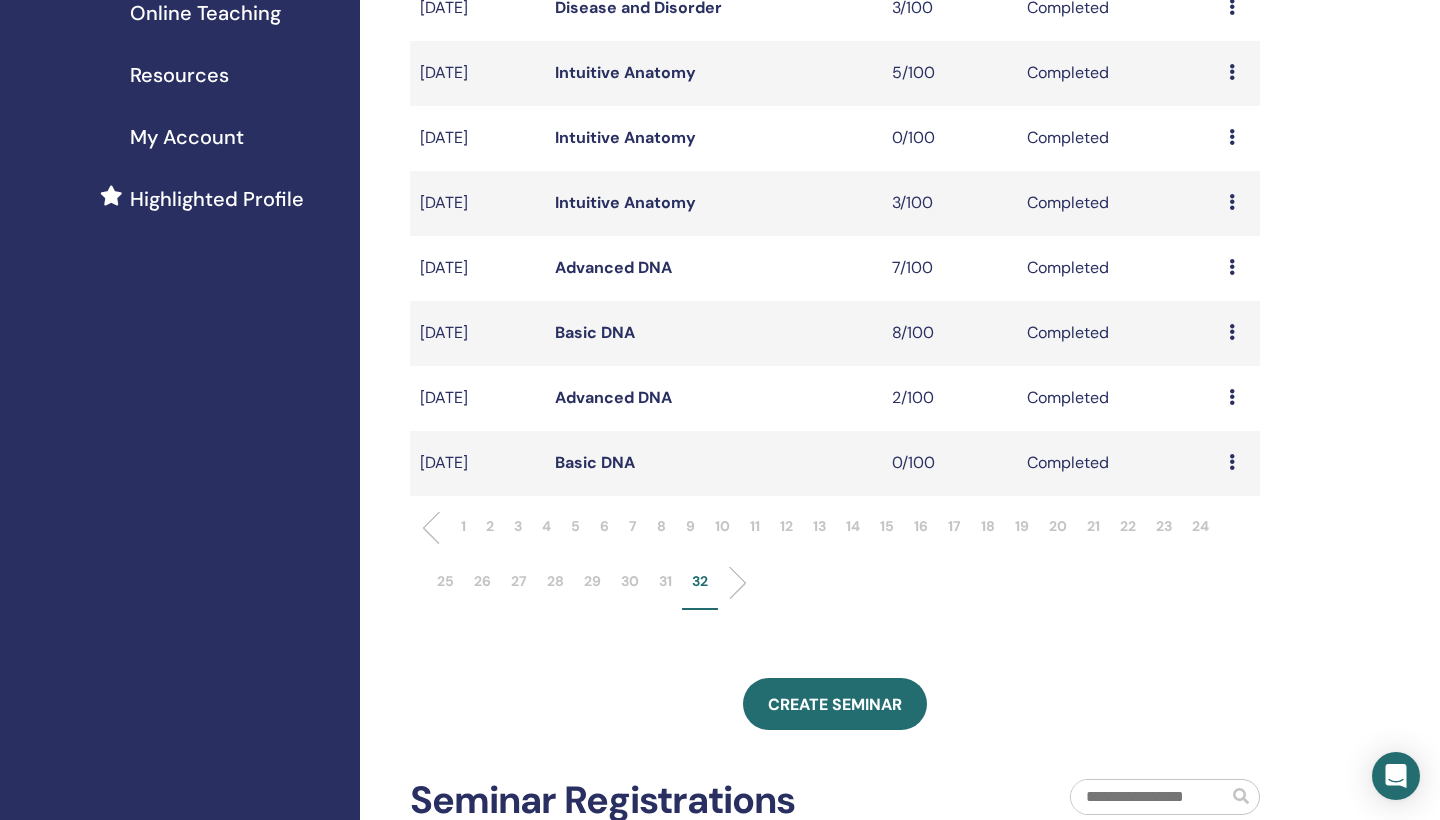 scroll, scrollTop: 393, scrollLeft: 0, axis: vertical 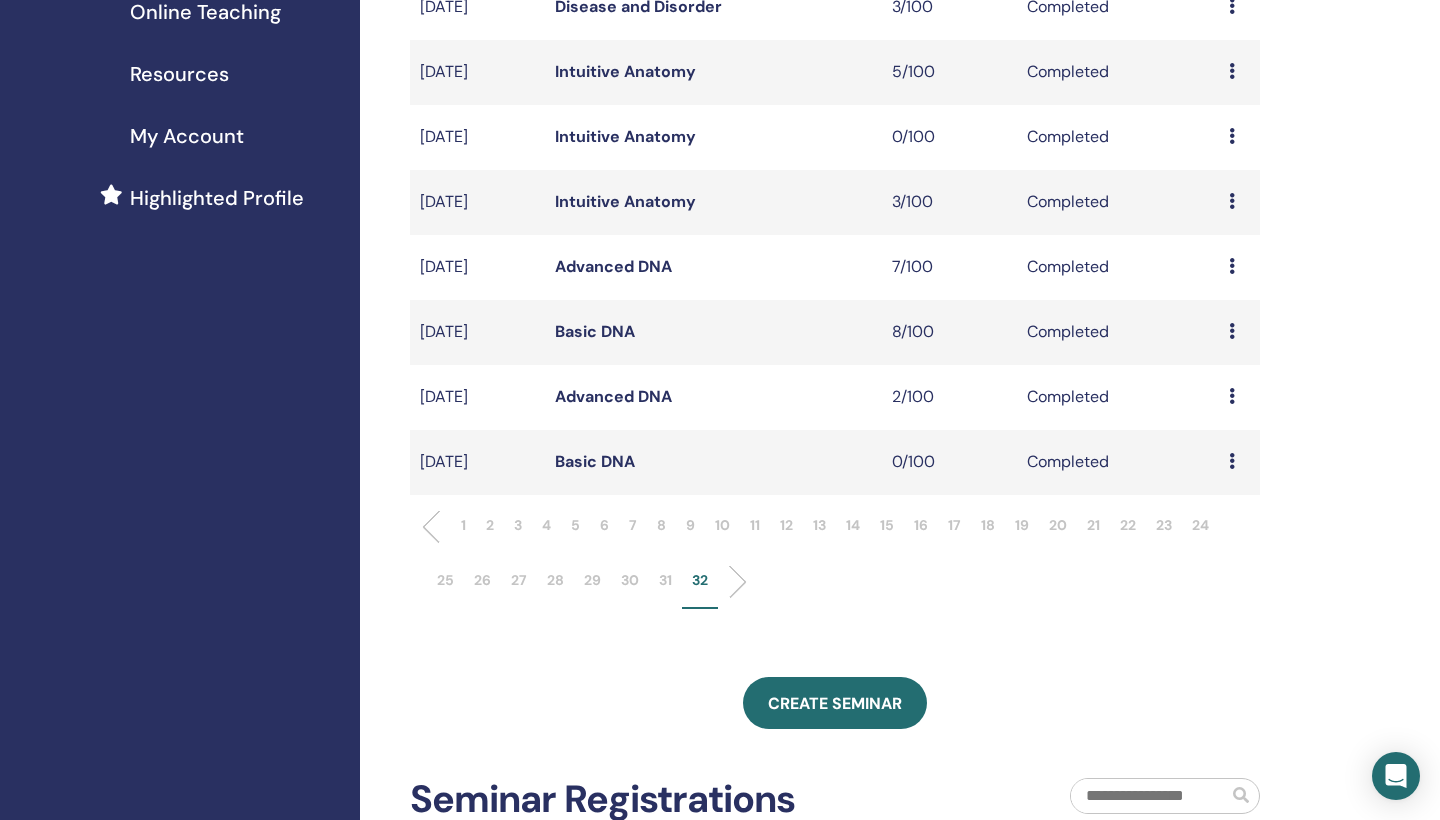 click on "32" at bounding box center (700, 580) 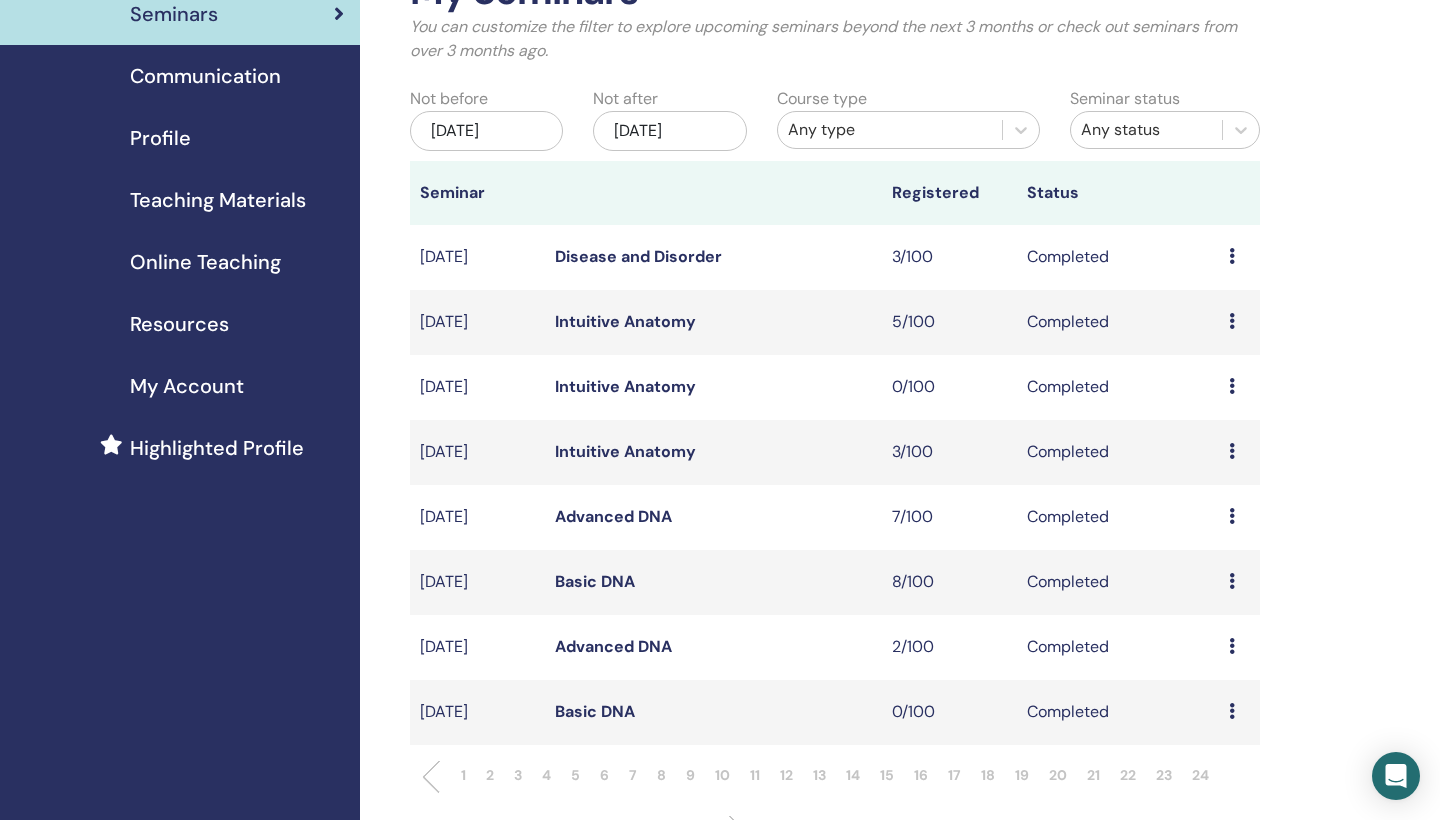 scroll, scrollTop: 141, scrollLeft: 0, axis: vertical 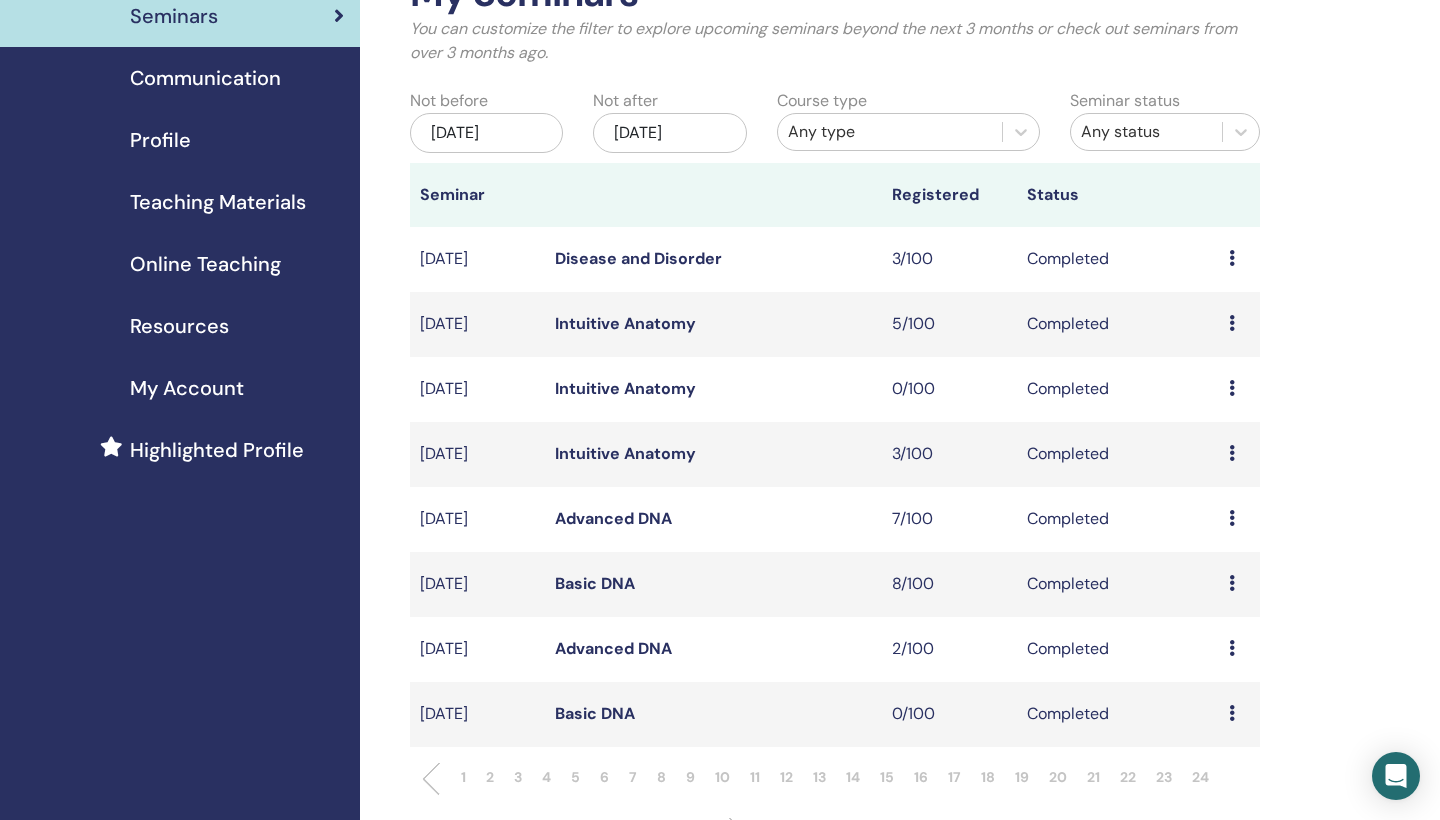 click at bounding box center (1232, 648) 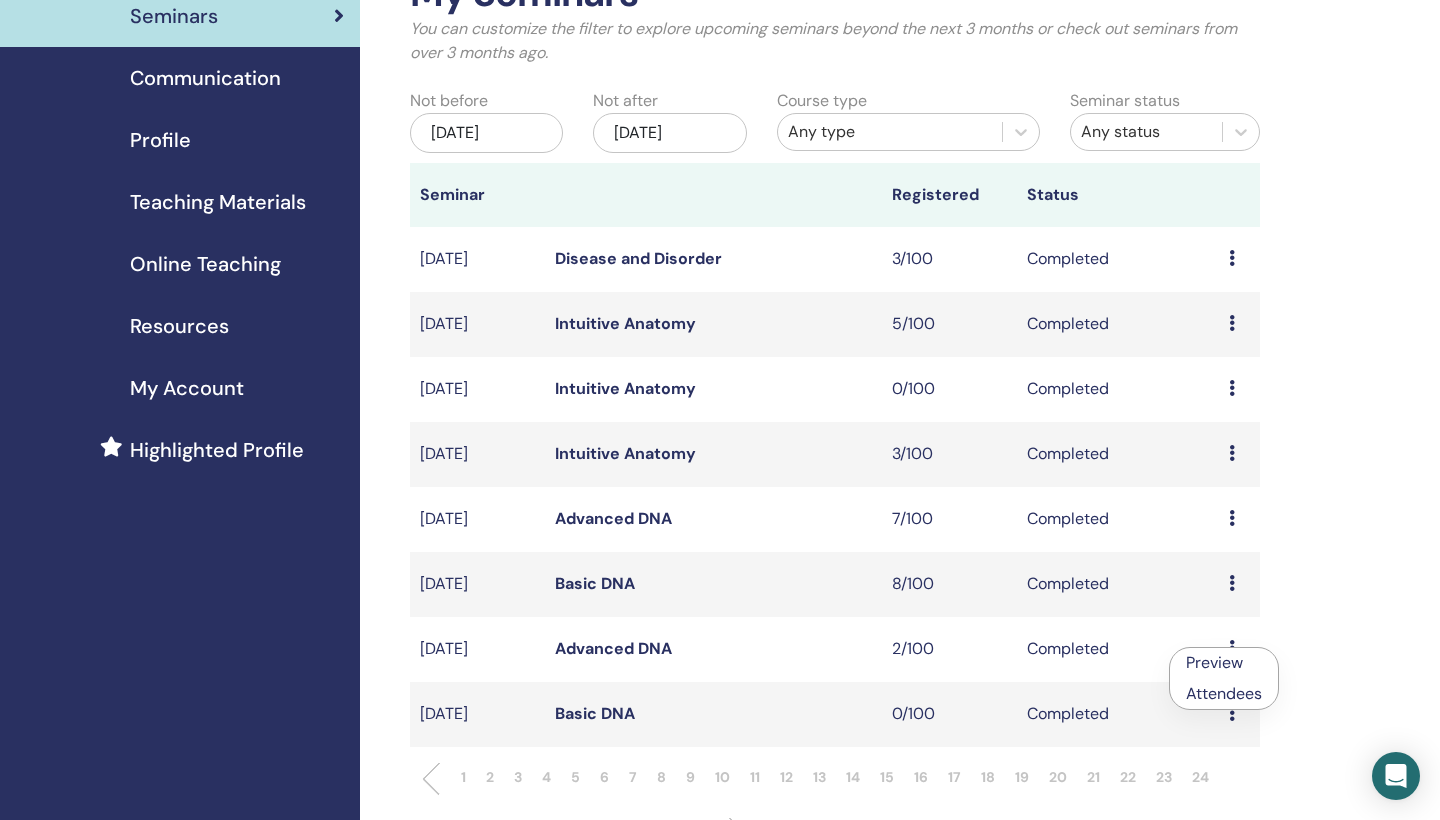 click on "Attendees" at bounding box center (1224, 693) 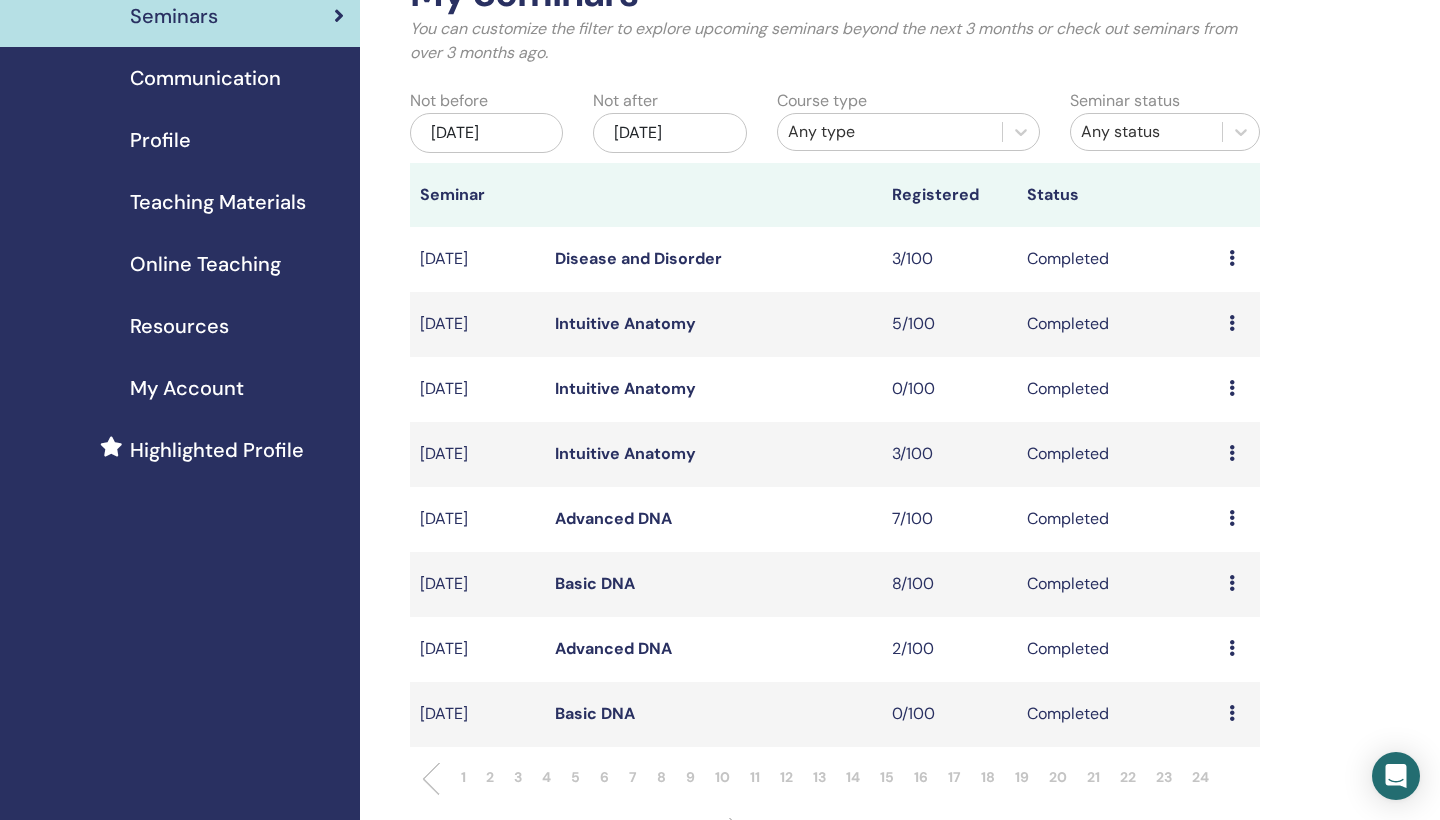 click at bounding box center (1232, 583) 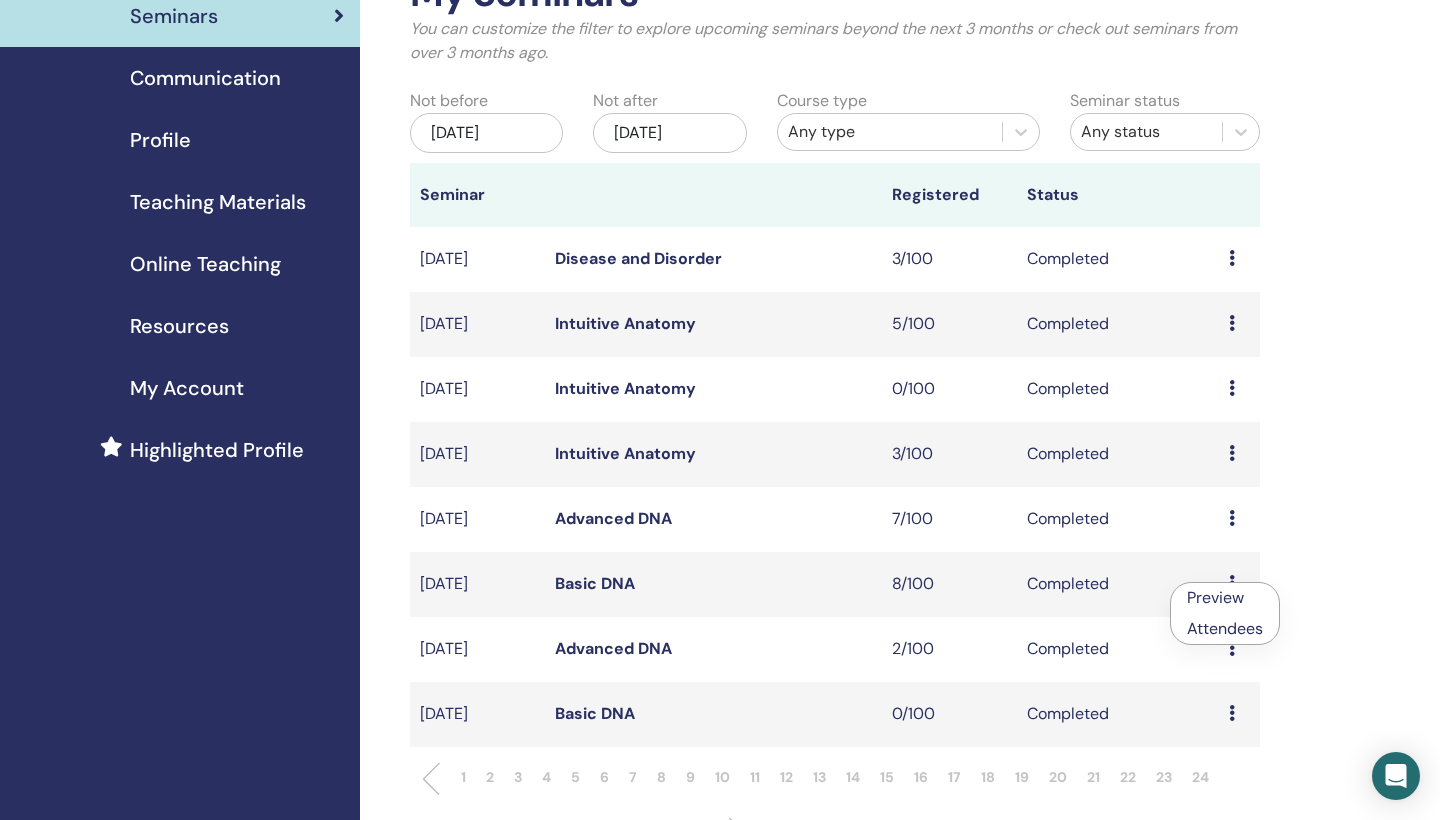 click on "Attendees" at bounding box center (1225, 628) 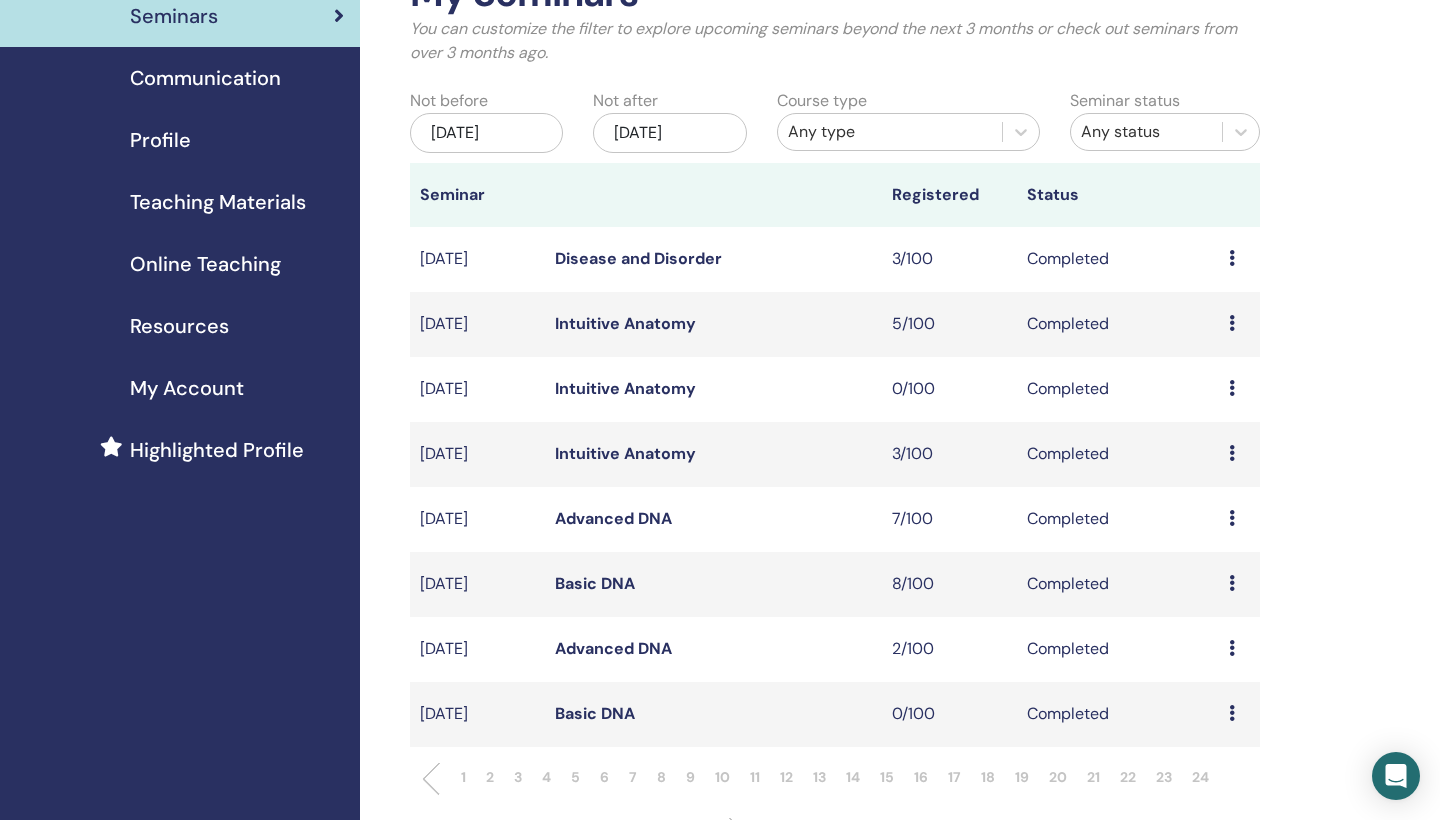 click at bounding box center [1232, 518] 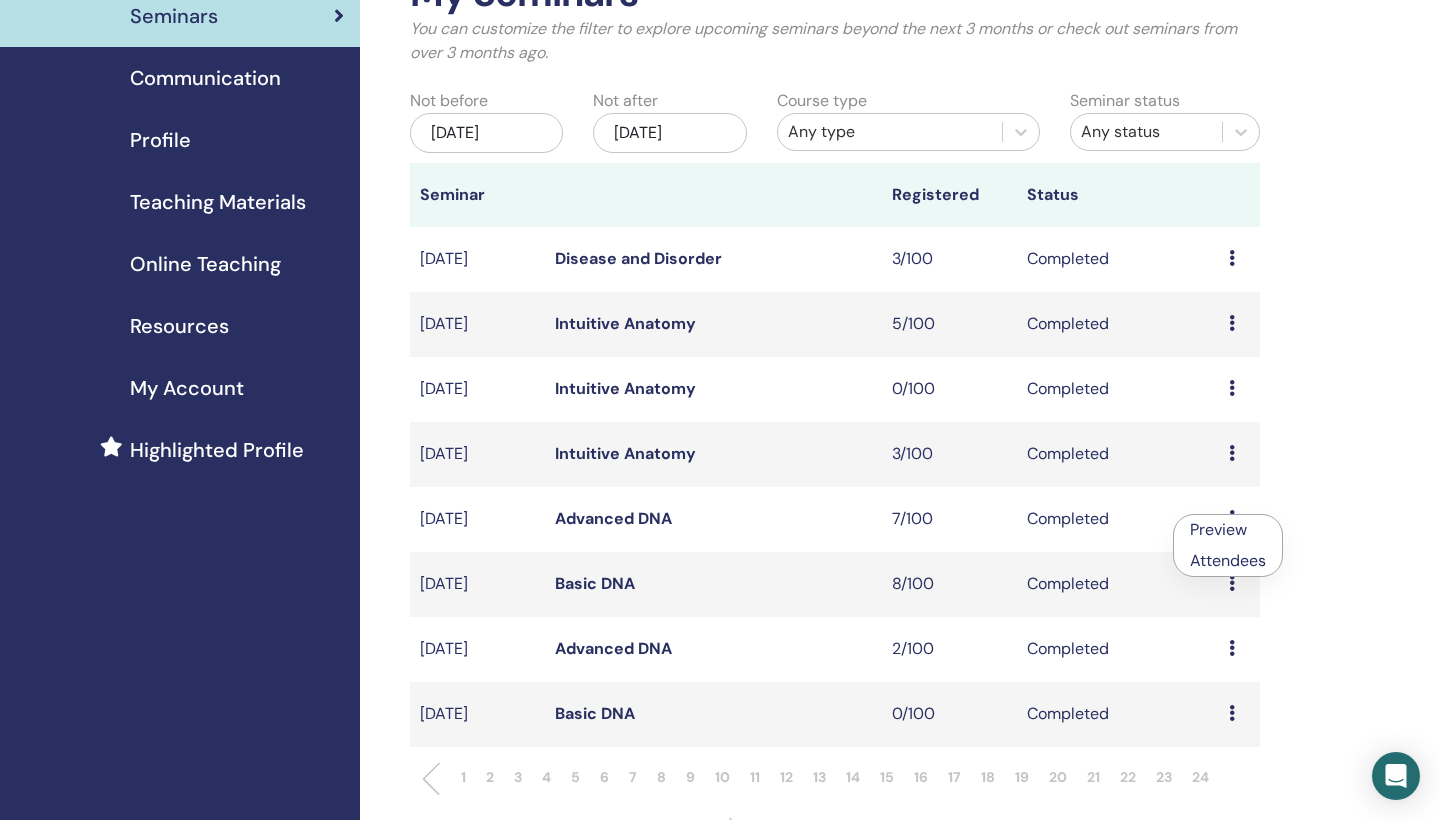 click on "Attendees" at bounding box center [1228, 560] 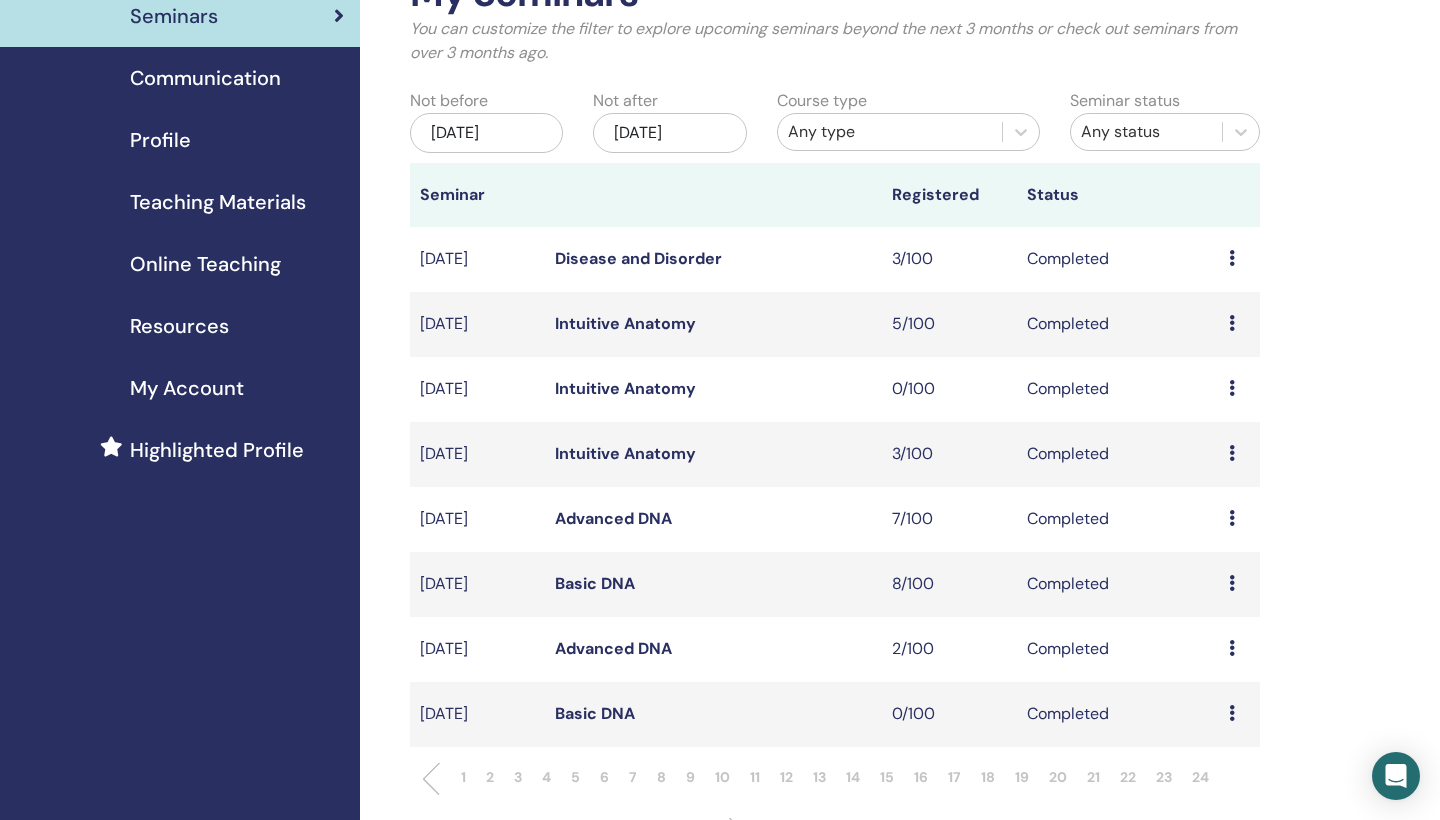 click on "Preview Attendees" at bounding box center (1239, 454) 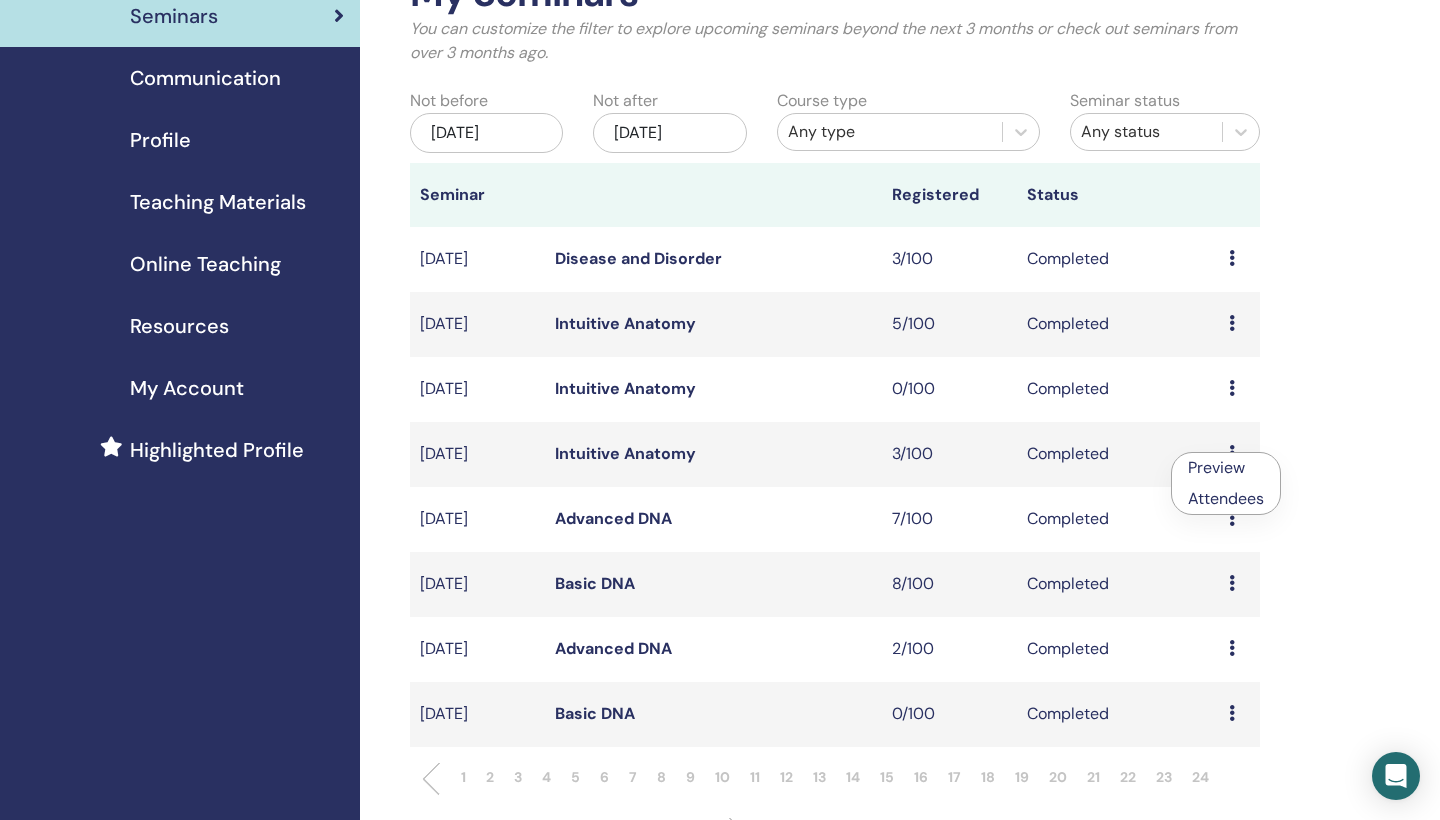 click on "Attendees" at bounding box center [1226, 498] 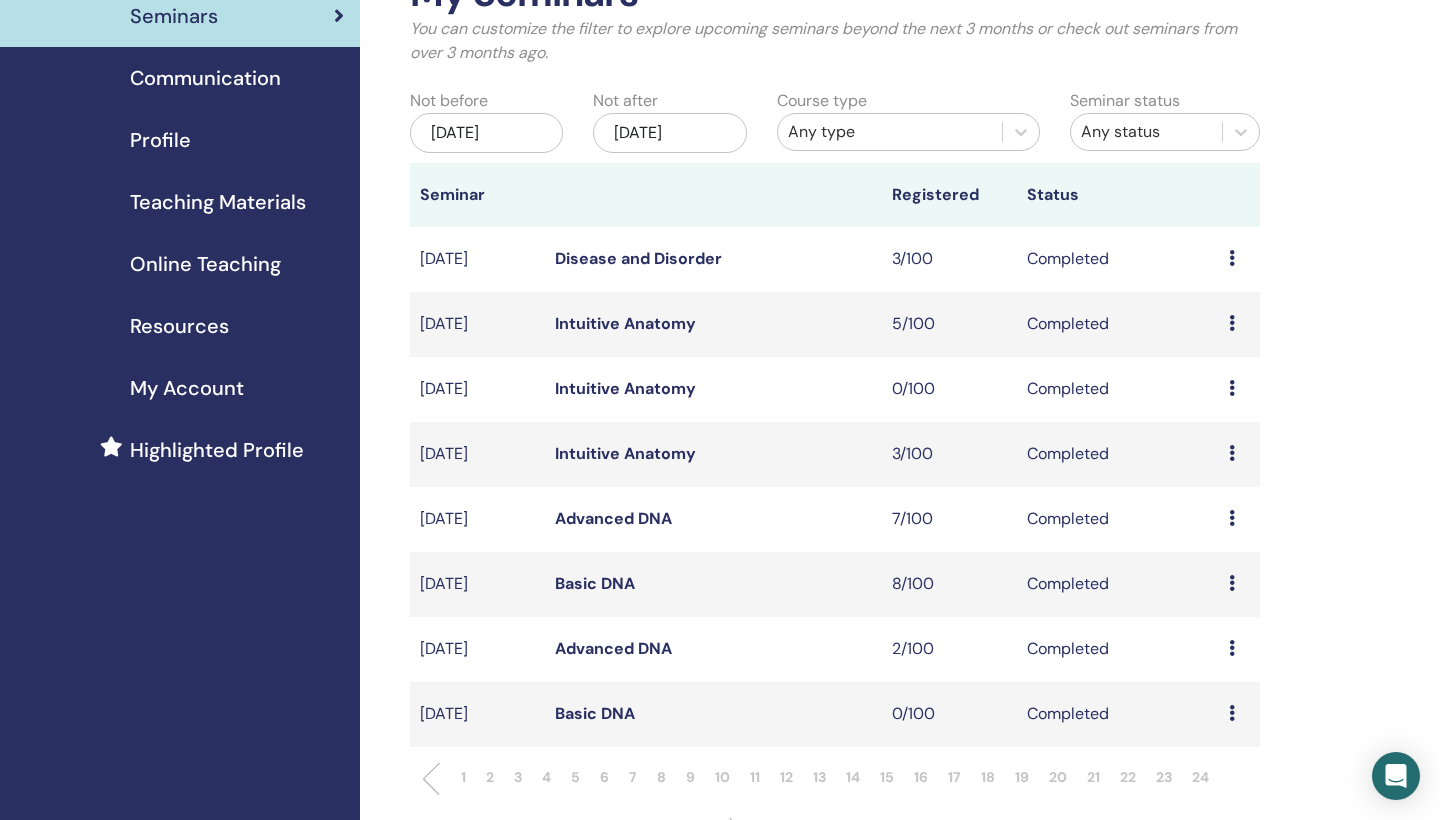 click at bounding box center [1232, 323] 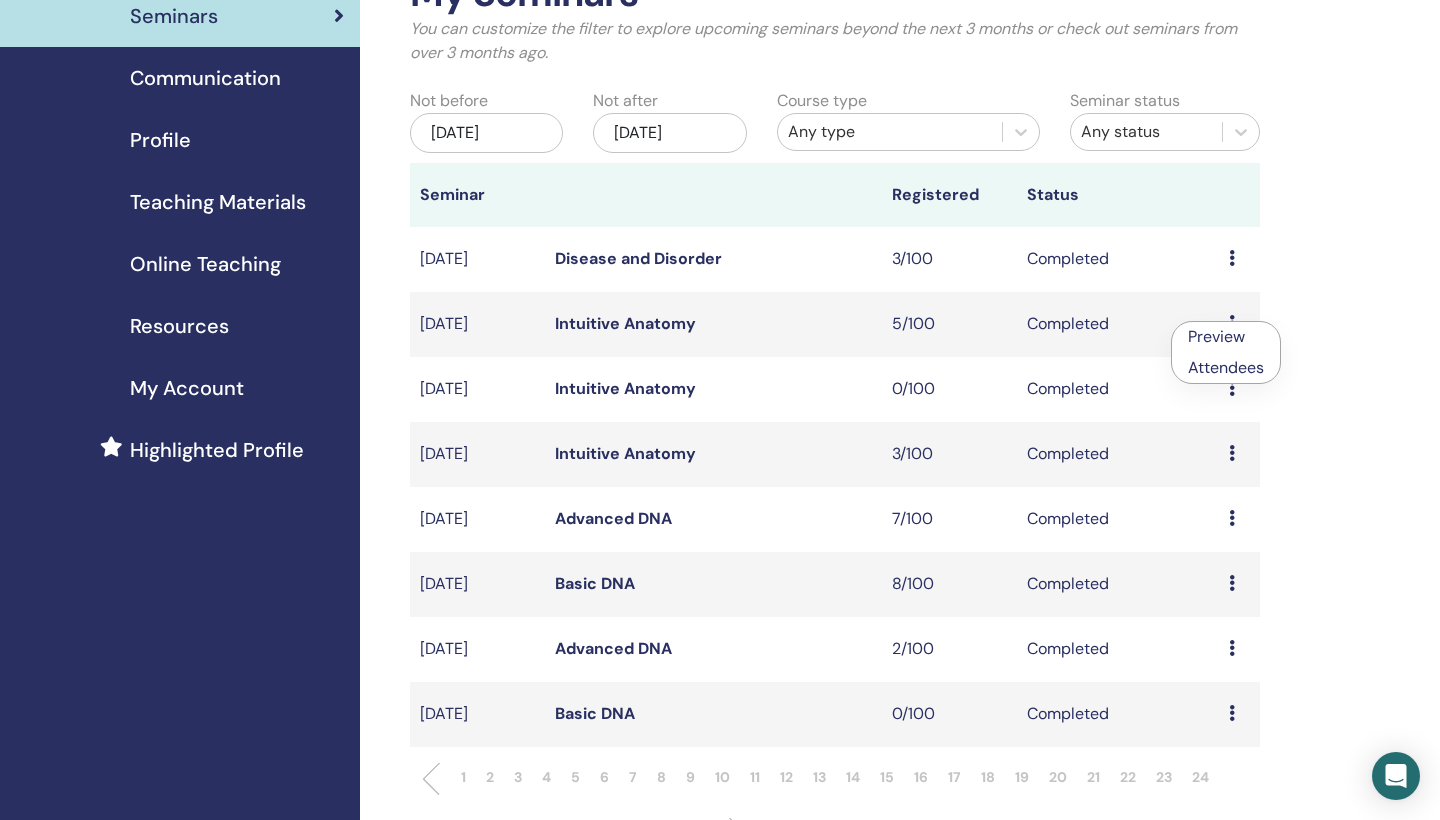 click on "Attendees" at bounding box center (1226, 367) 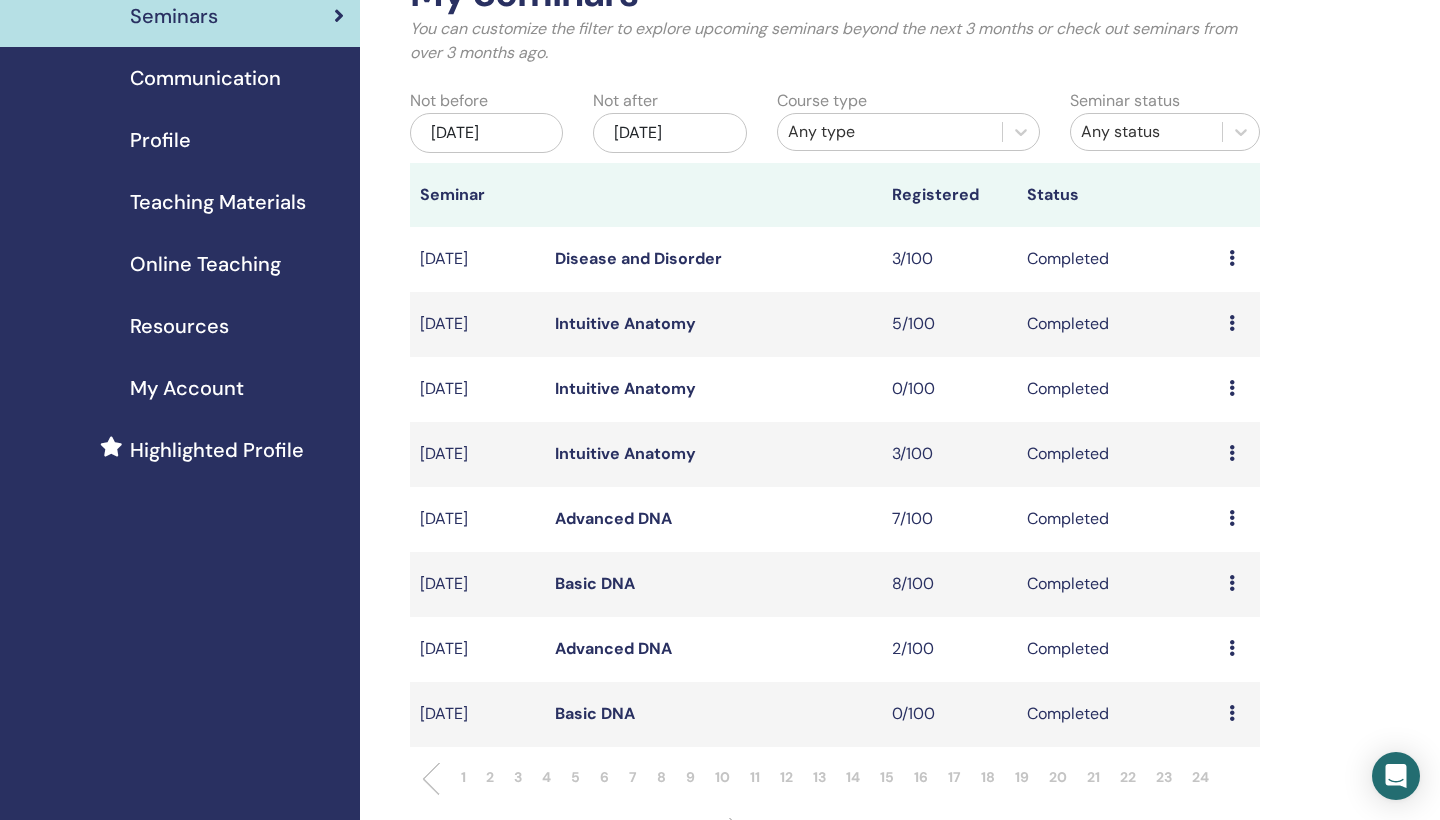 click at bounding box center (1232, 258) 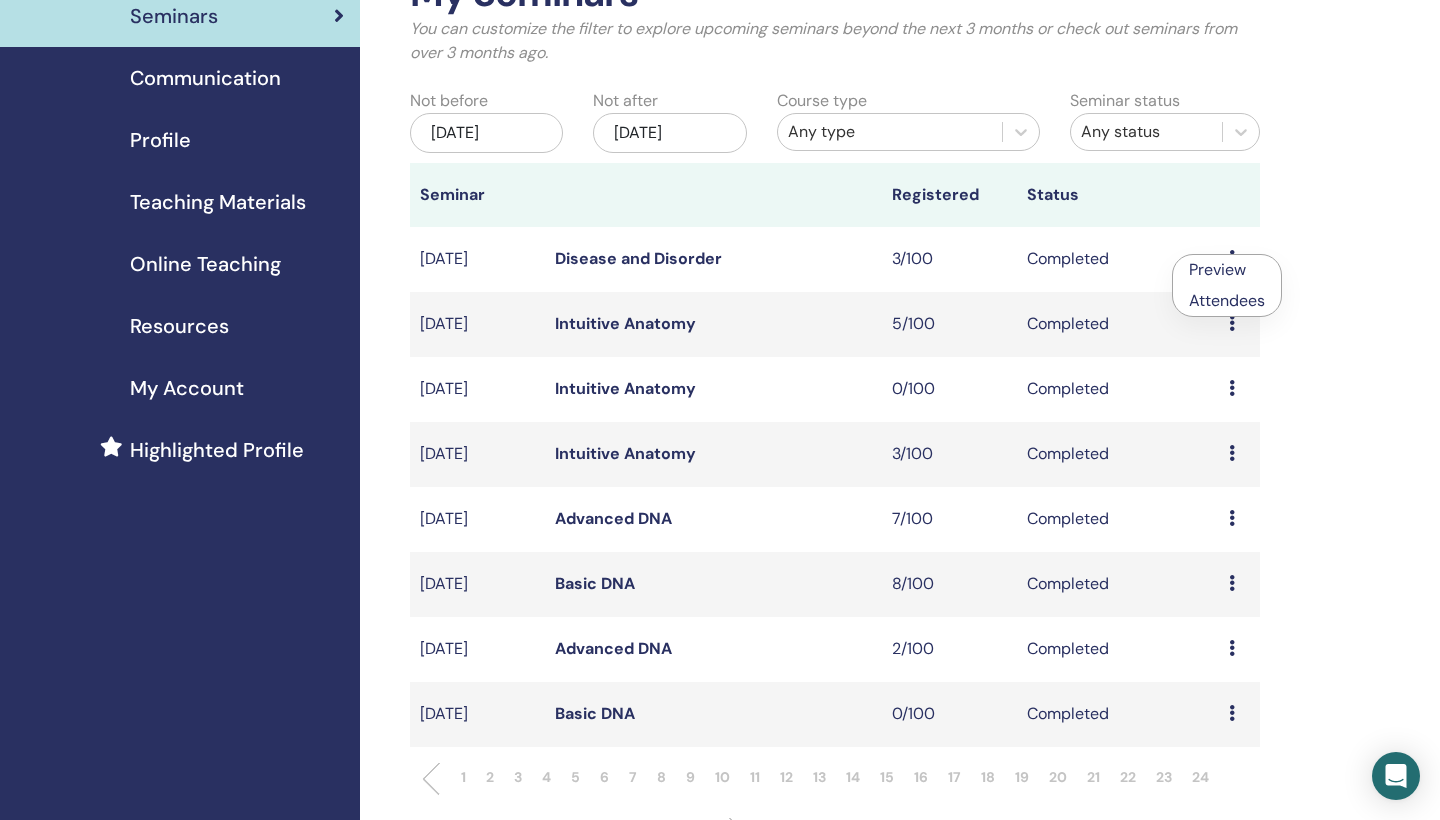 click on "Attendees" at bounding box center (1227, 300) 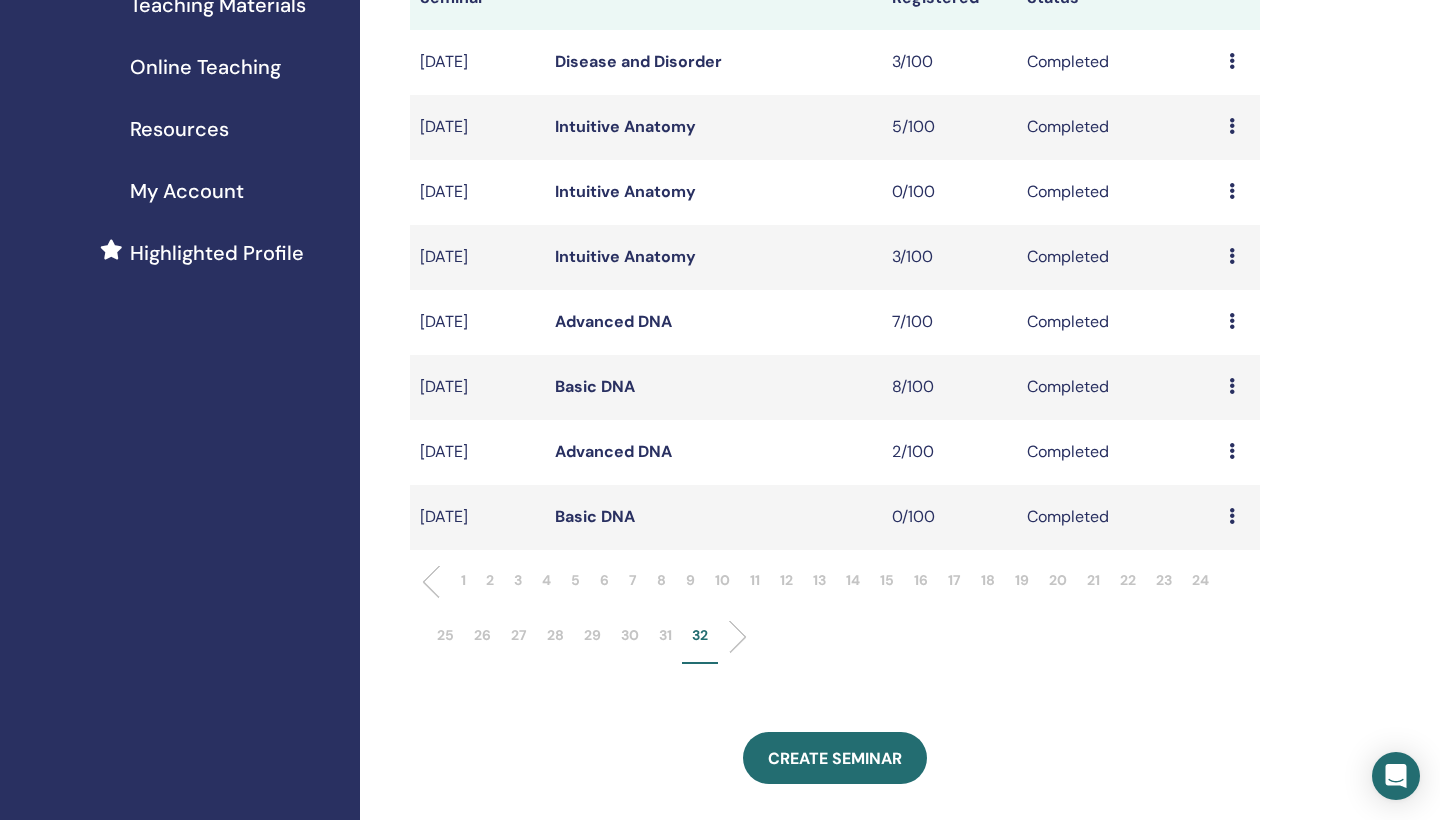 scroll, scrollTop: 339, scrollLeft: 0, axis: vertical 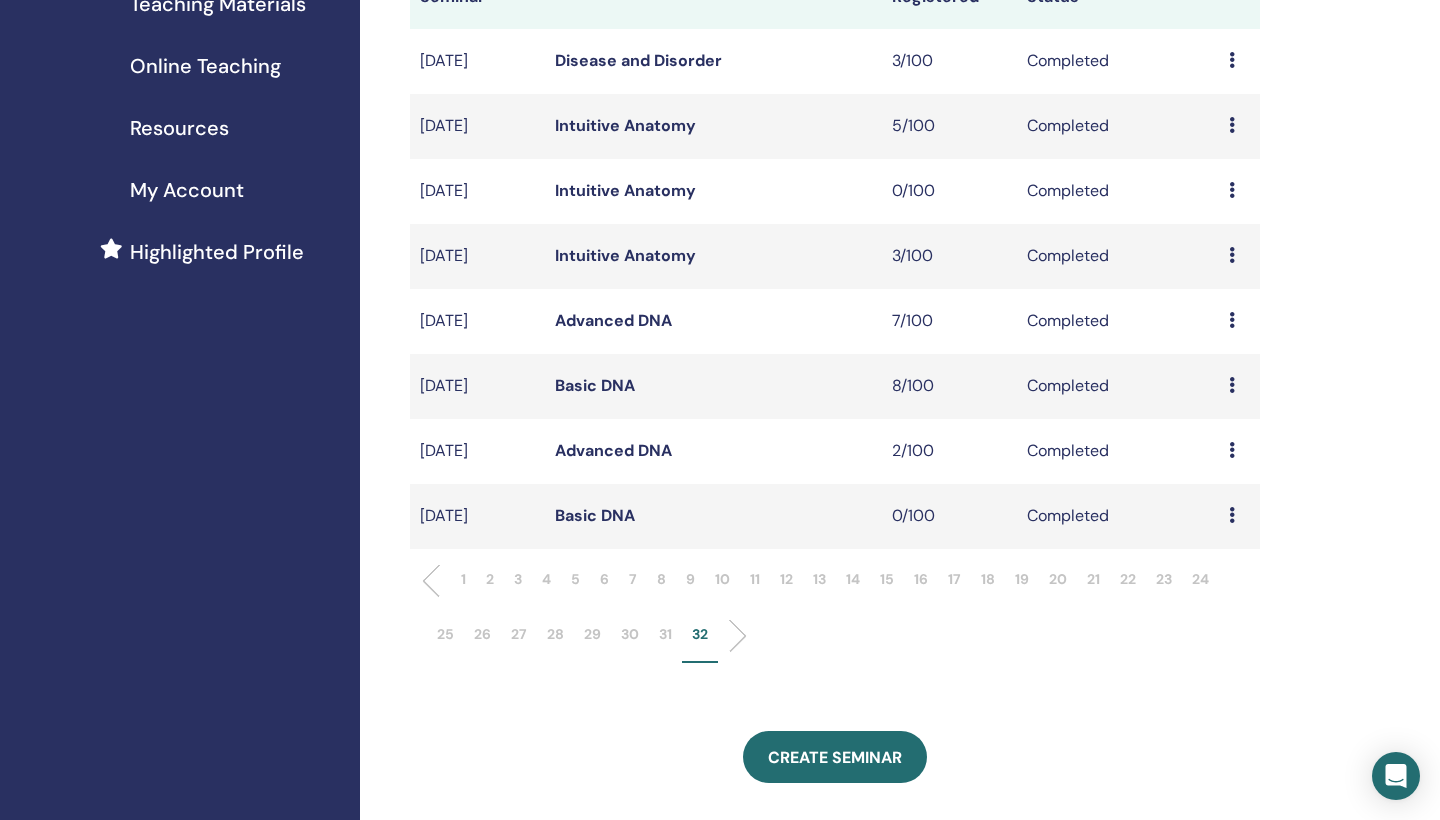click on "31" at bounding box center [665, 634] 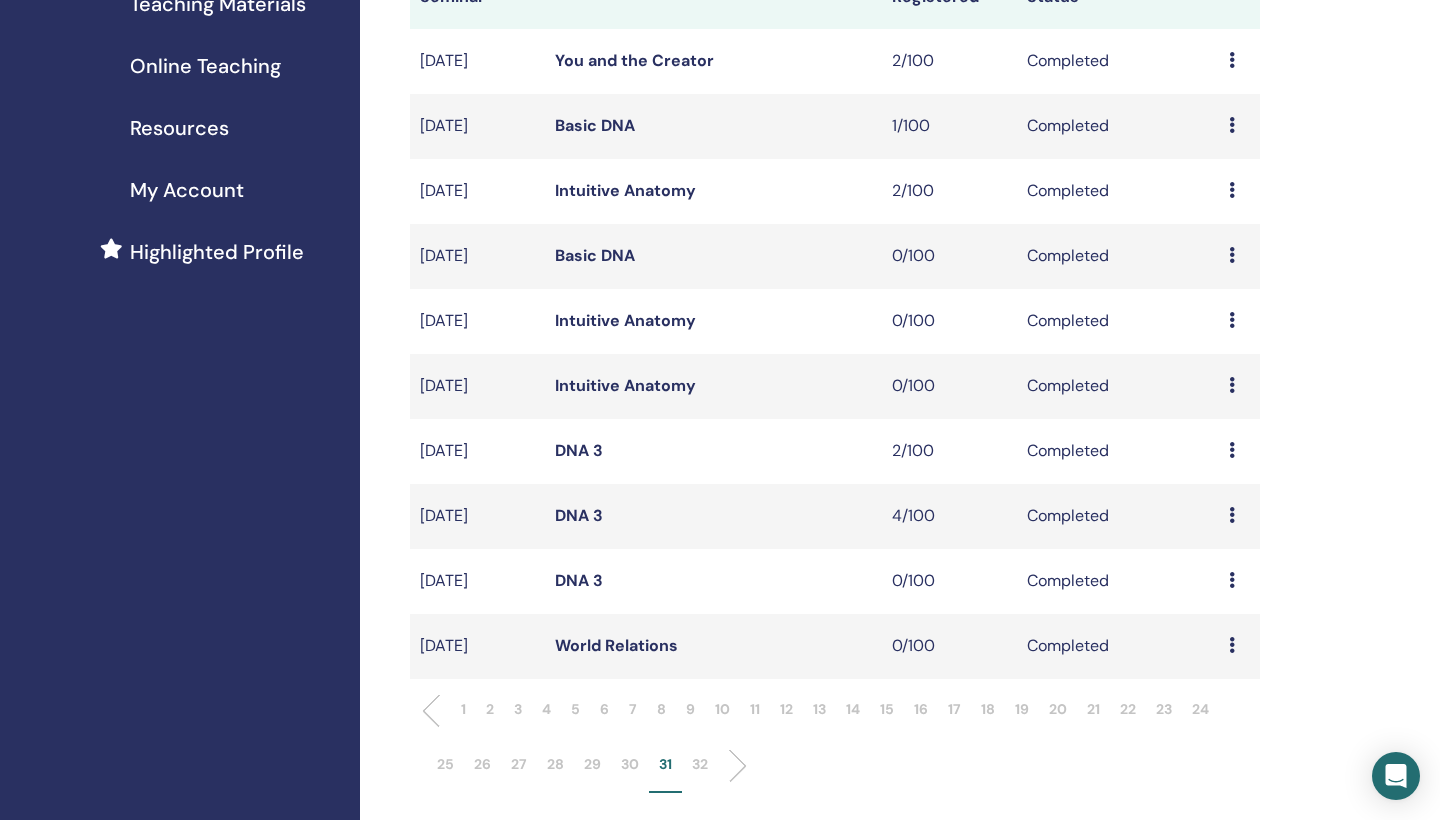 click at bounding box center (1232, 645) 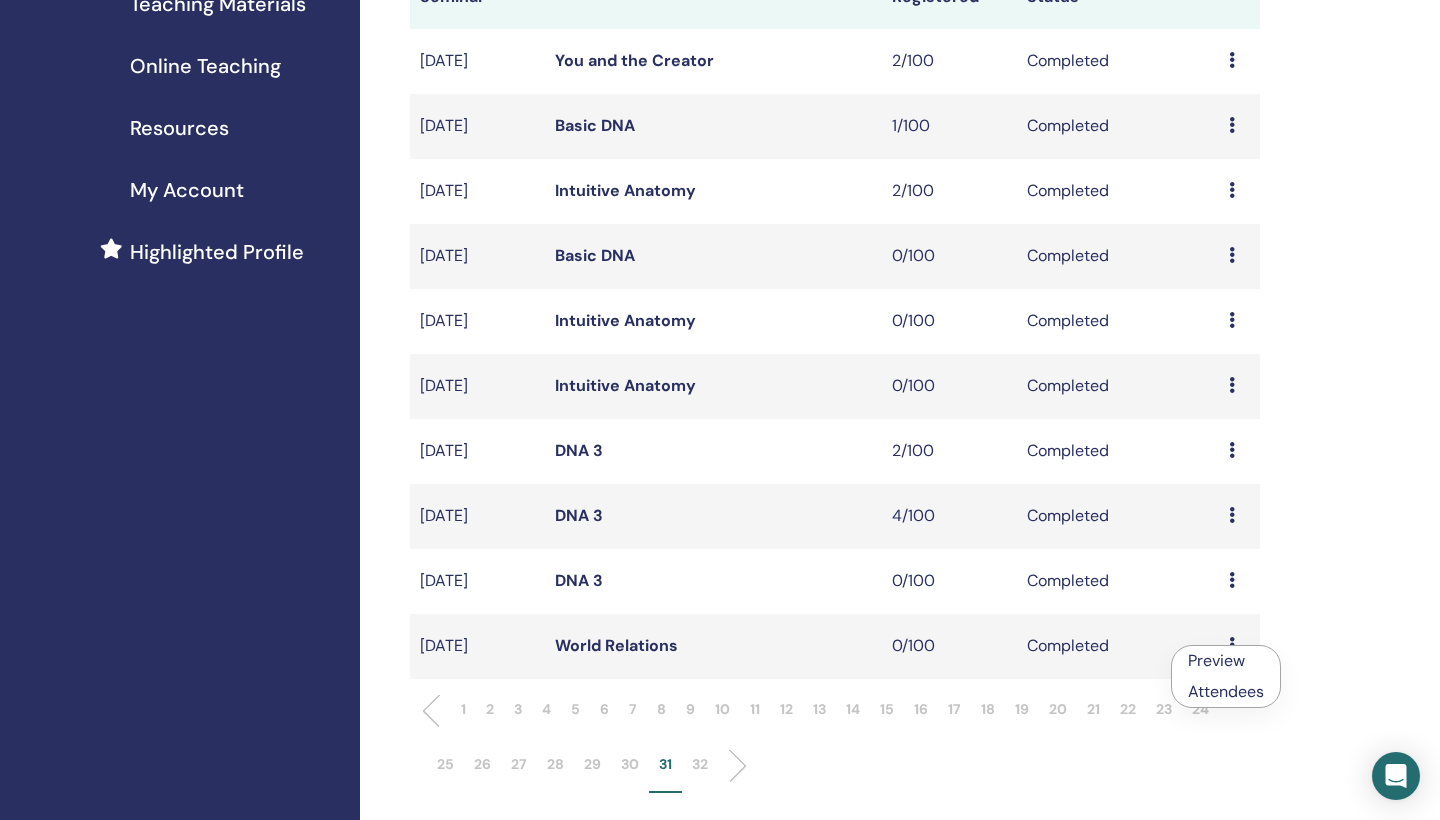 click on "Attendees" at bounding box center [1226, 691] 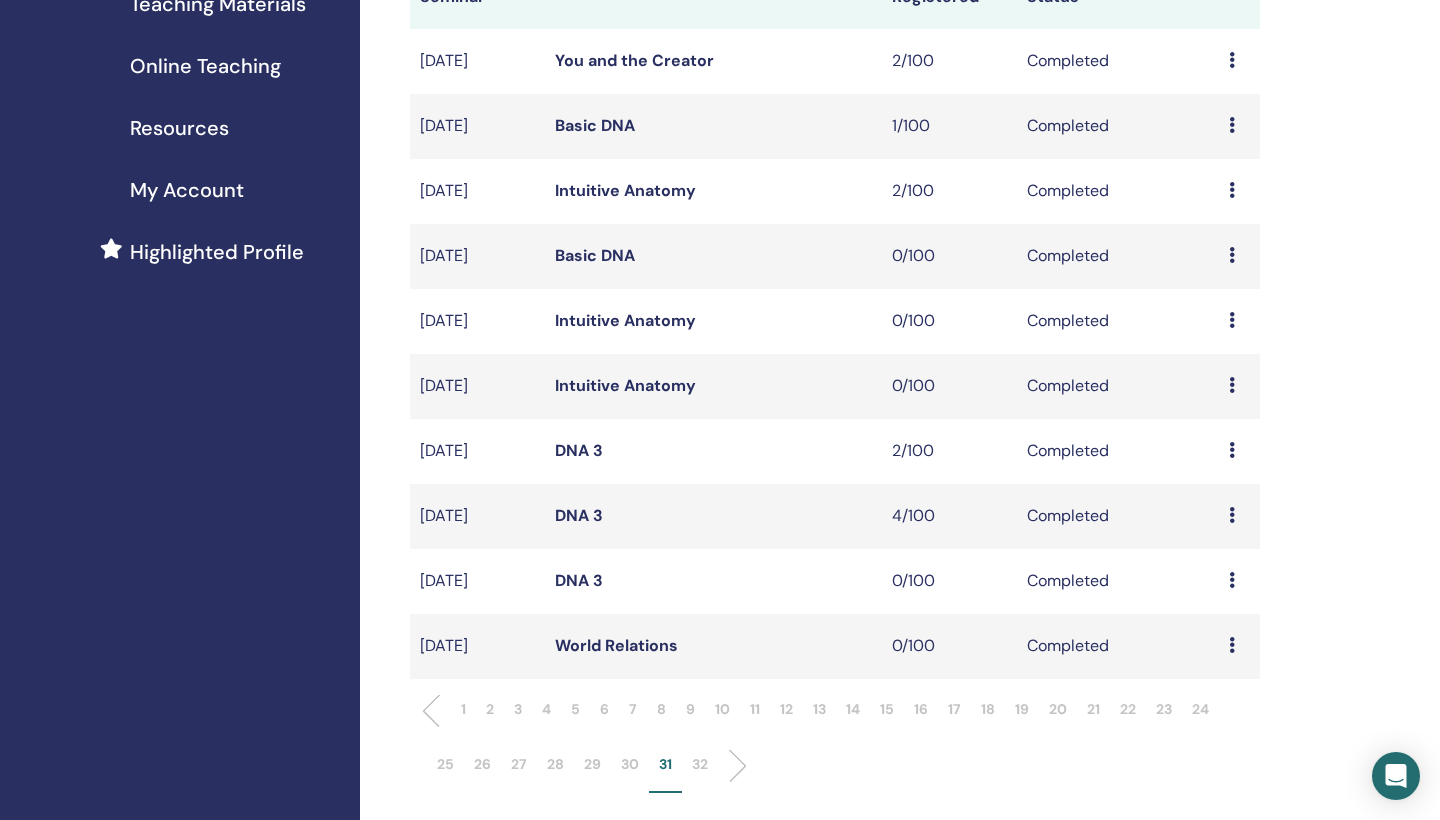 click at bounding box center (1232, 515) 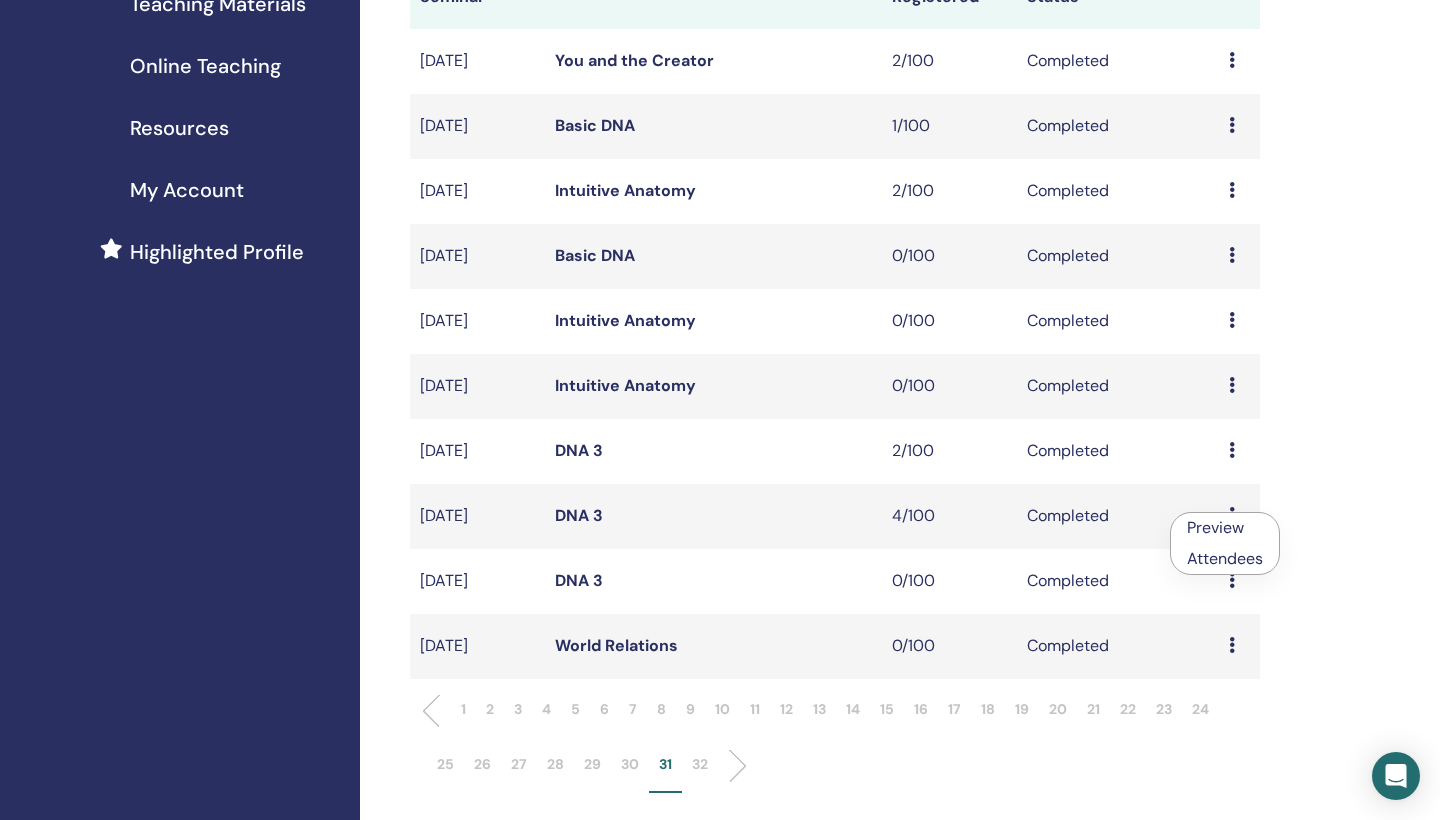 click on "Attendees" at bounding box center (1225, 558) 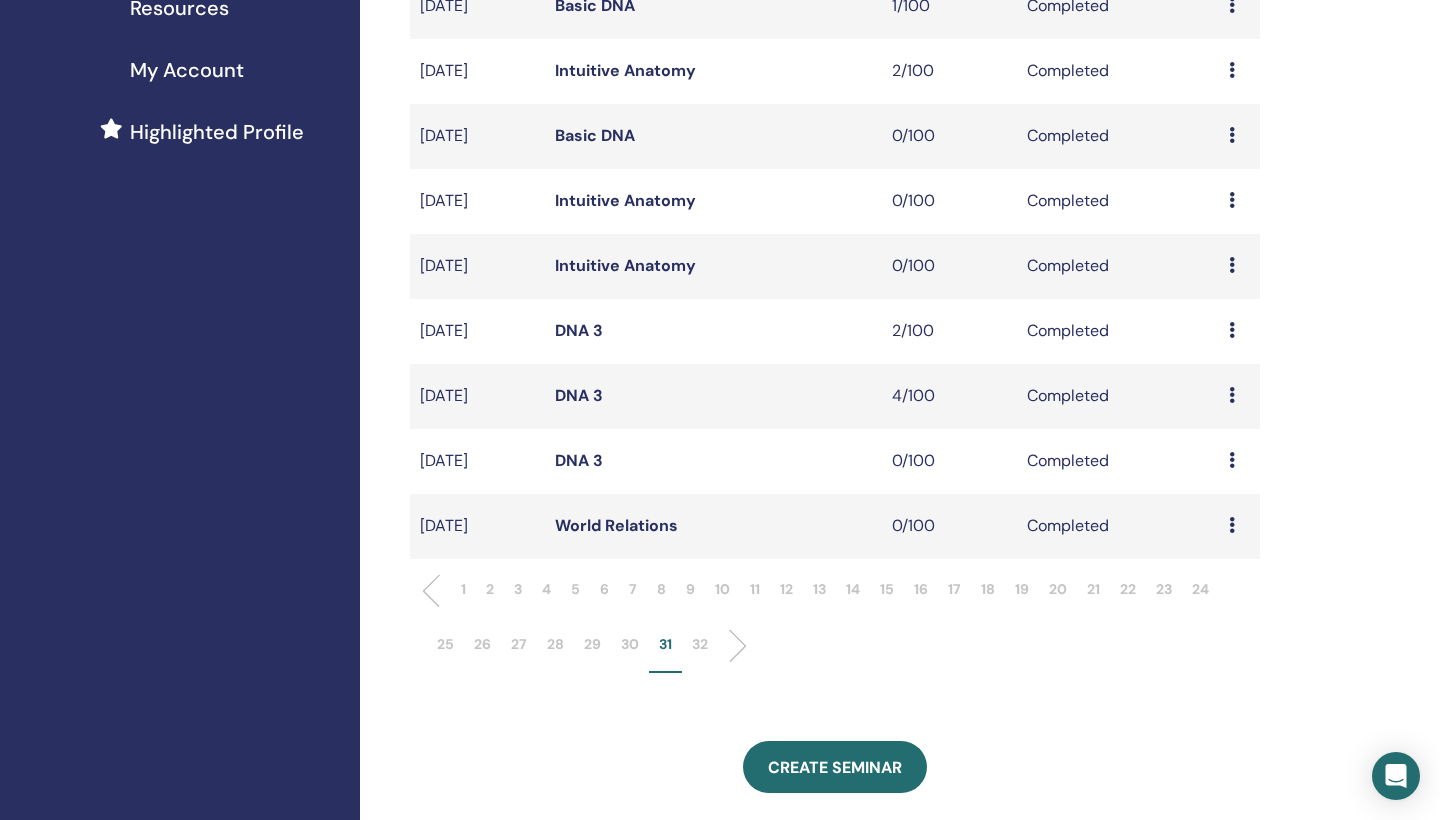 scroll, scrollTop: 455, scrollLeft: 0, axis: vertical 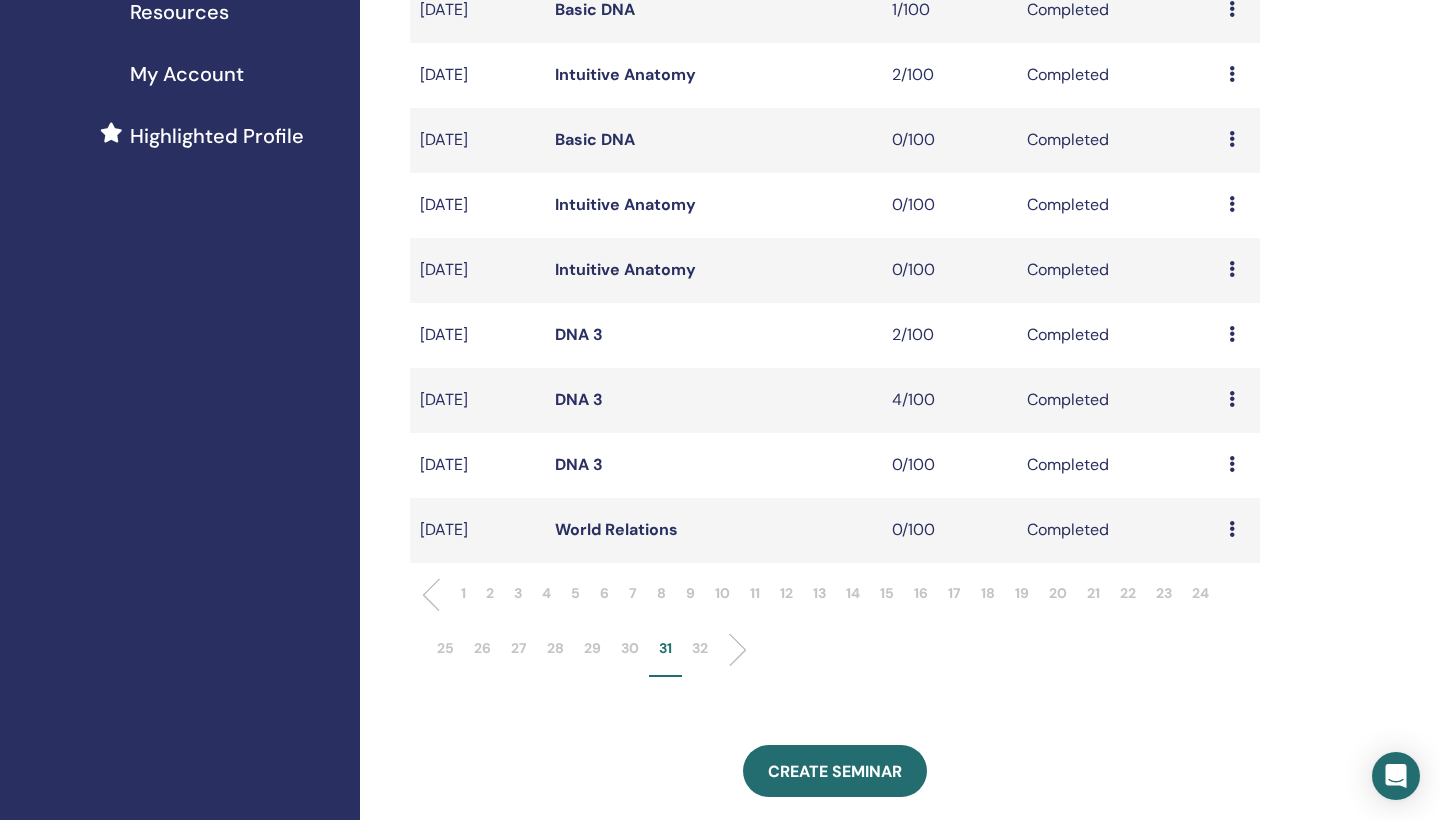 click at bounding box center (1232, 334) 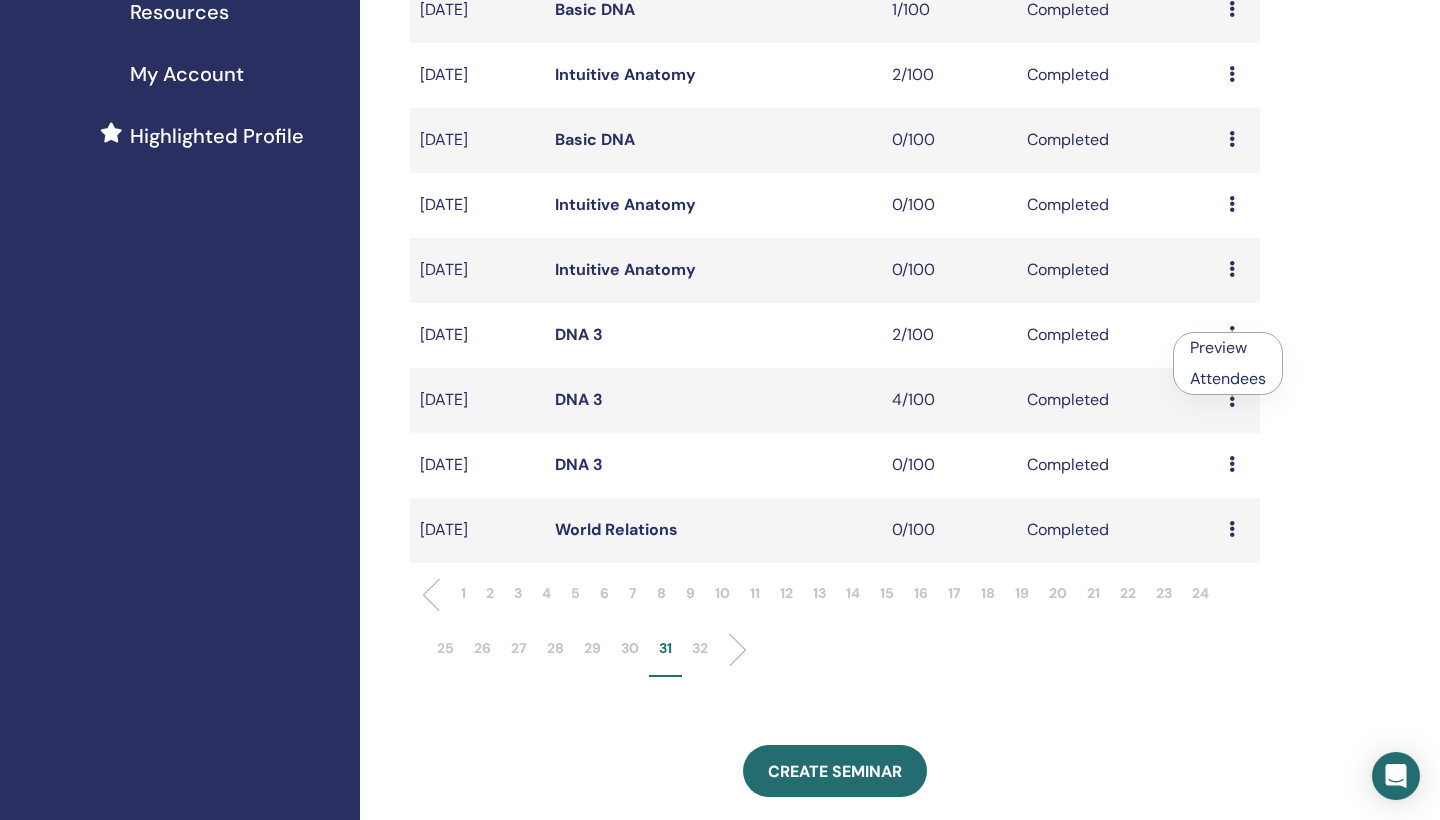 click on "Attendees" at bounding box center [1228, 378] 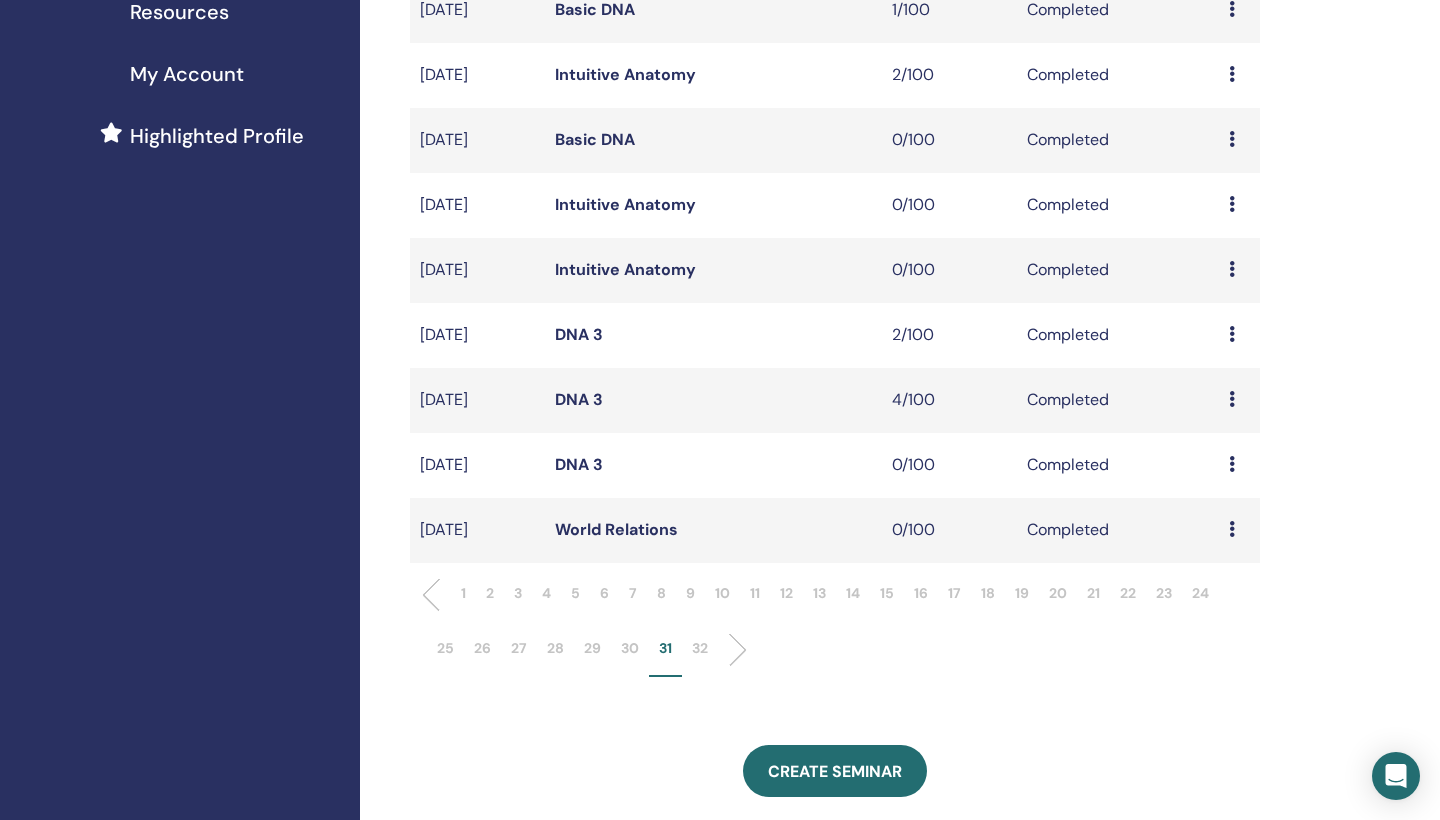 click at bounding box center (1232, 74) 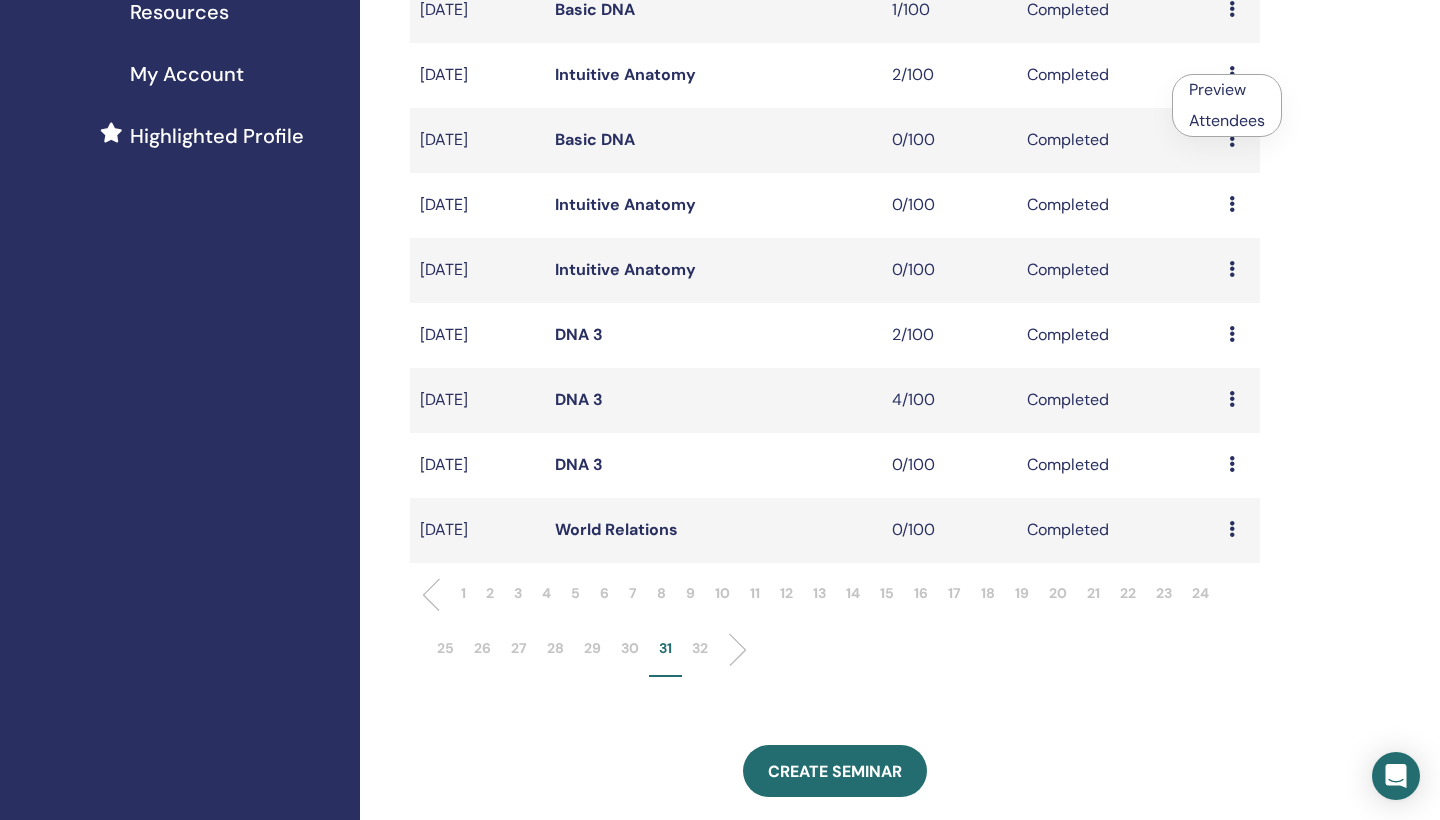 click on "Attendees" at bounding box center [1227, 120] 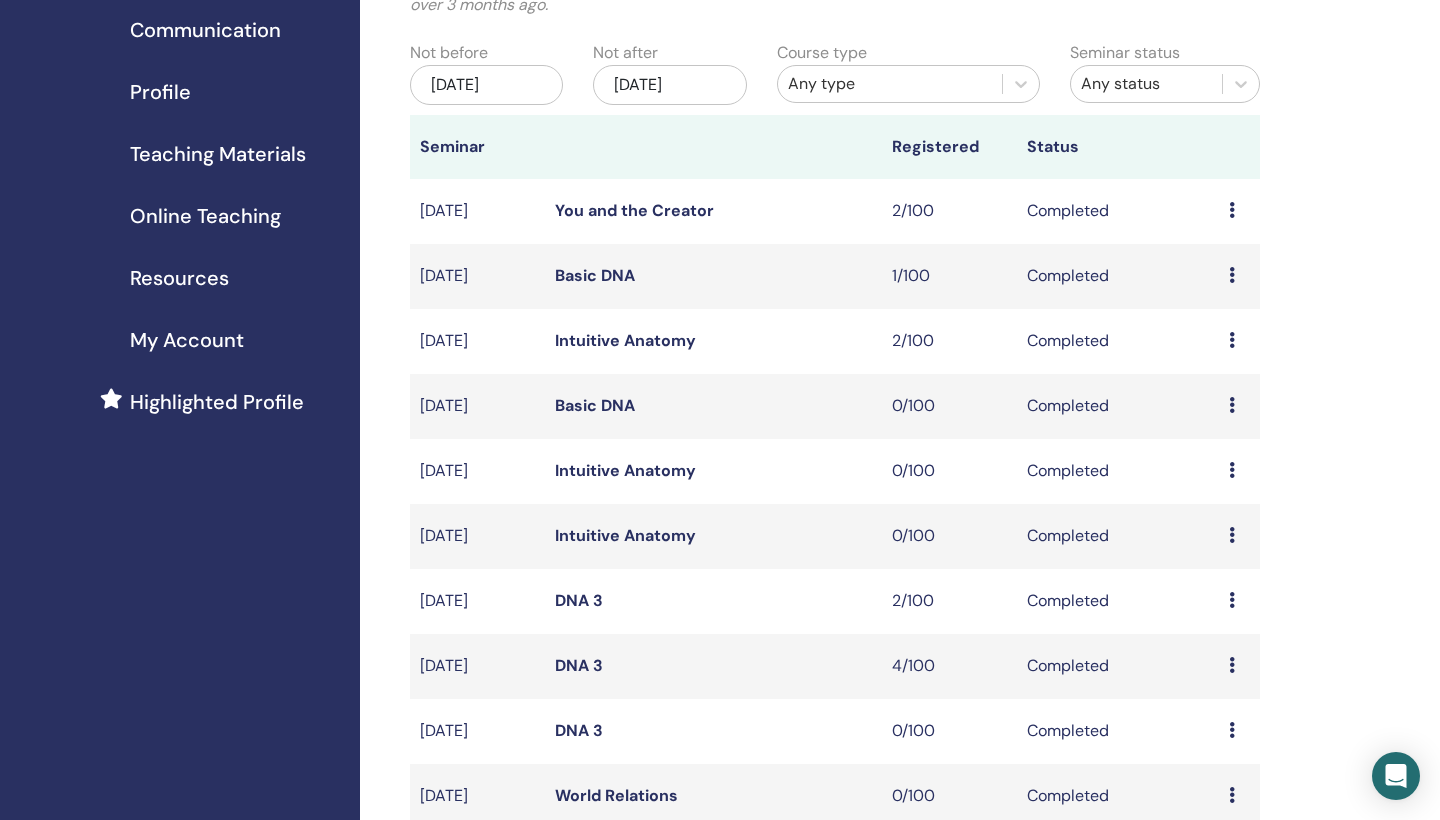 scroll, scrollTop: 188, scrollLeft: 0, axis: vertical 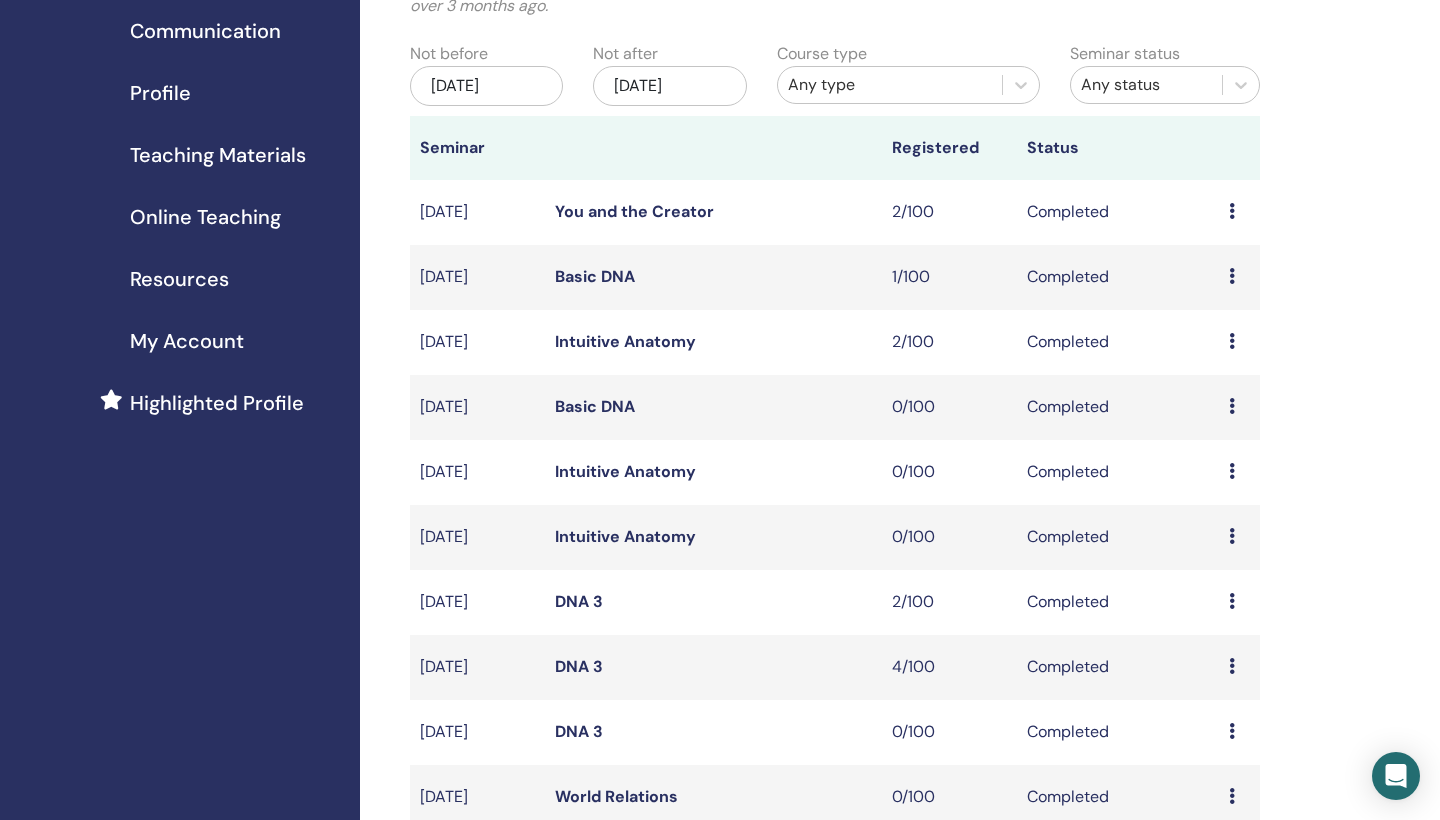click at bounding box center [1232, 211] 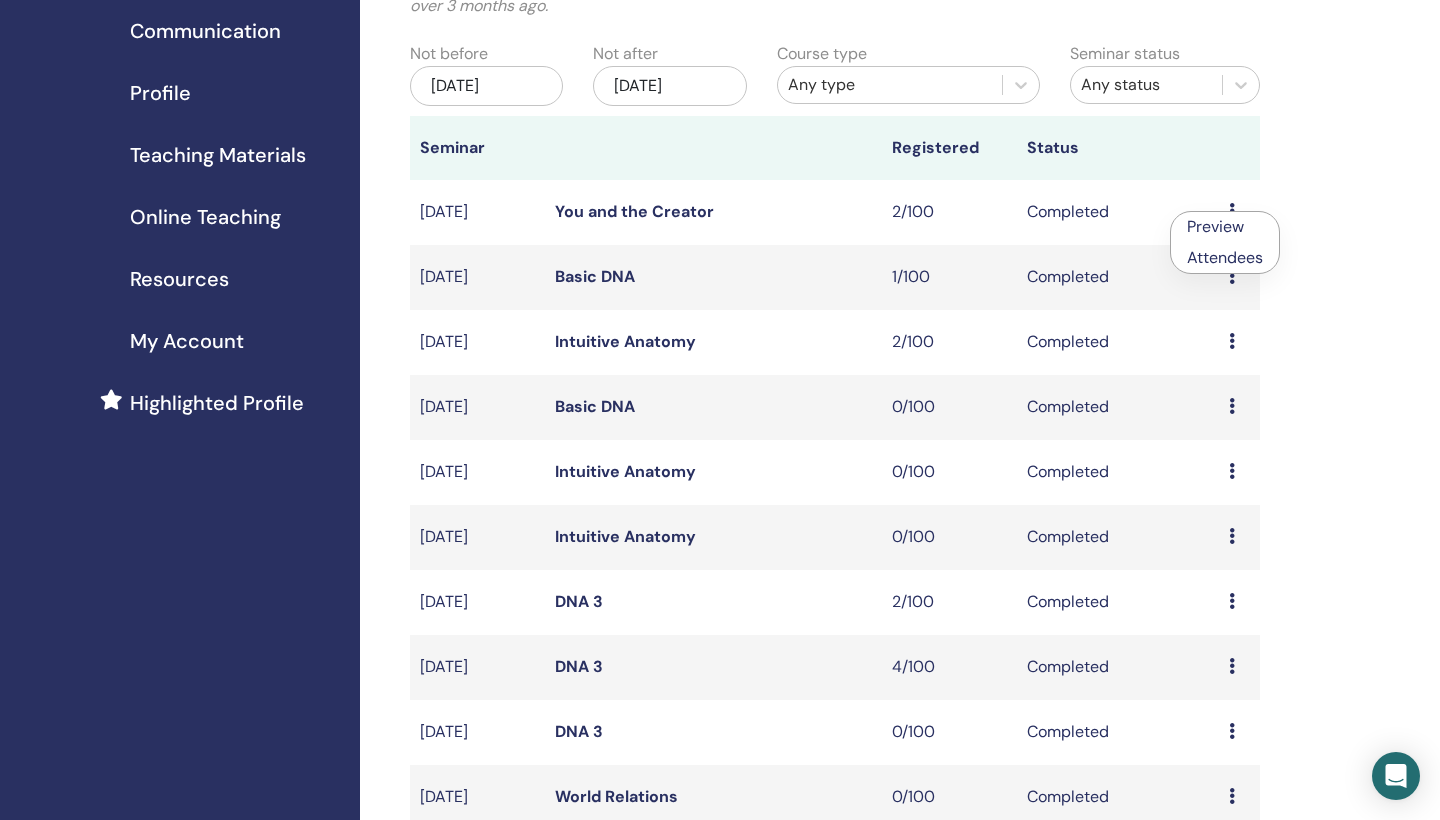 click on "Attendees" at bounding box center (1225, 257) 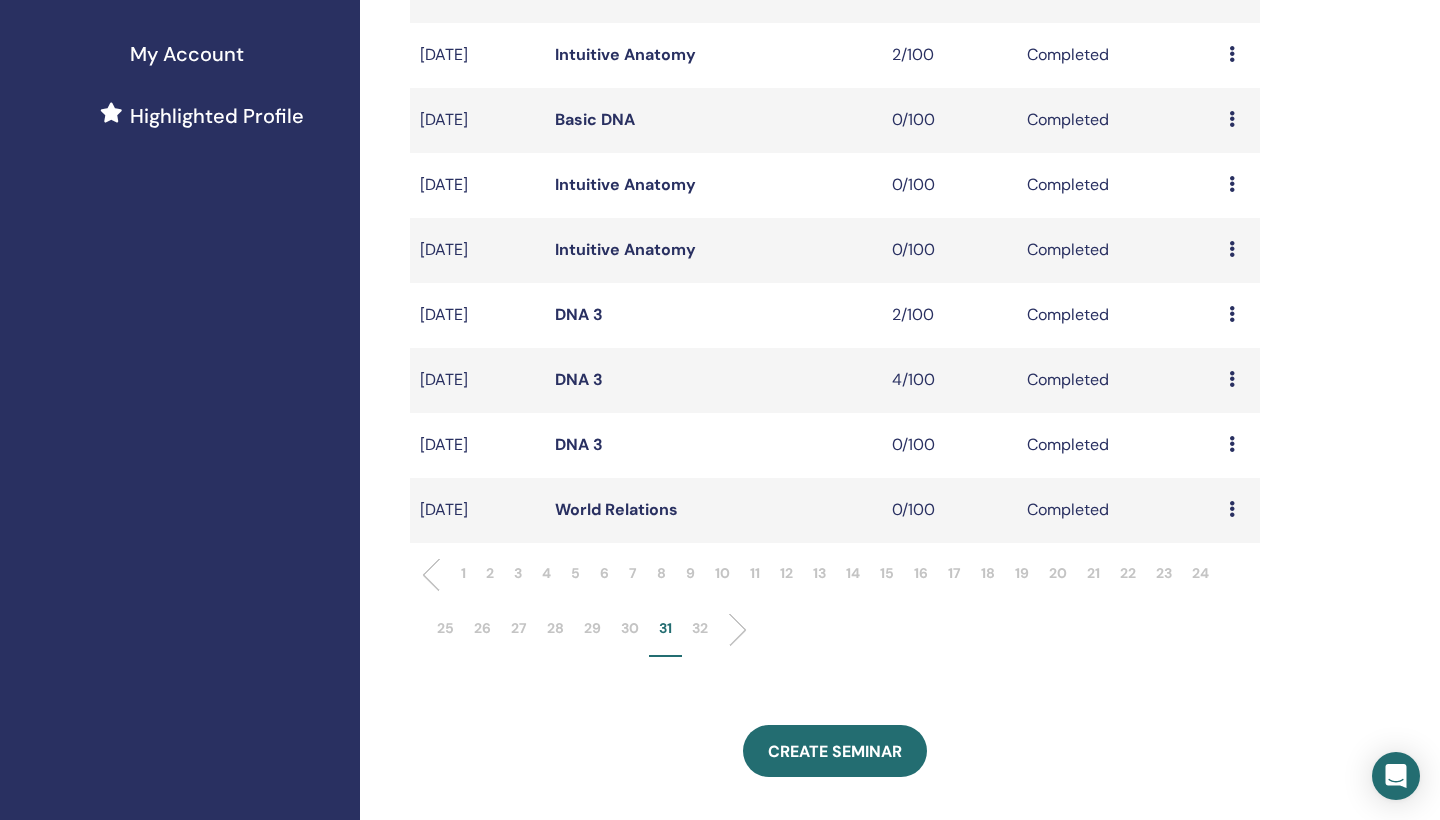 scroll, scrollTop: 499, scrollLeft: 0, axis: vertical 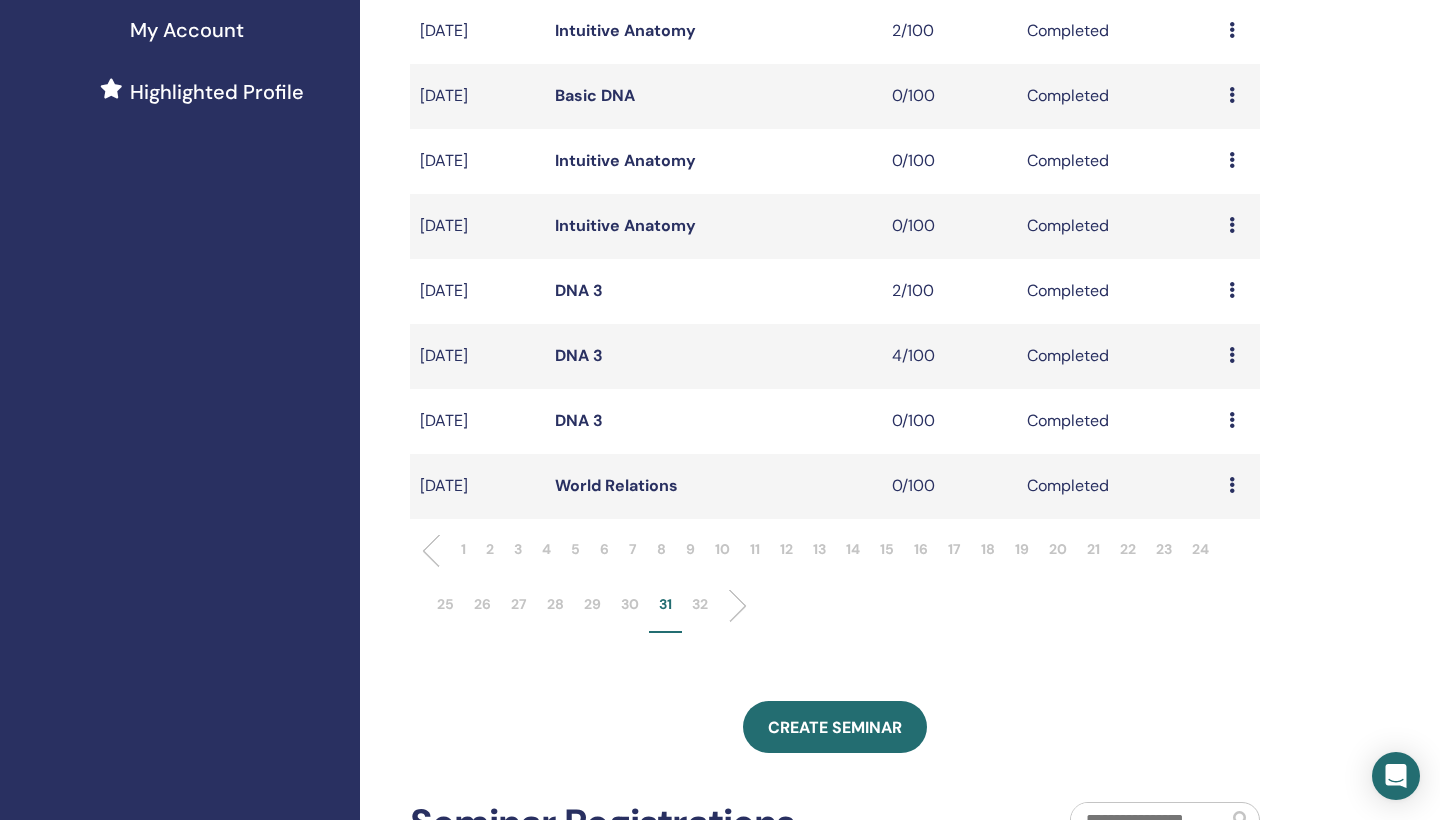click on "30" at bounding box center [630, 604] 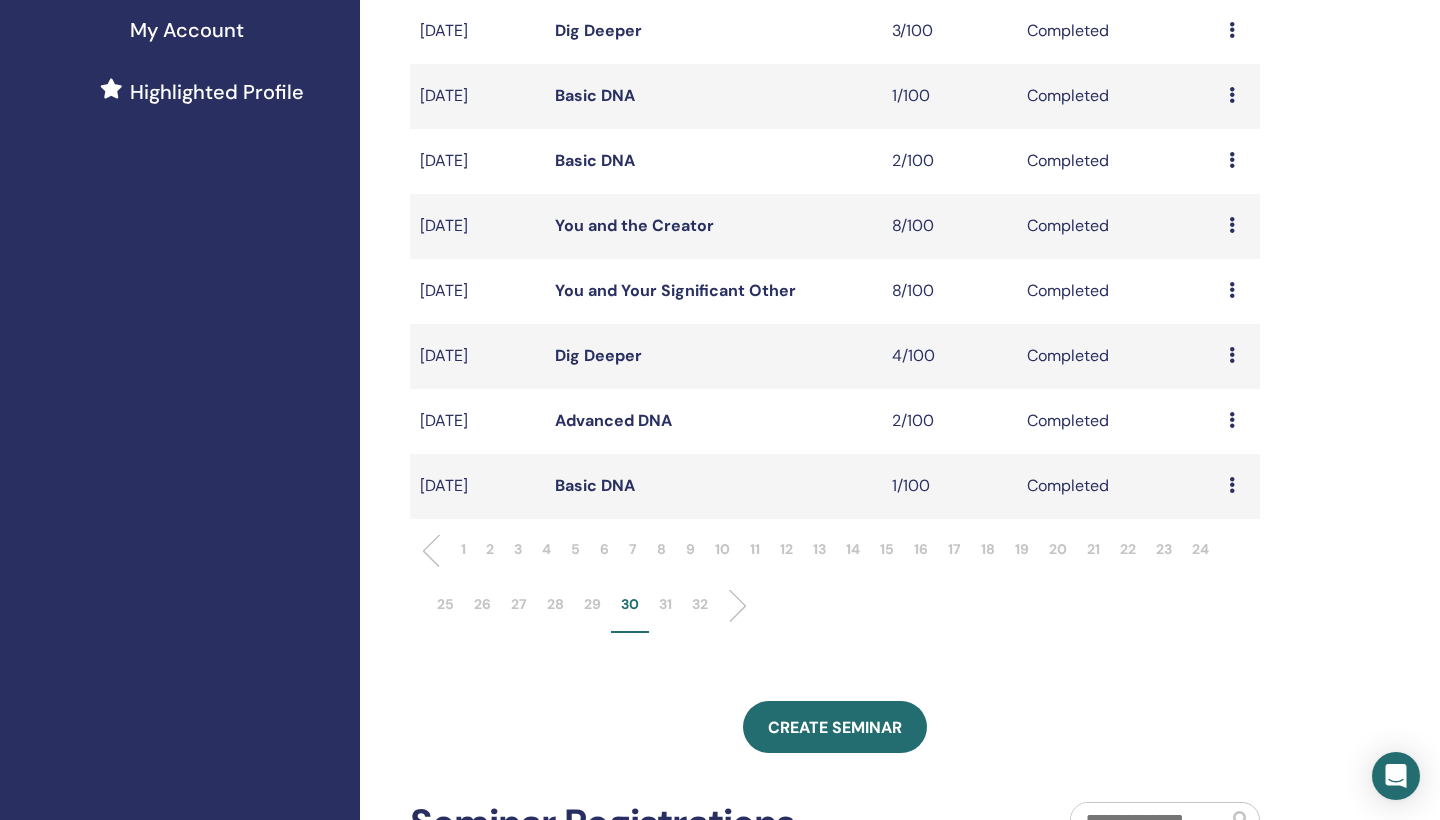 click on "Preview Attendees" at bounding box center [1239, 486] 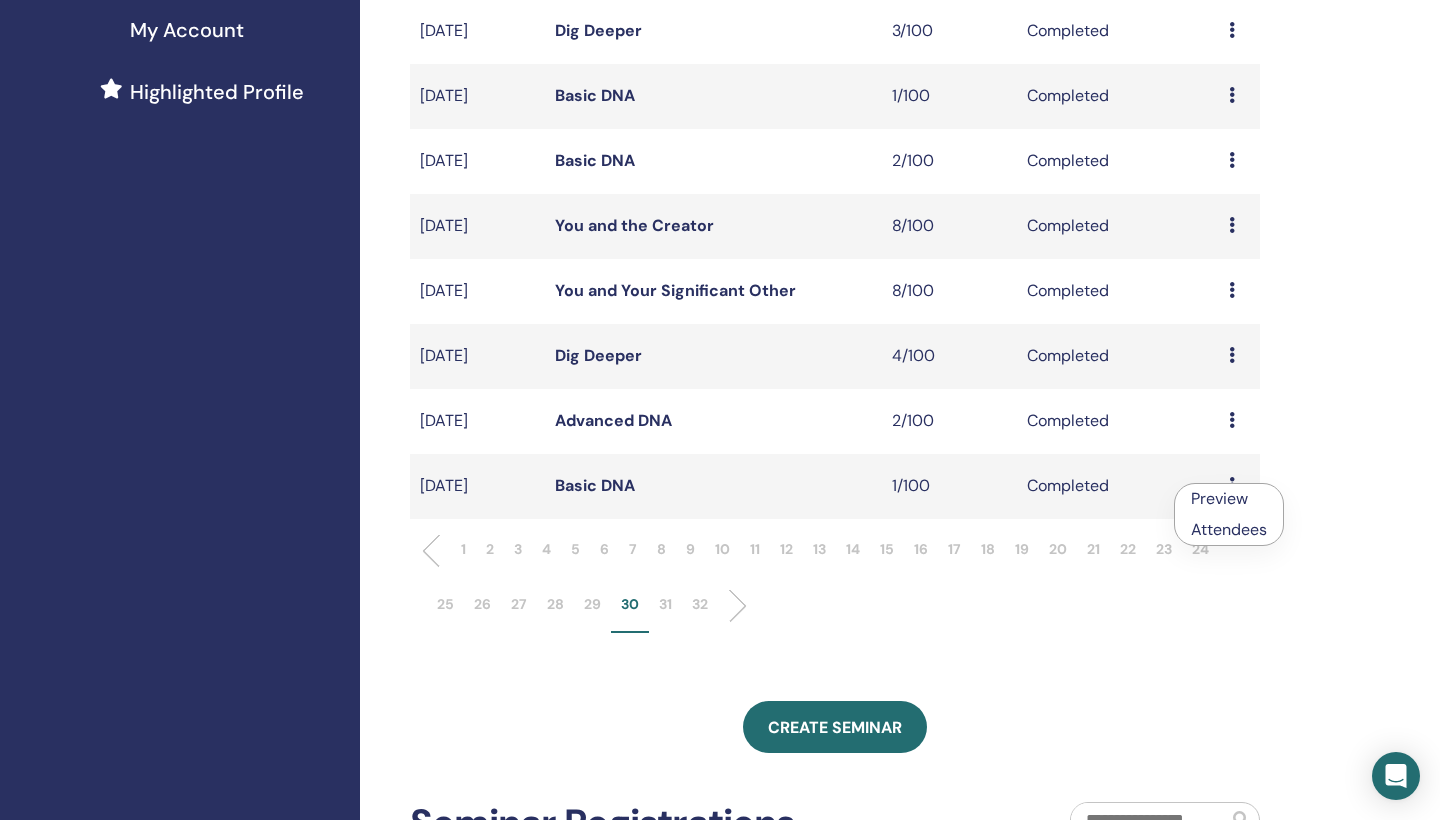 click on "Attendees" at bounding box center (1229, 529) 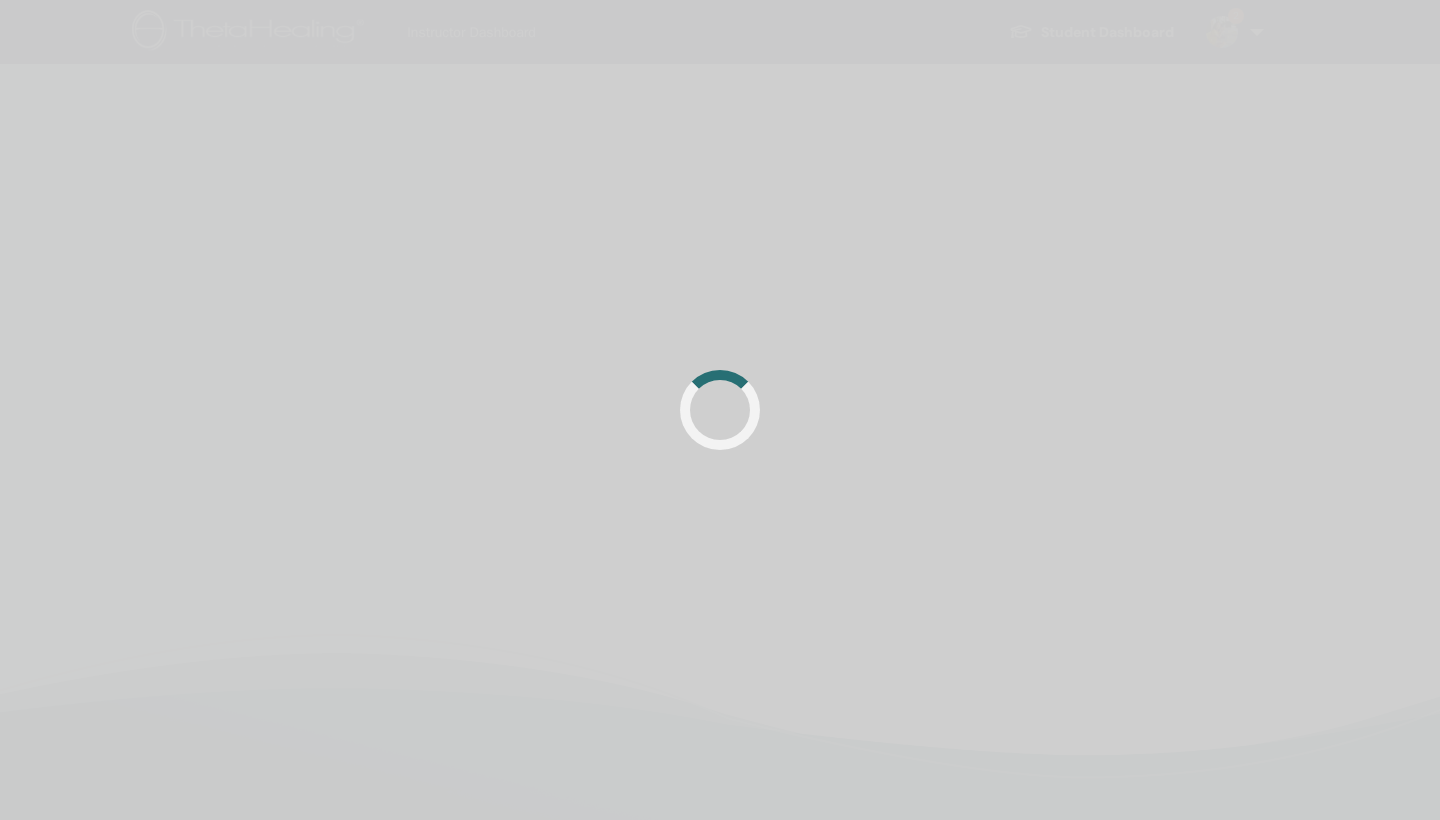 scroll, scrollTop: 0, scrollLeft: 0, axis: both 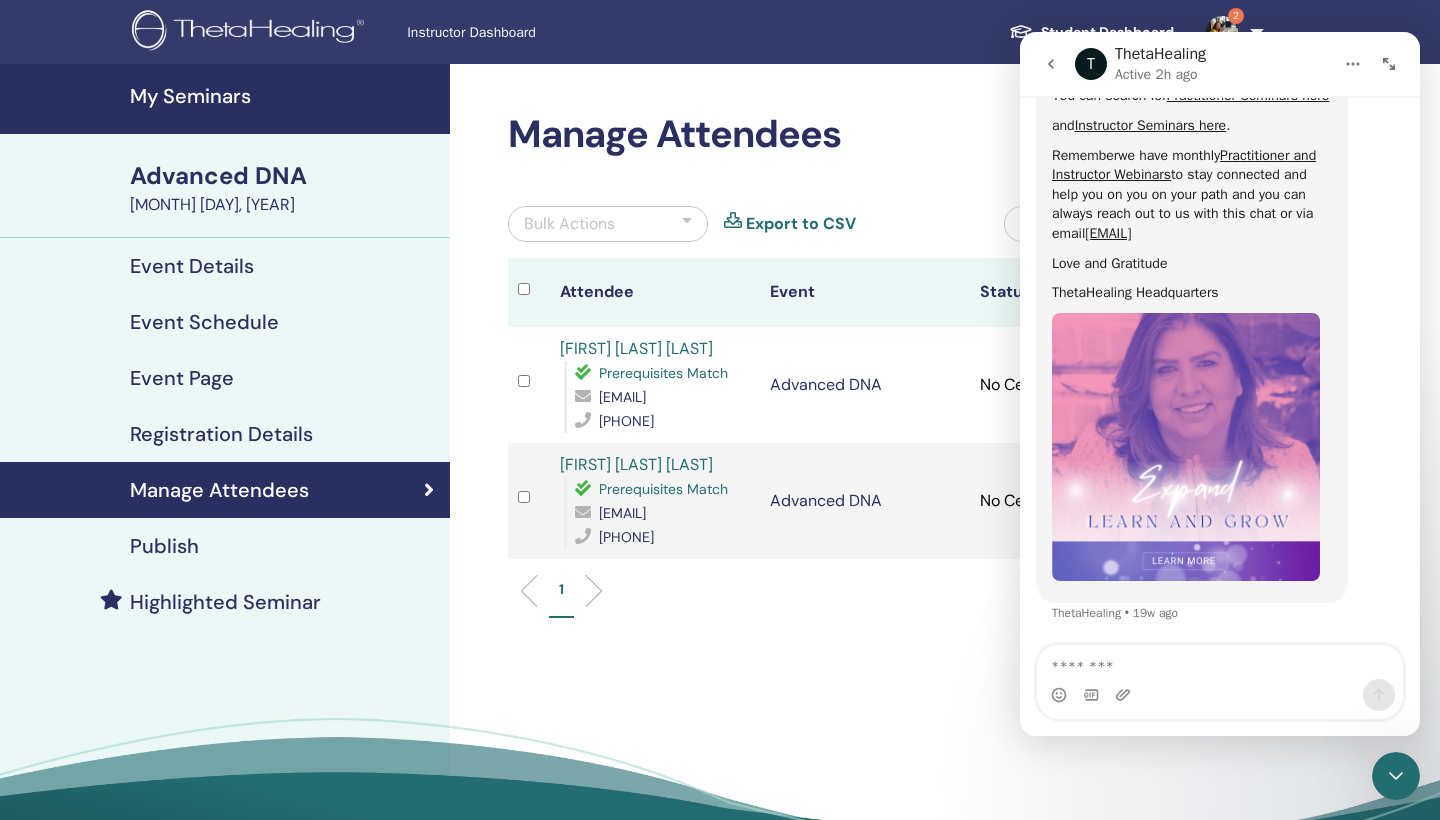 click 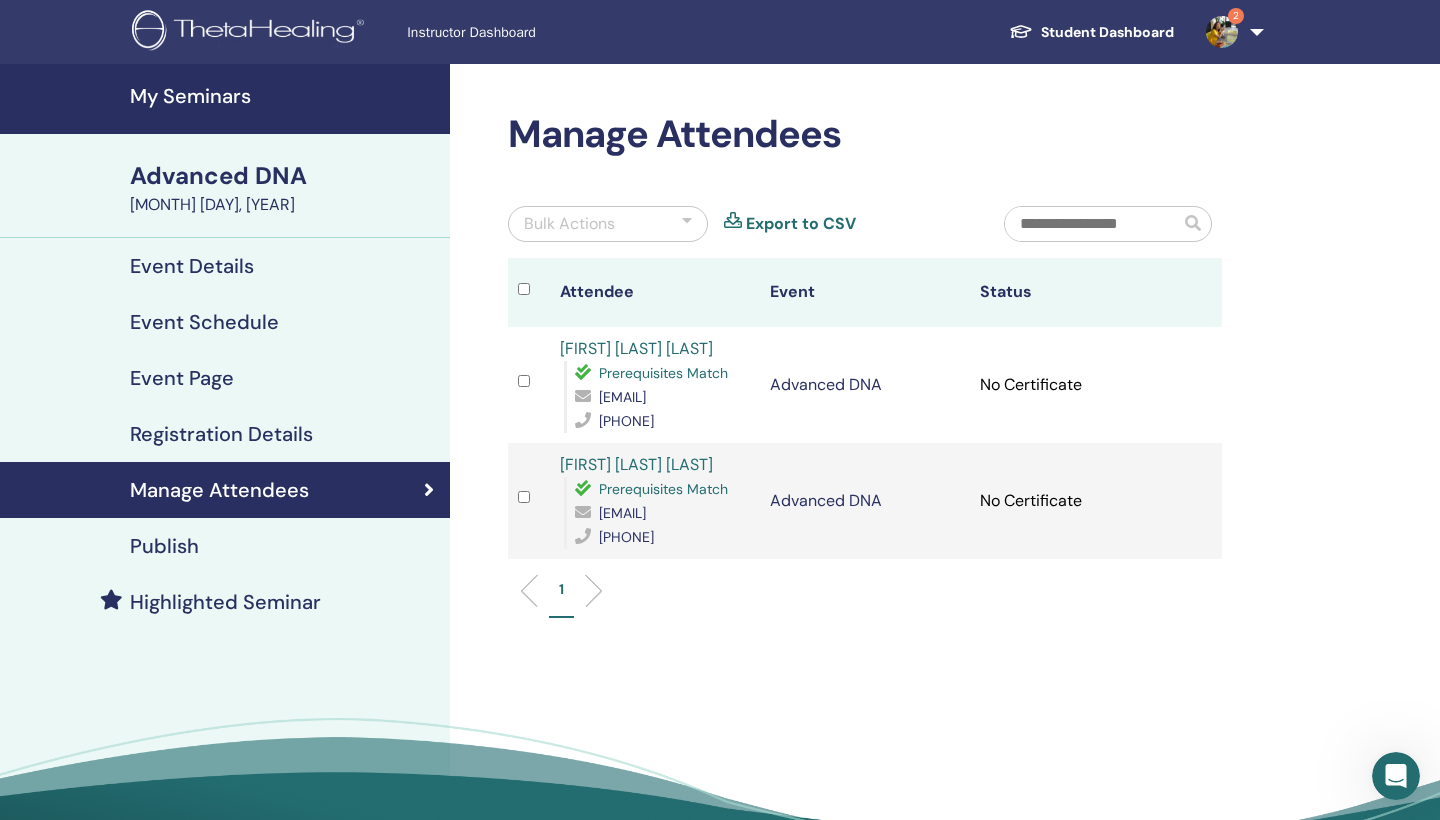 scroll, scrollTop: 0, scrollLeft: 0, axis: both 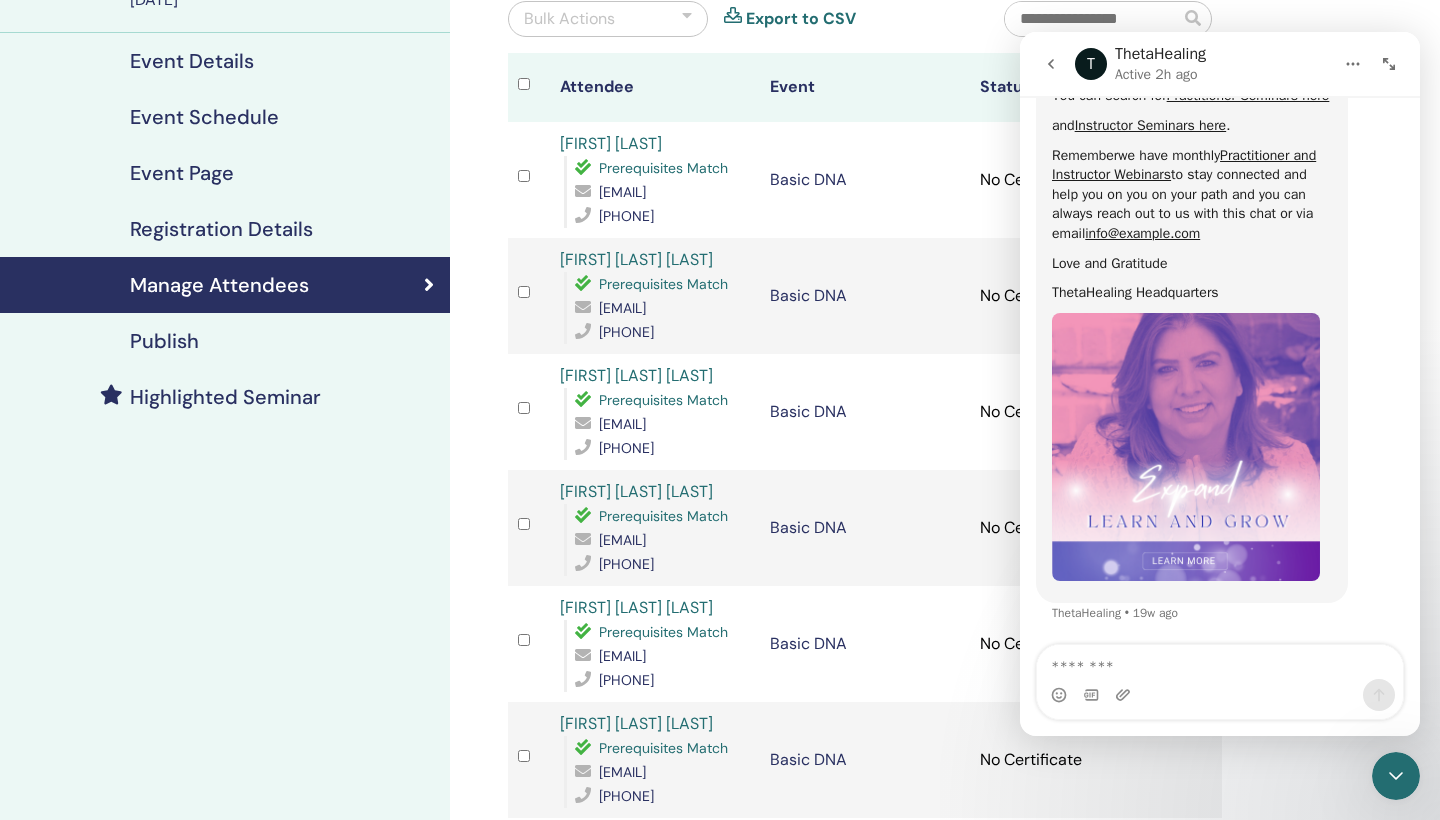 click 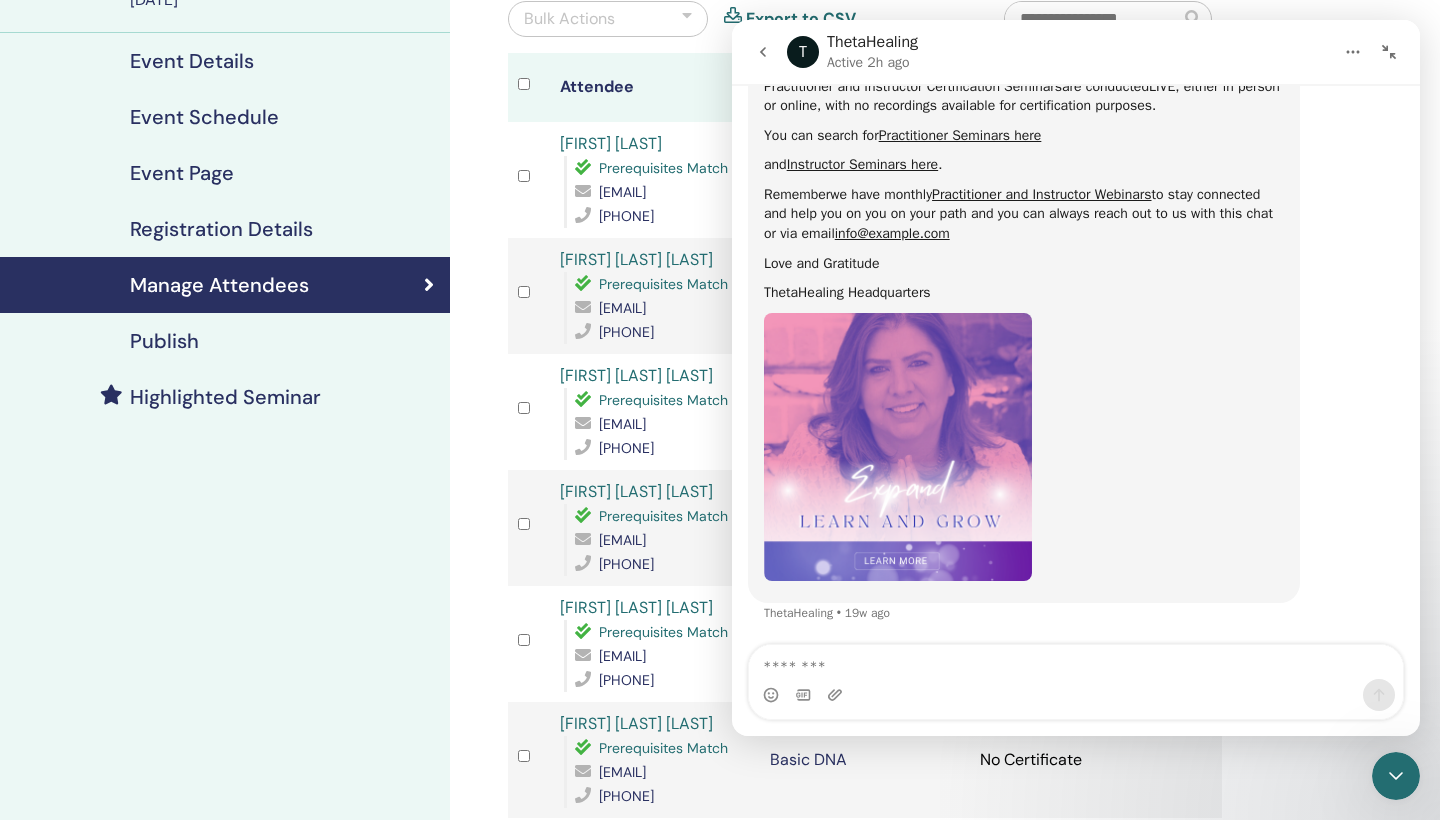 scroll, scrollTop: 668, scrollLeft: 0, axis: vertical 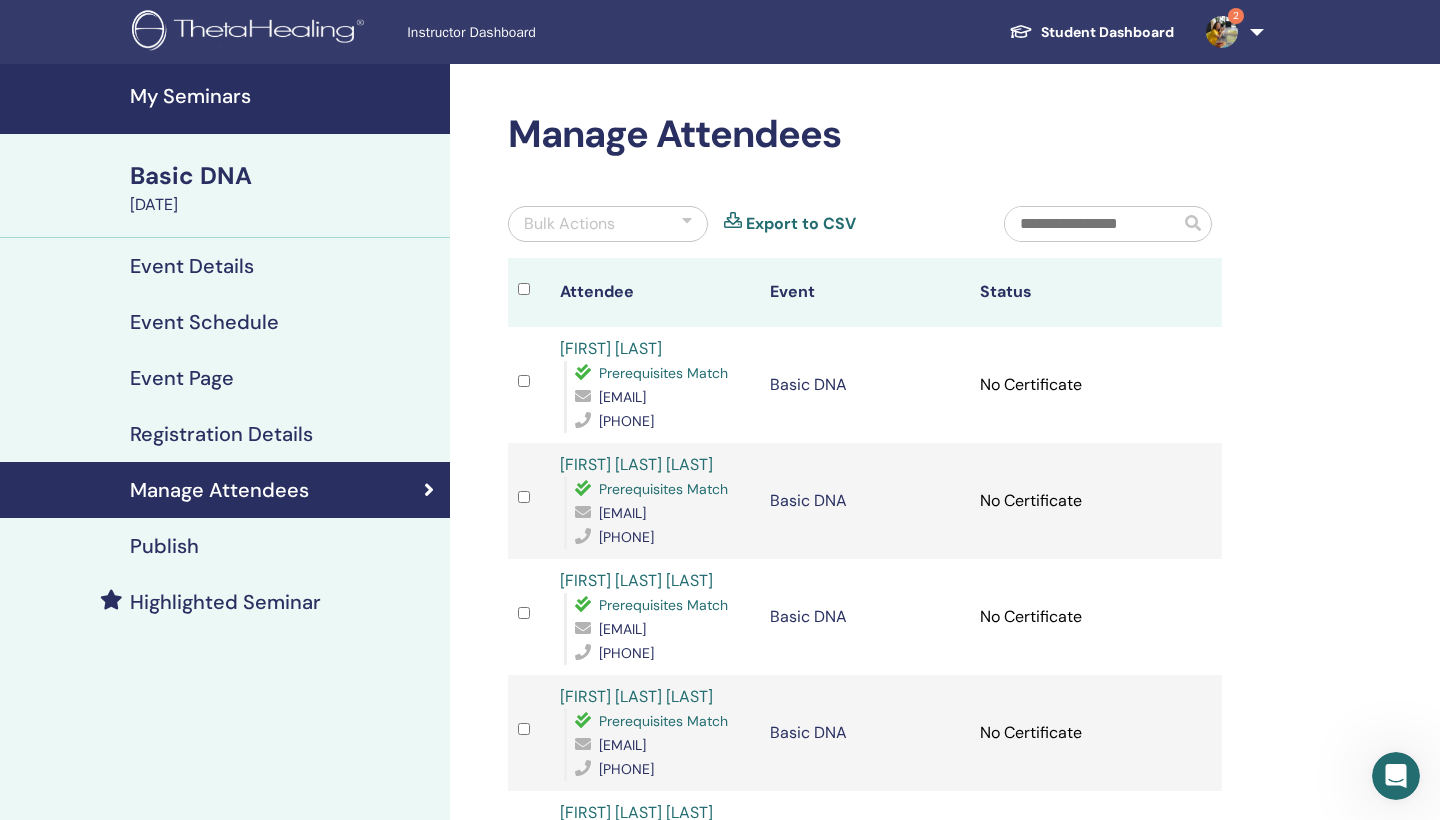 click on "Export to CSV" at bounding box center [801, 224] 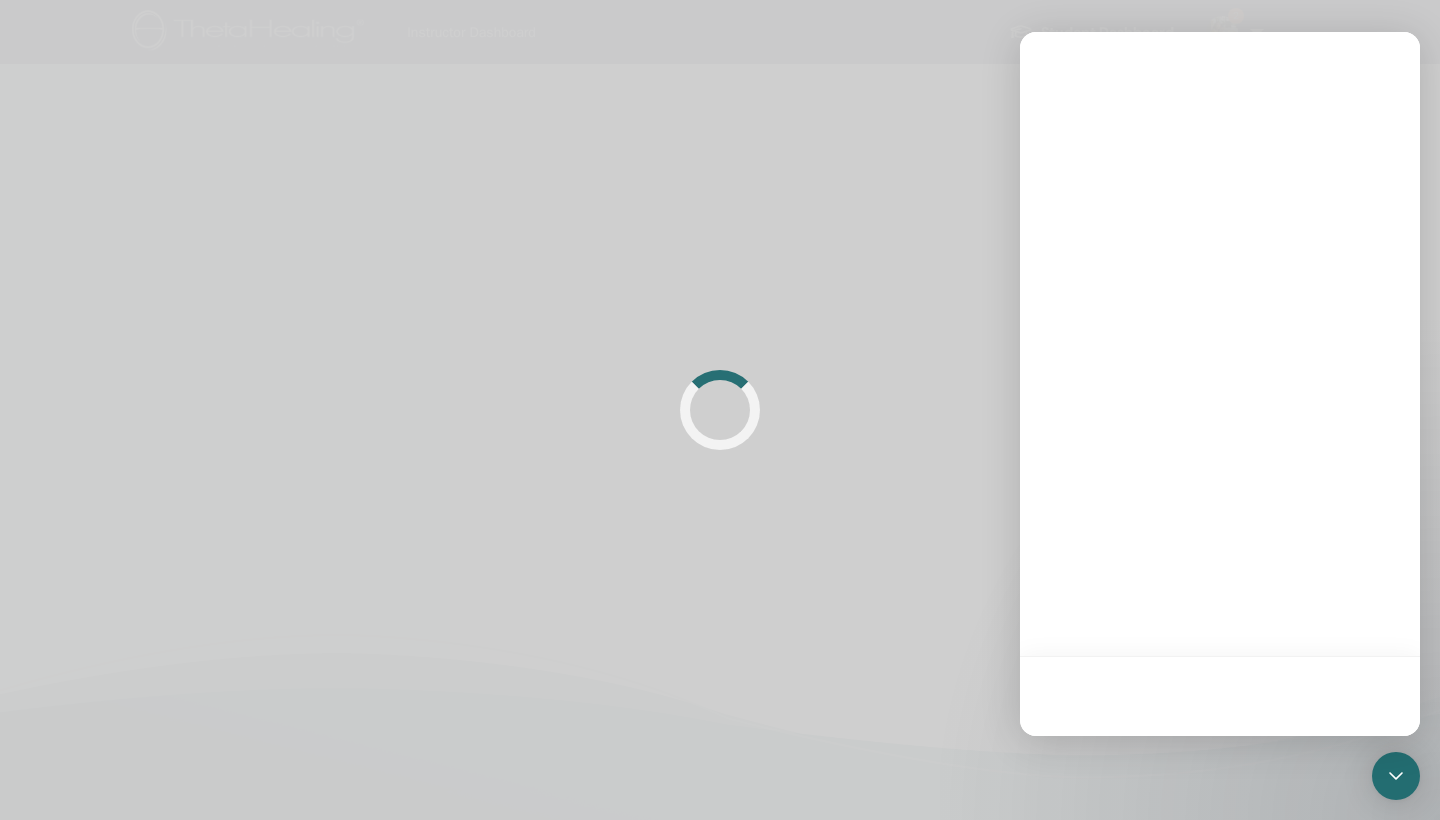 scroll, scrollTop: 0, scrollLeft: 0, axis: both 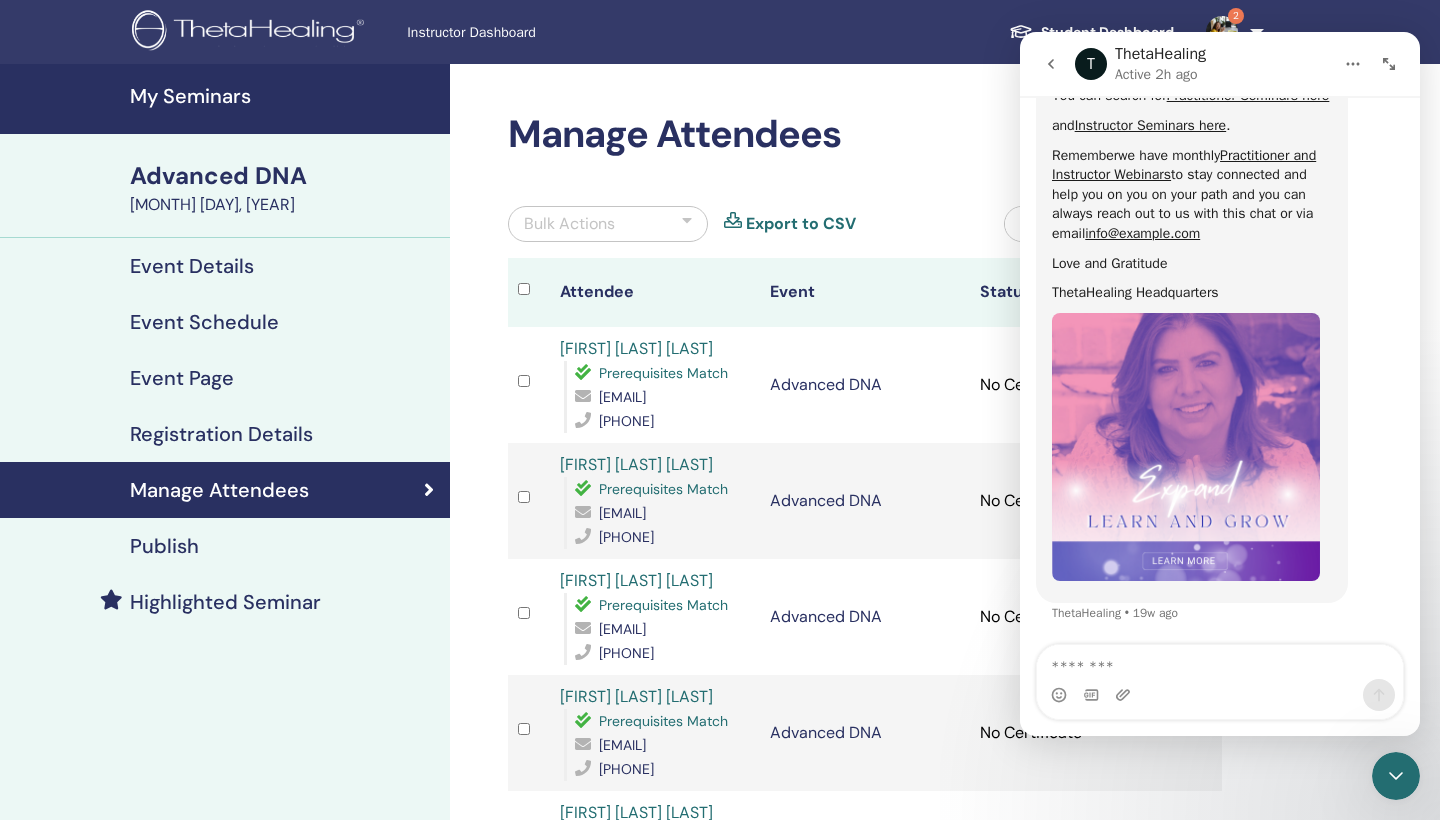 click at bounding box center [1396, 776] 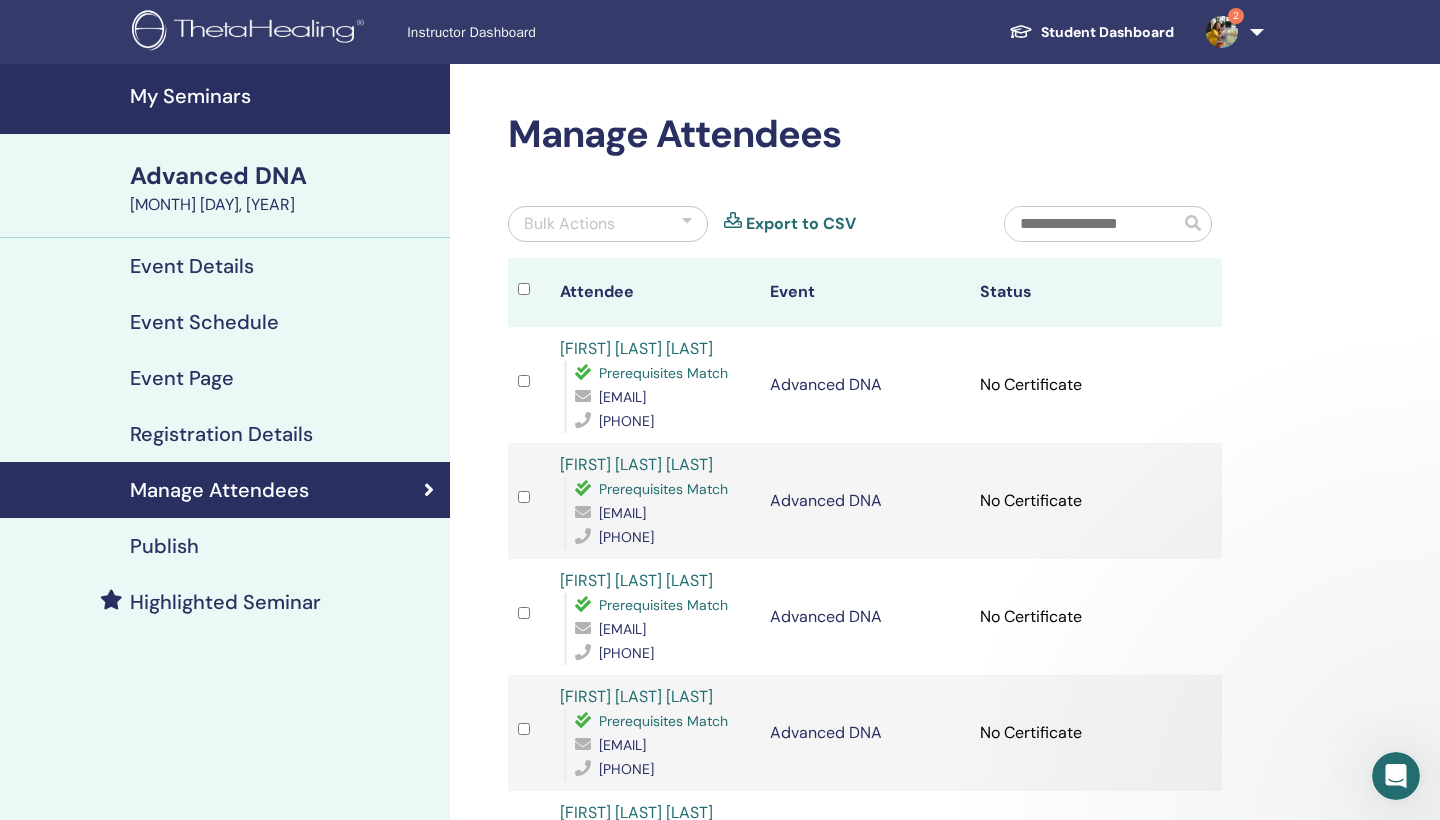 scroll, scrollTop: 0, scrollLeft: 0, axis: both 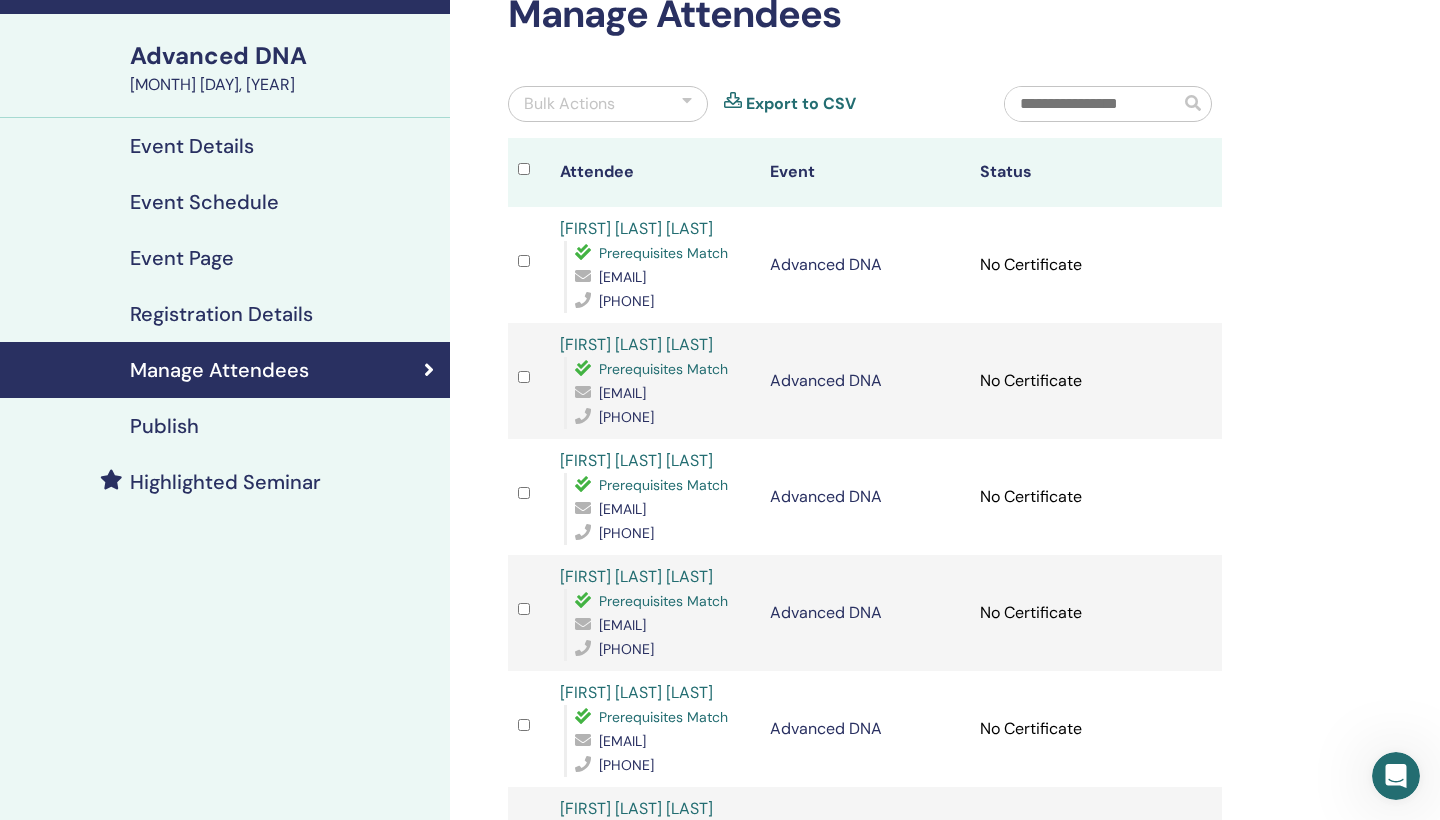 click on "Export to CSV" at bounding box center [801, 104] 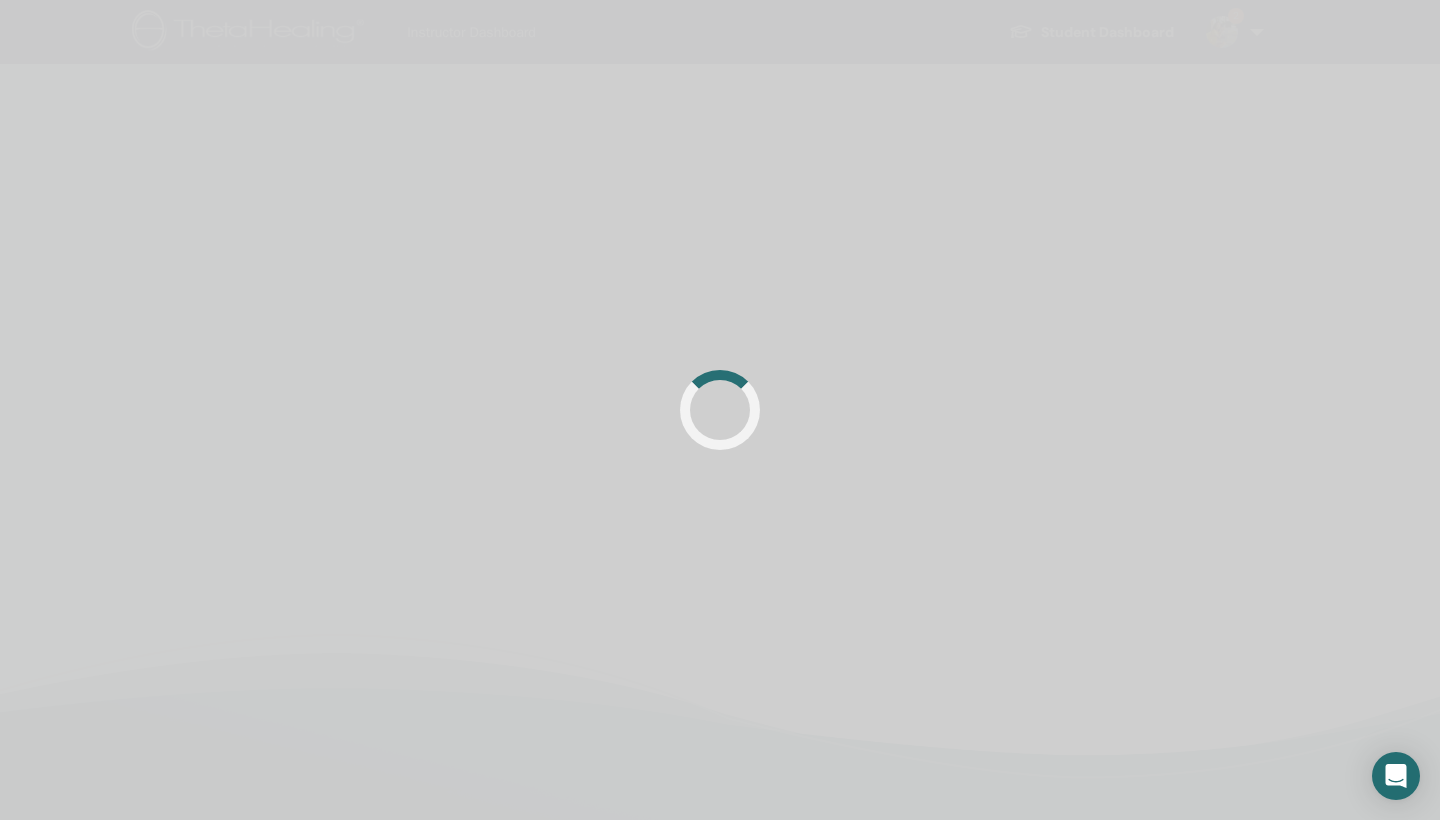 scroll, scrollTop: 0, scrollLeft: 0, axis: both 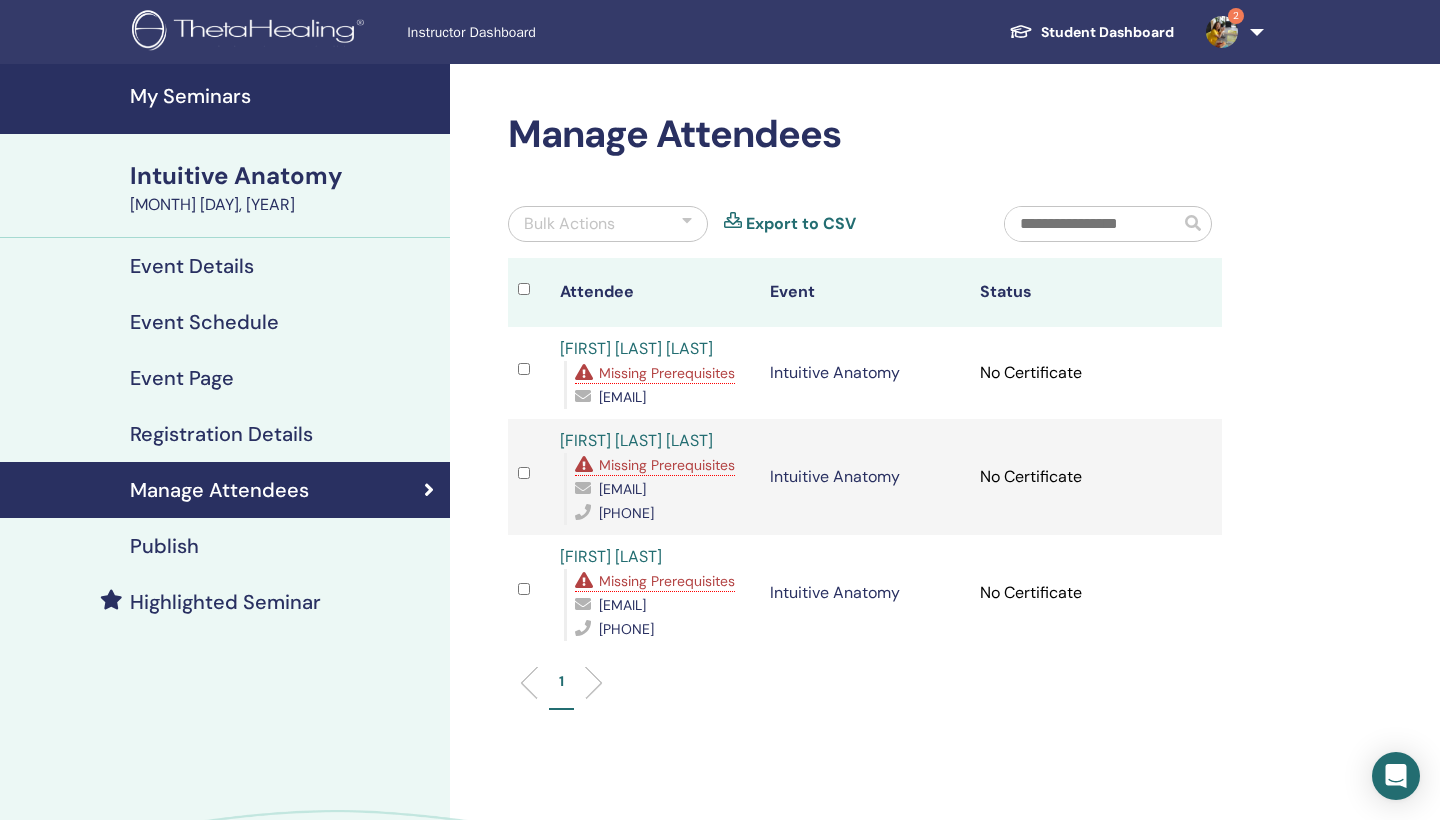 click on "Export to CSV" at bounding box center [801, 224] 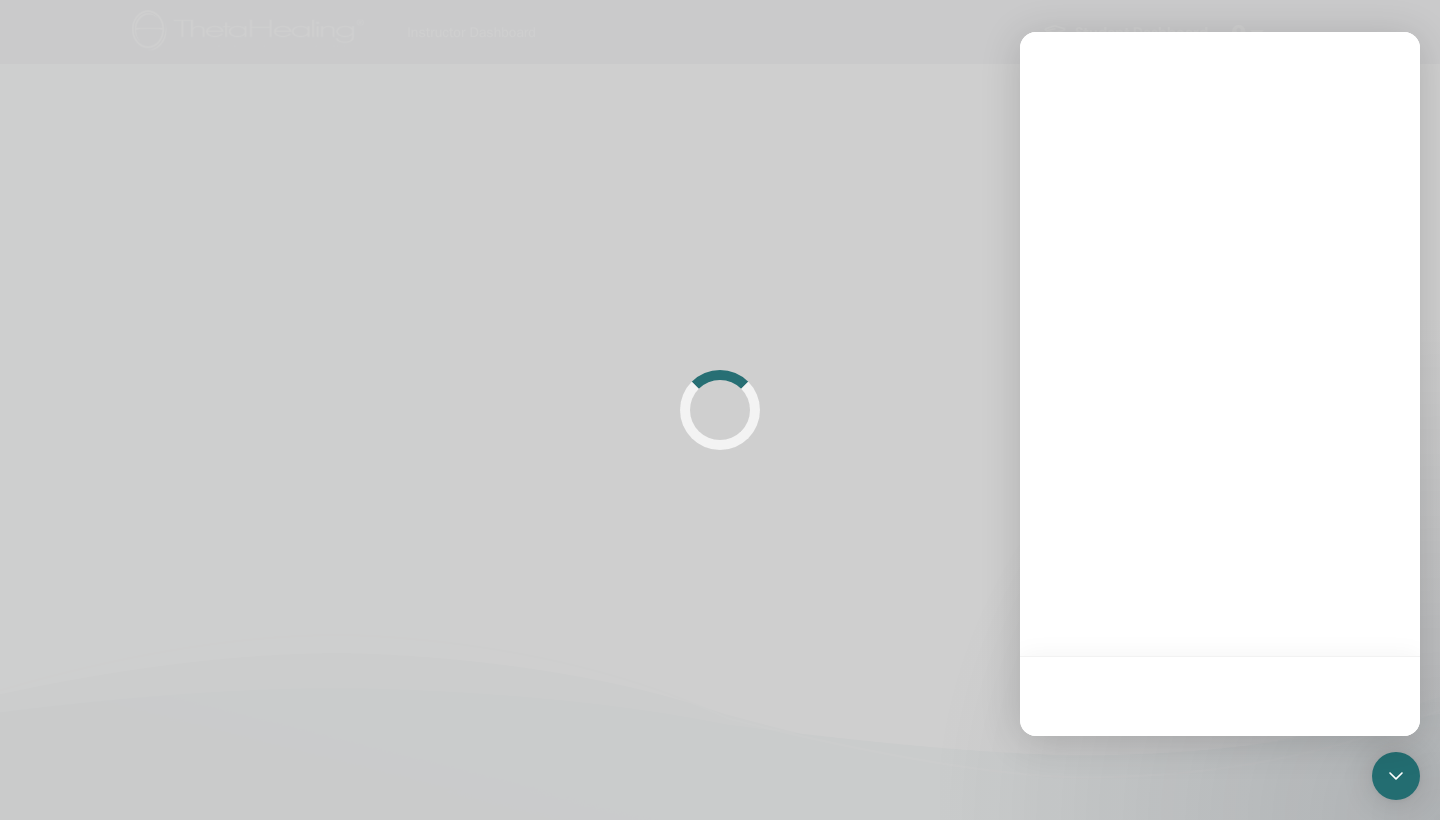 scroll, scrollTop: 0, scrollLeft: 0, axis: both 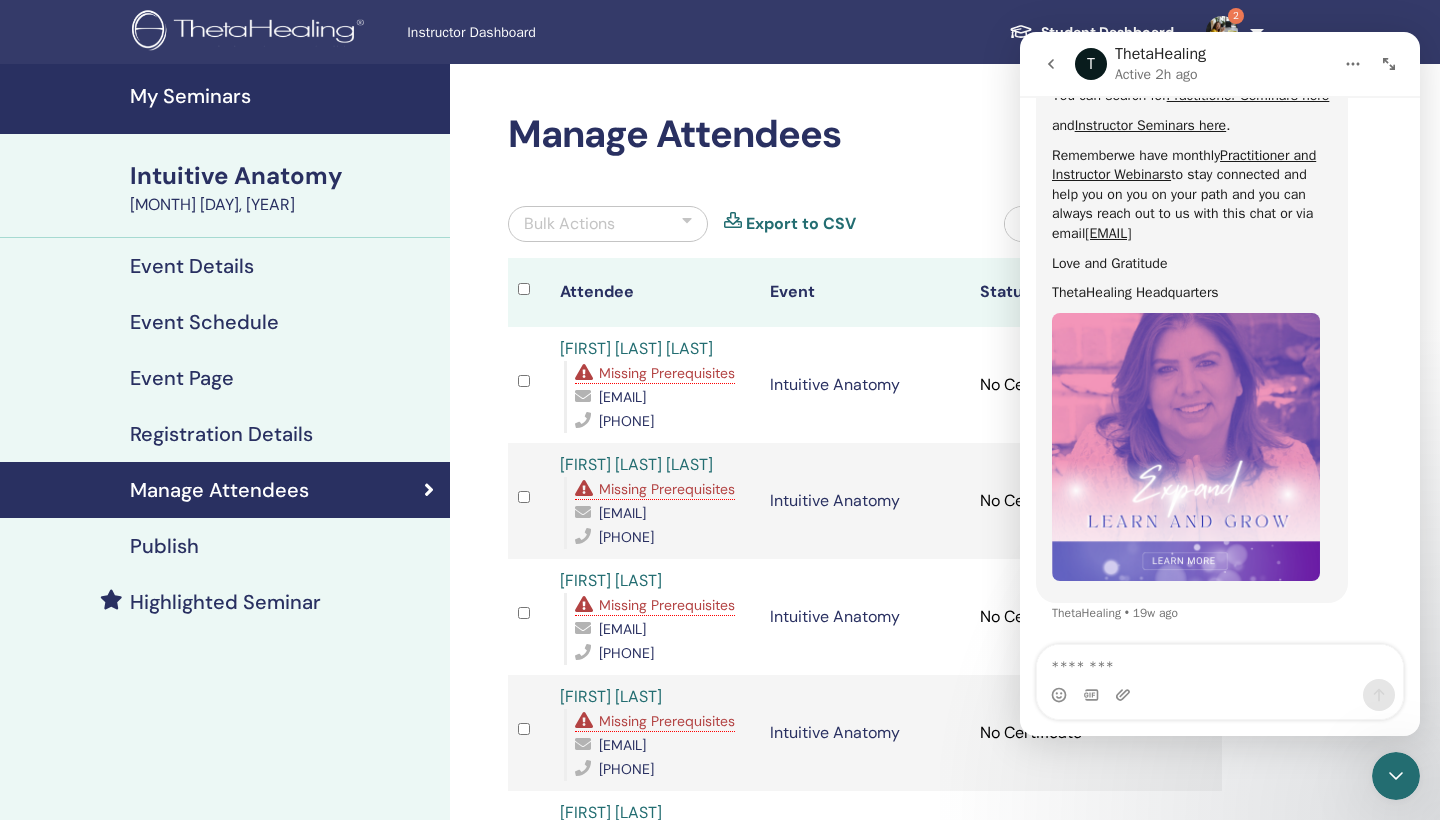 click 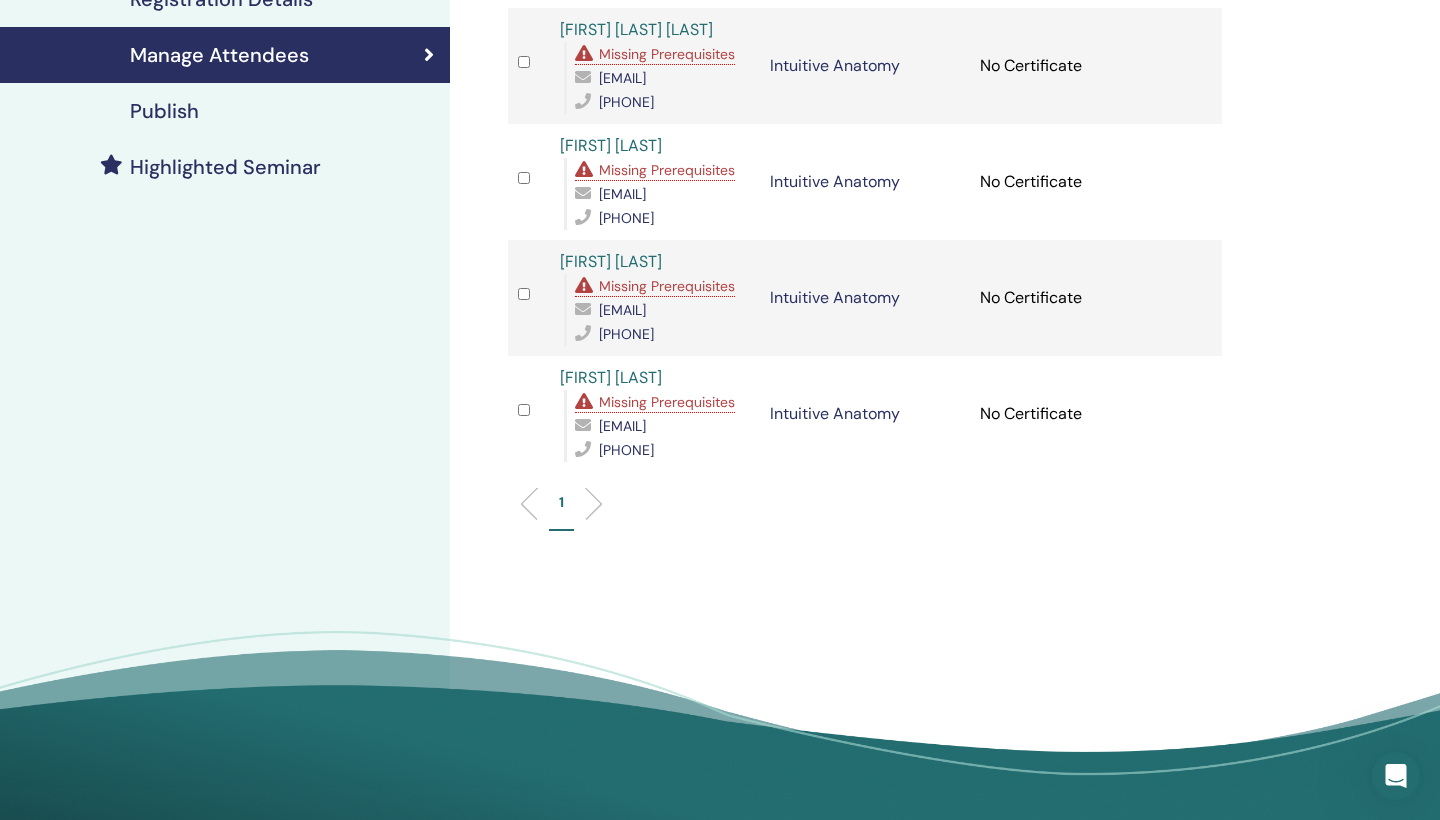 scroll, scrollTop: 447, scrollLeft: 0, axis: vertical 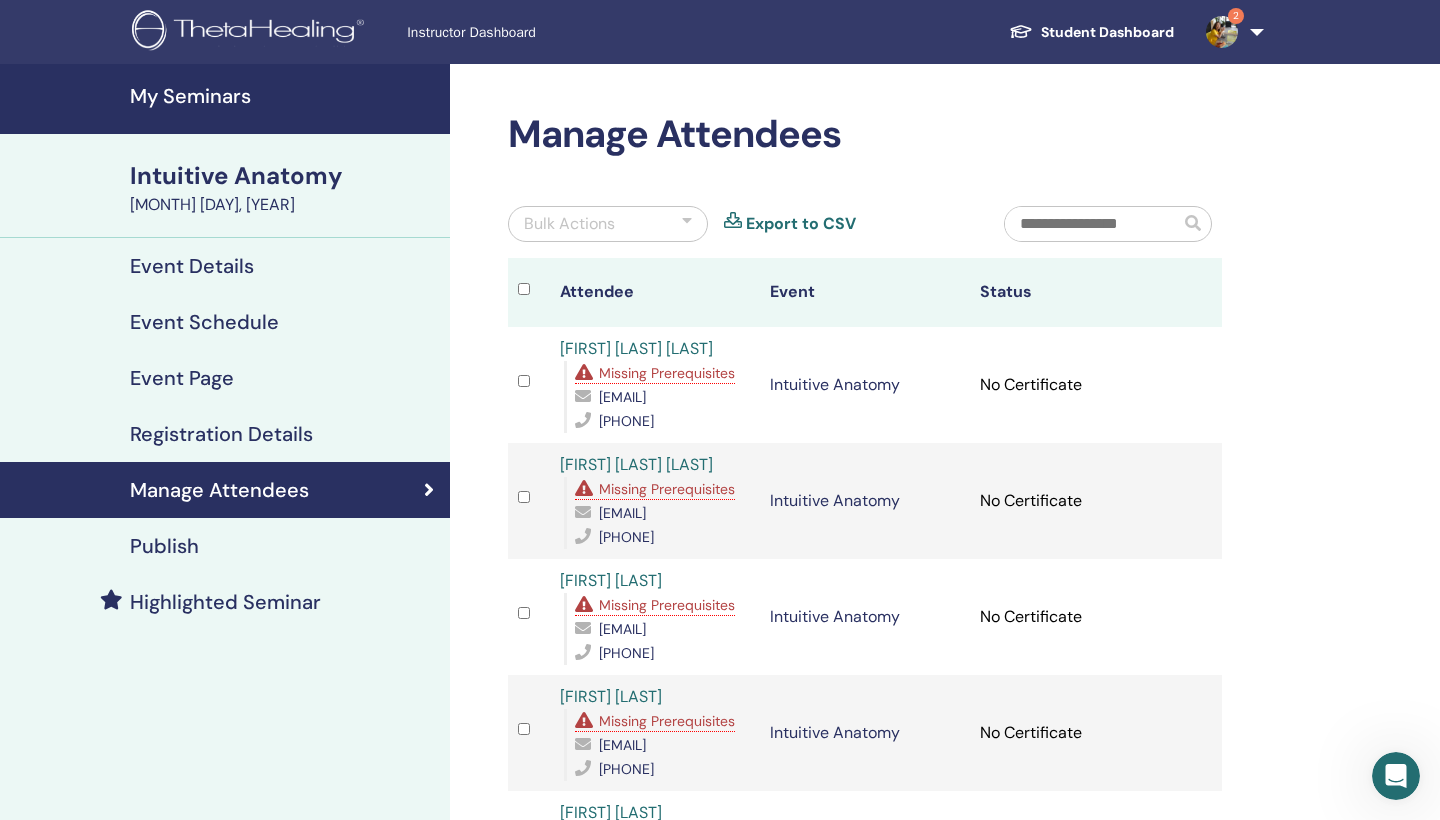 click on "Export to CSV" at bounding box center (801, 224) 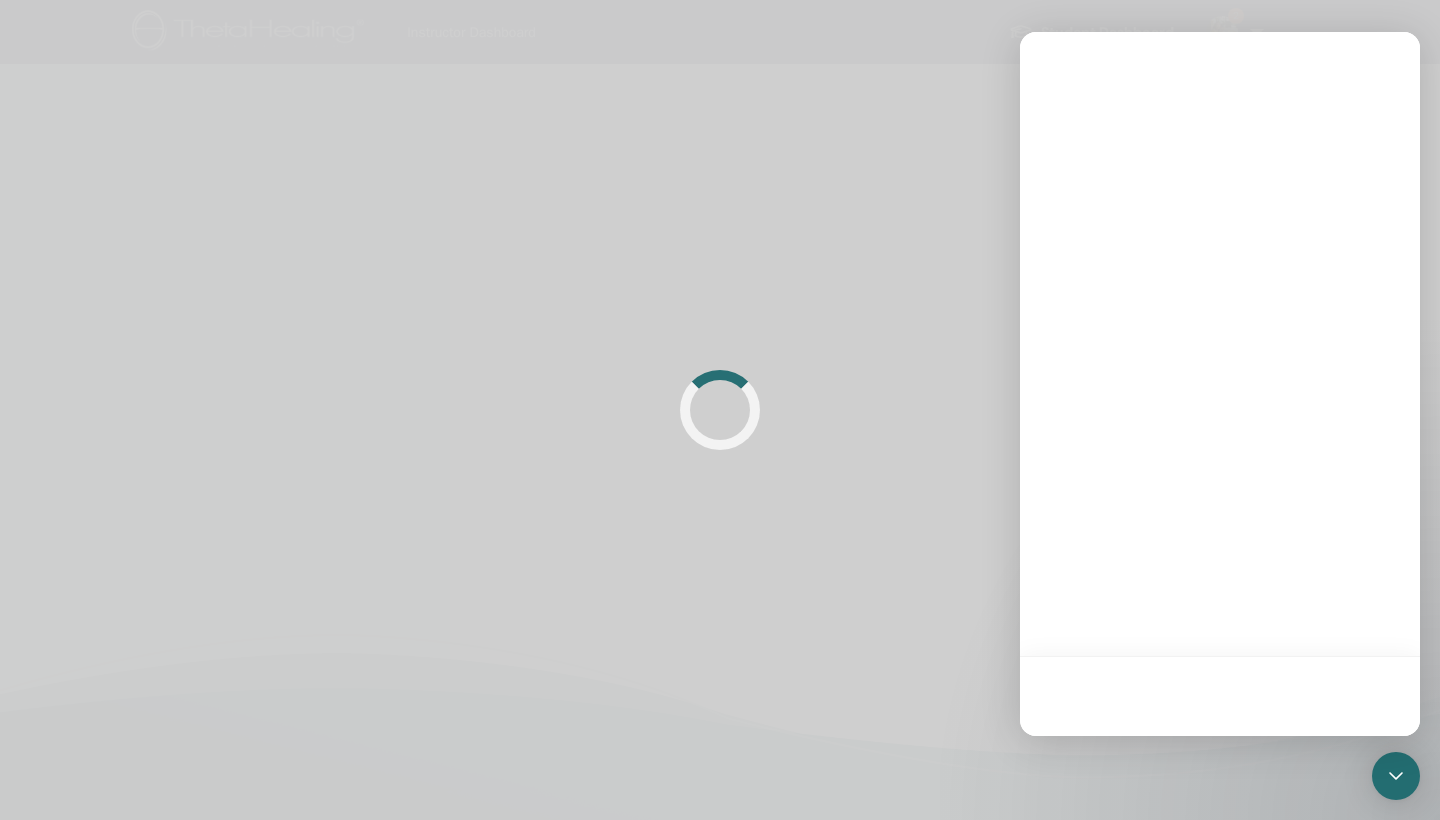 scroll, scrollTop: 0, scrollLeft: 0, axis: both 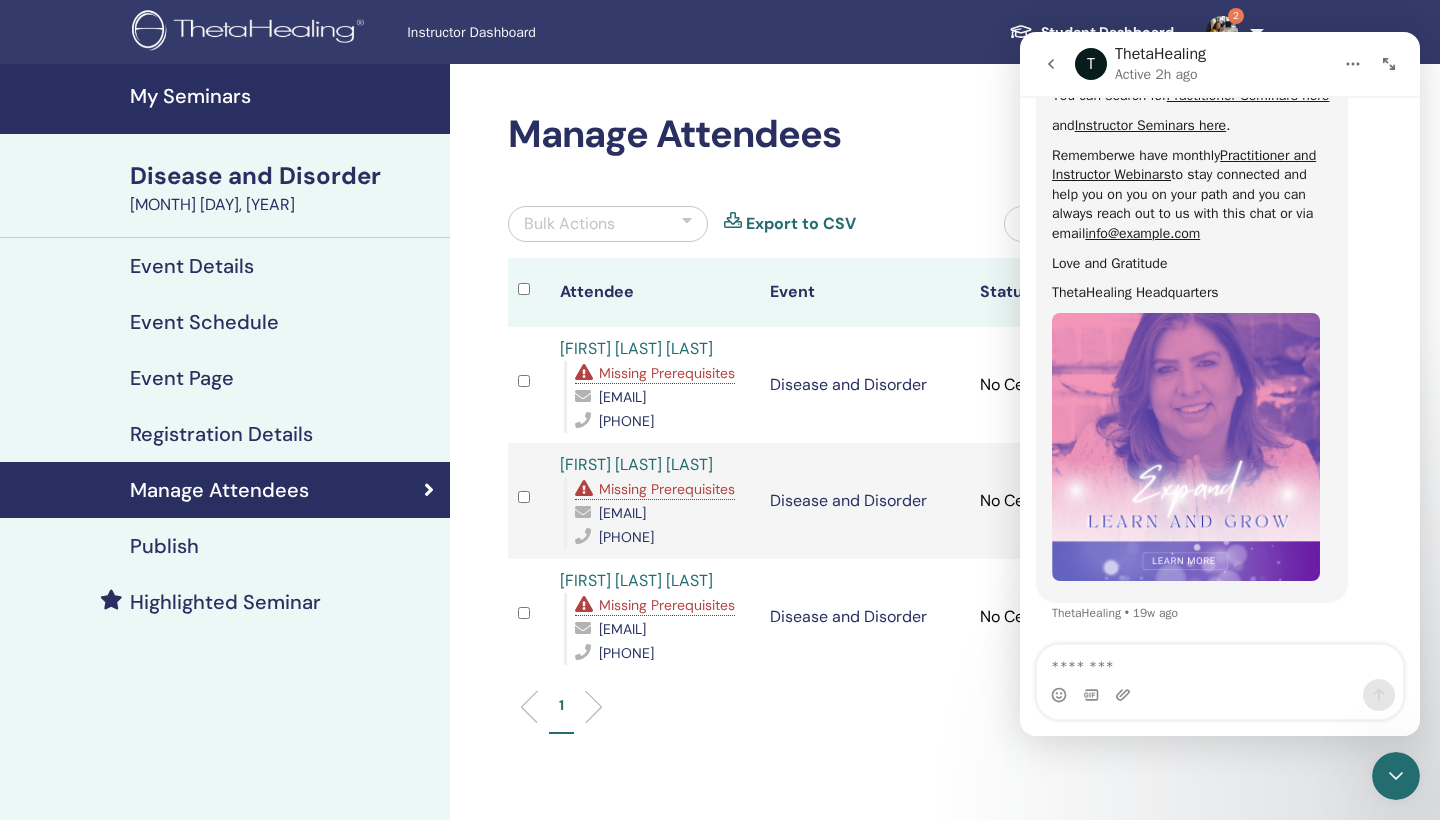 click 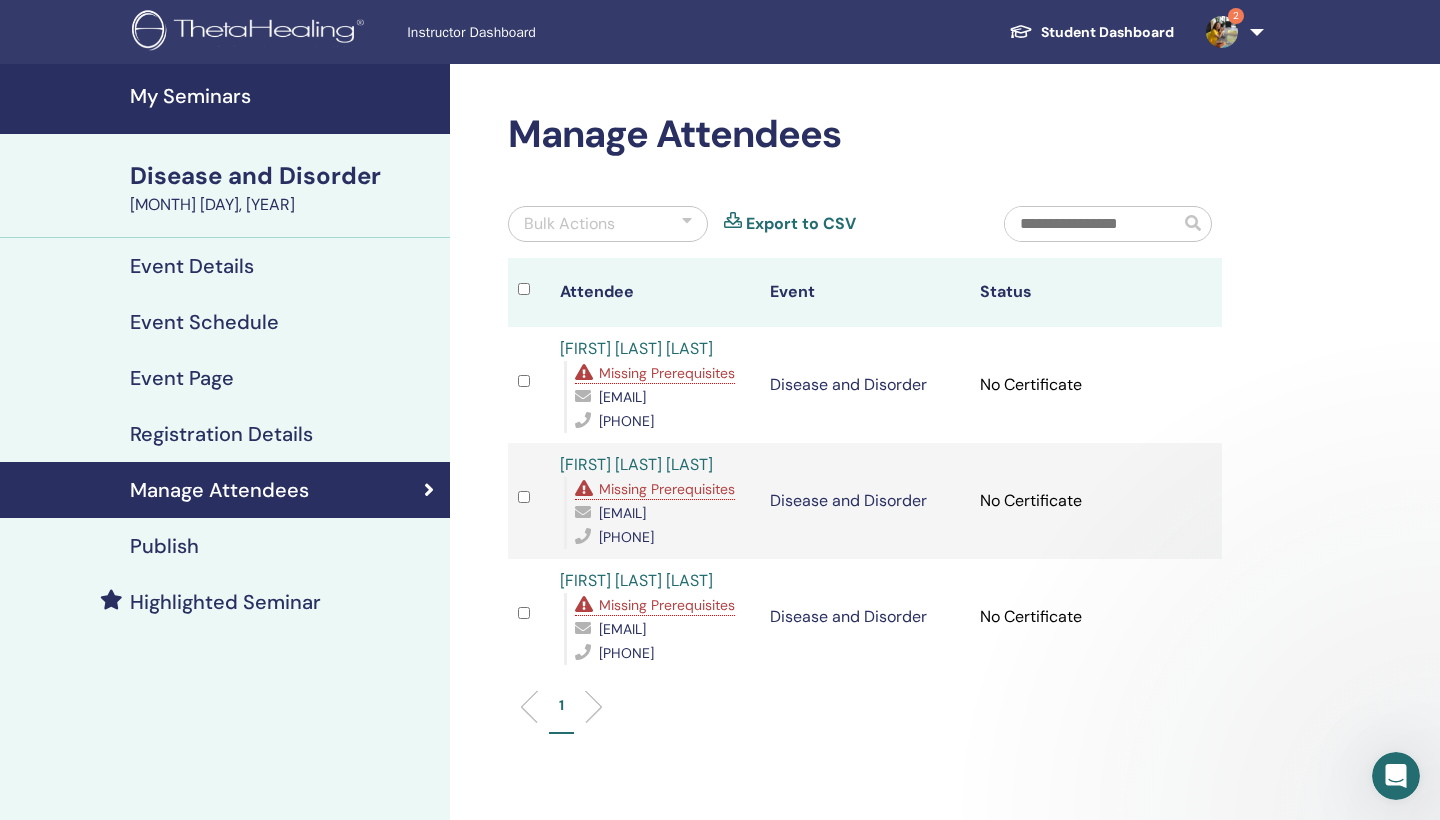 scroll, scrollTop: 0, scrollLeft: 0, axis: both 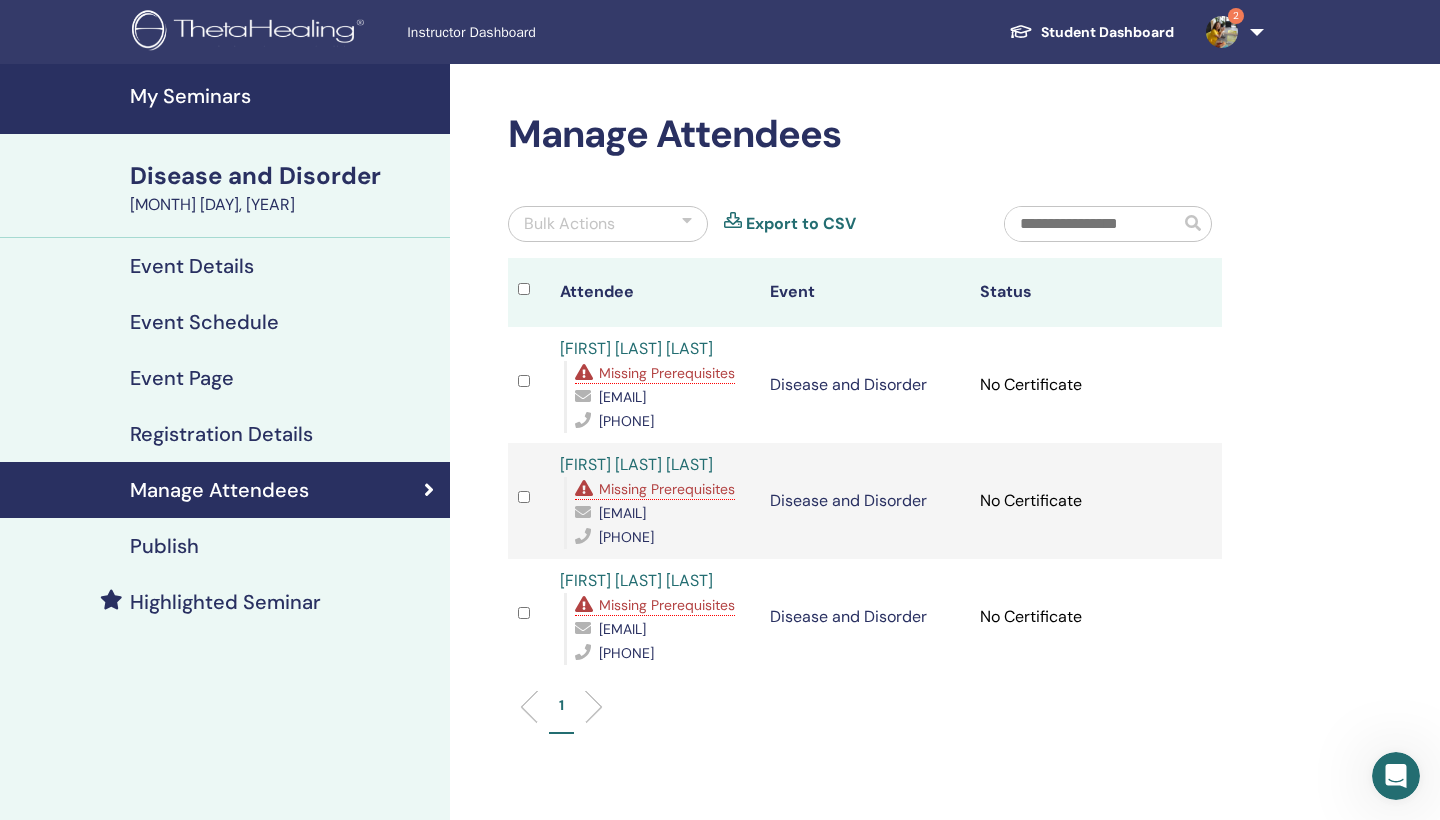 click on "Export to CSV" at bounding box center (801, 224) 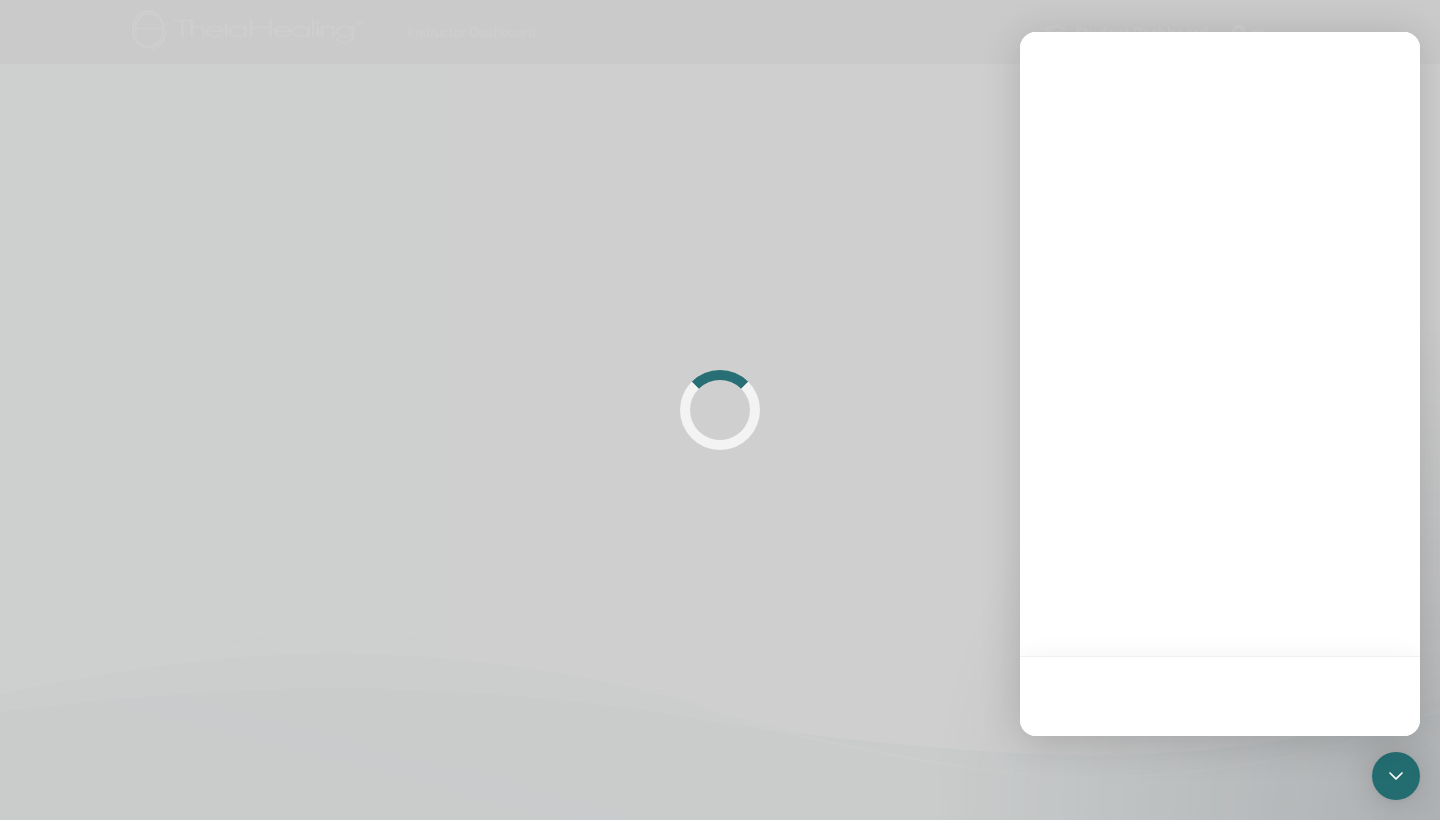 scroll, scrollTop: 0, scrollLeft: 0, axis: both 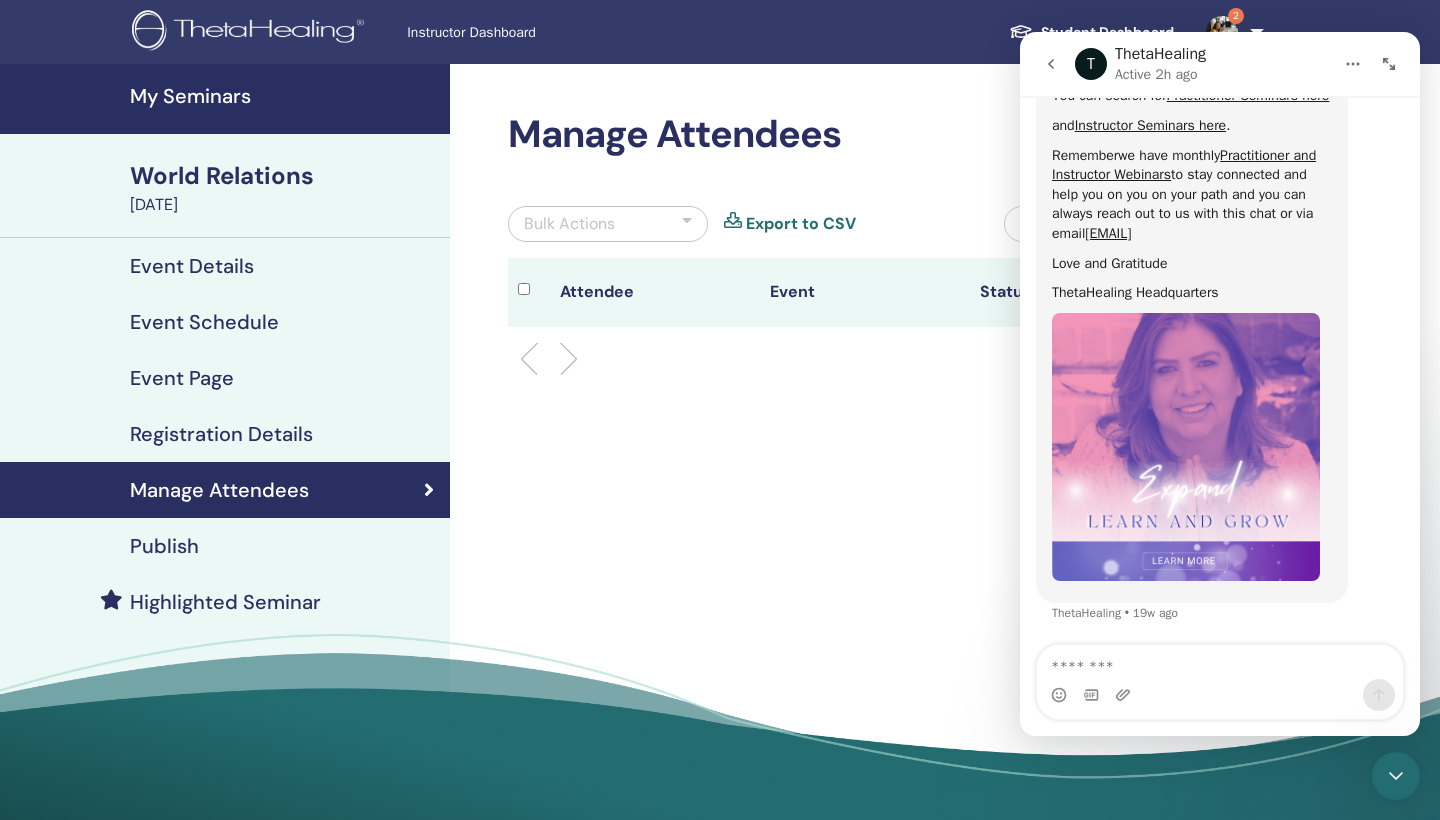 click 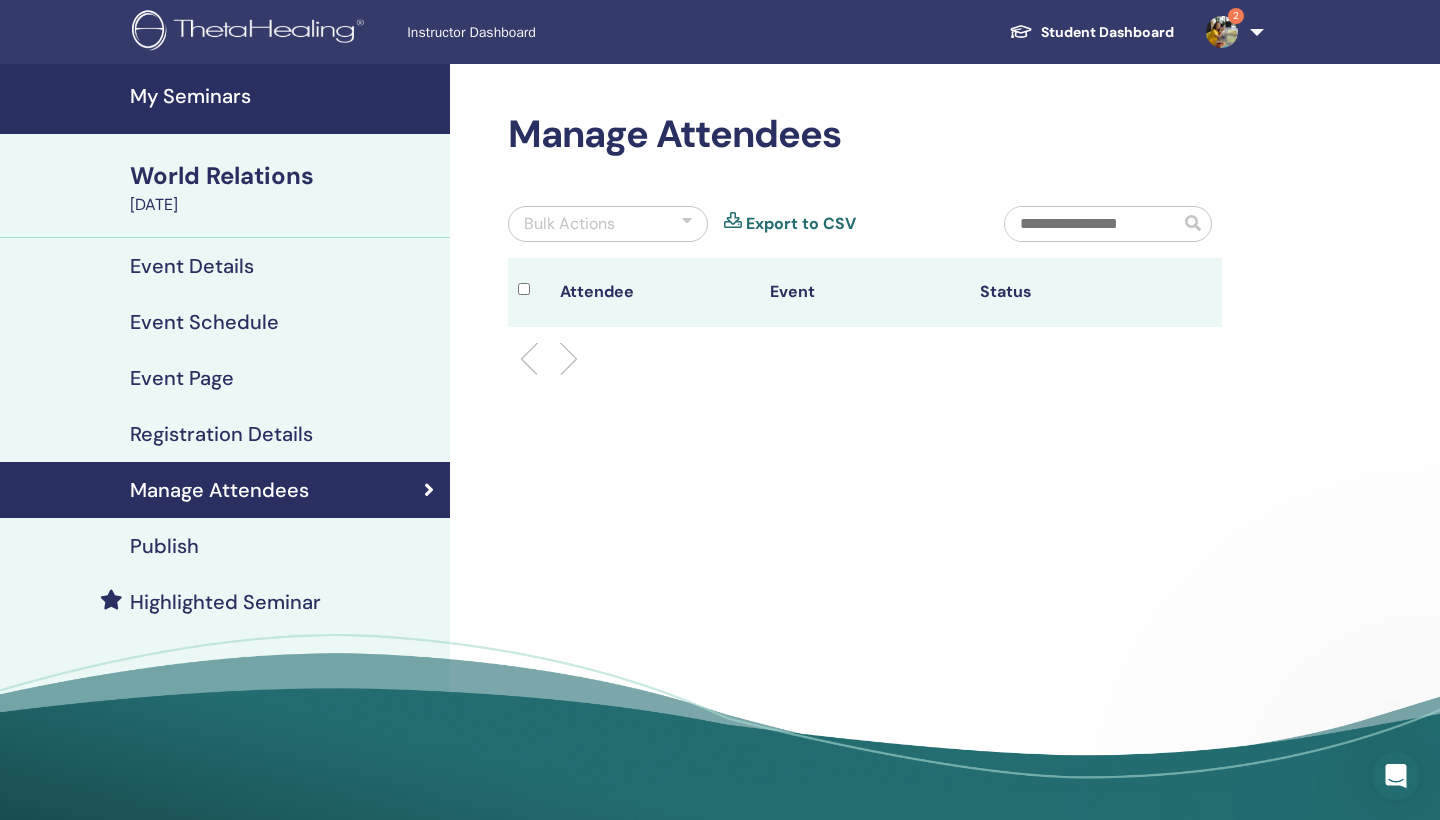 scroll, scrollTop: 0, scrollLeft: 0, axis: both 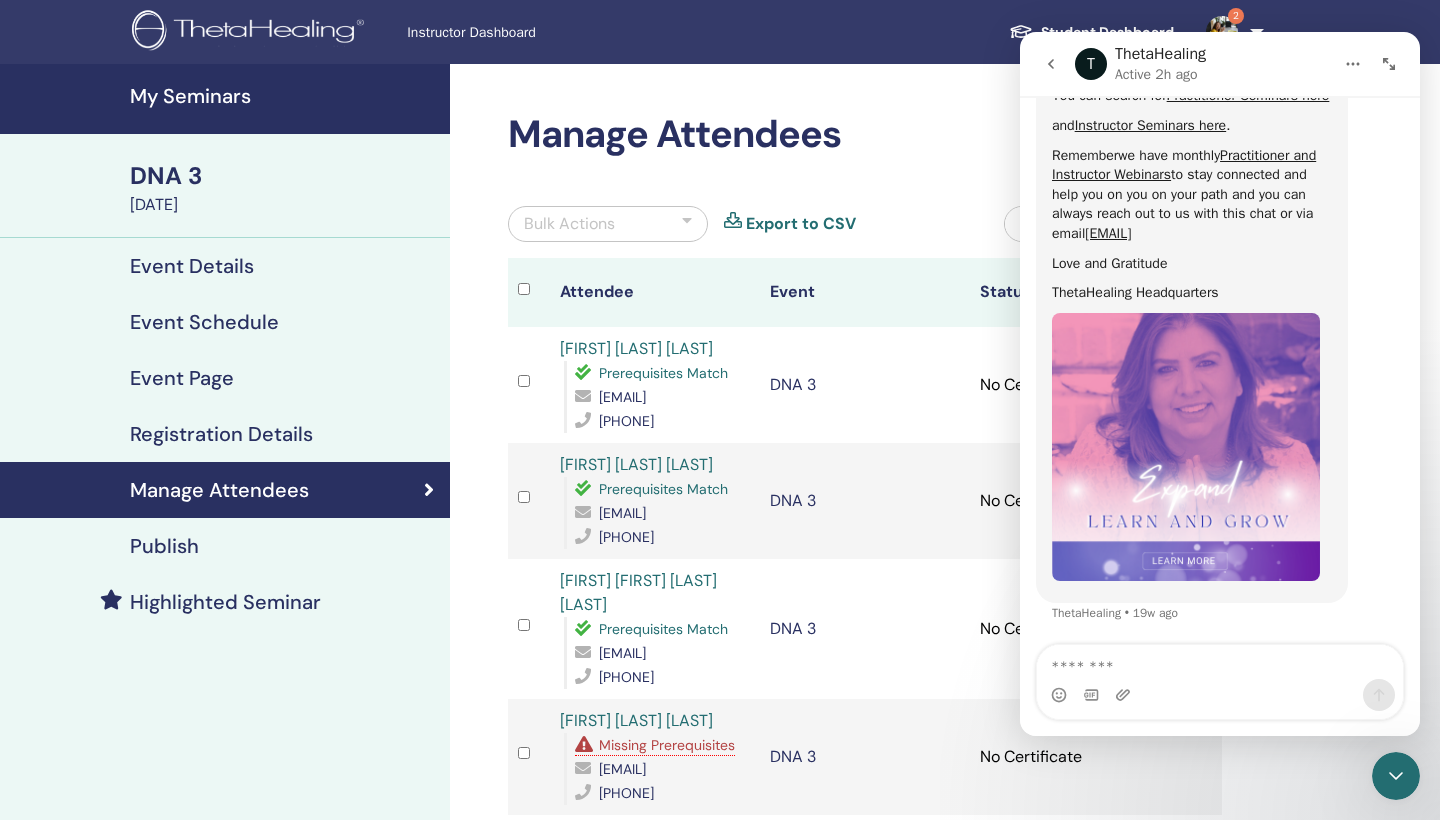 click 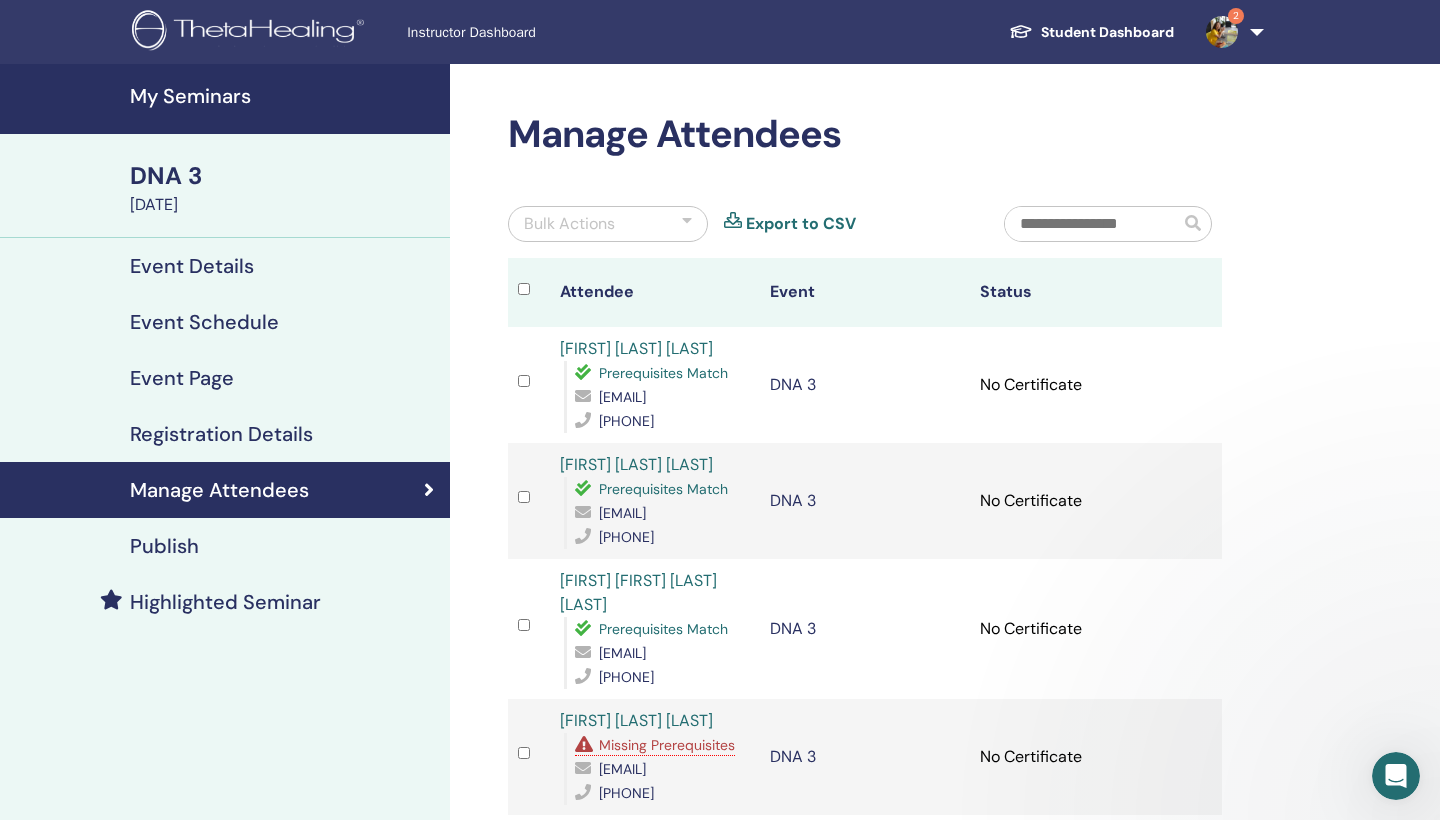 scroll, scrollTop: 0, scrollLeft: 0, axis: both 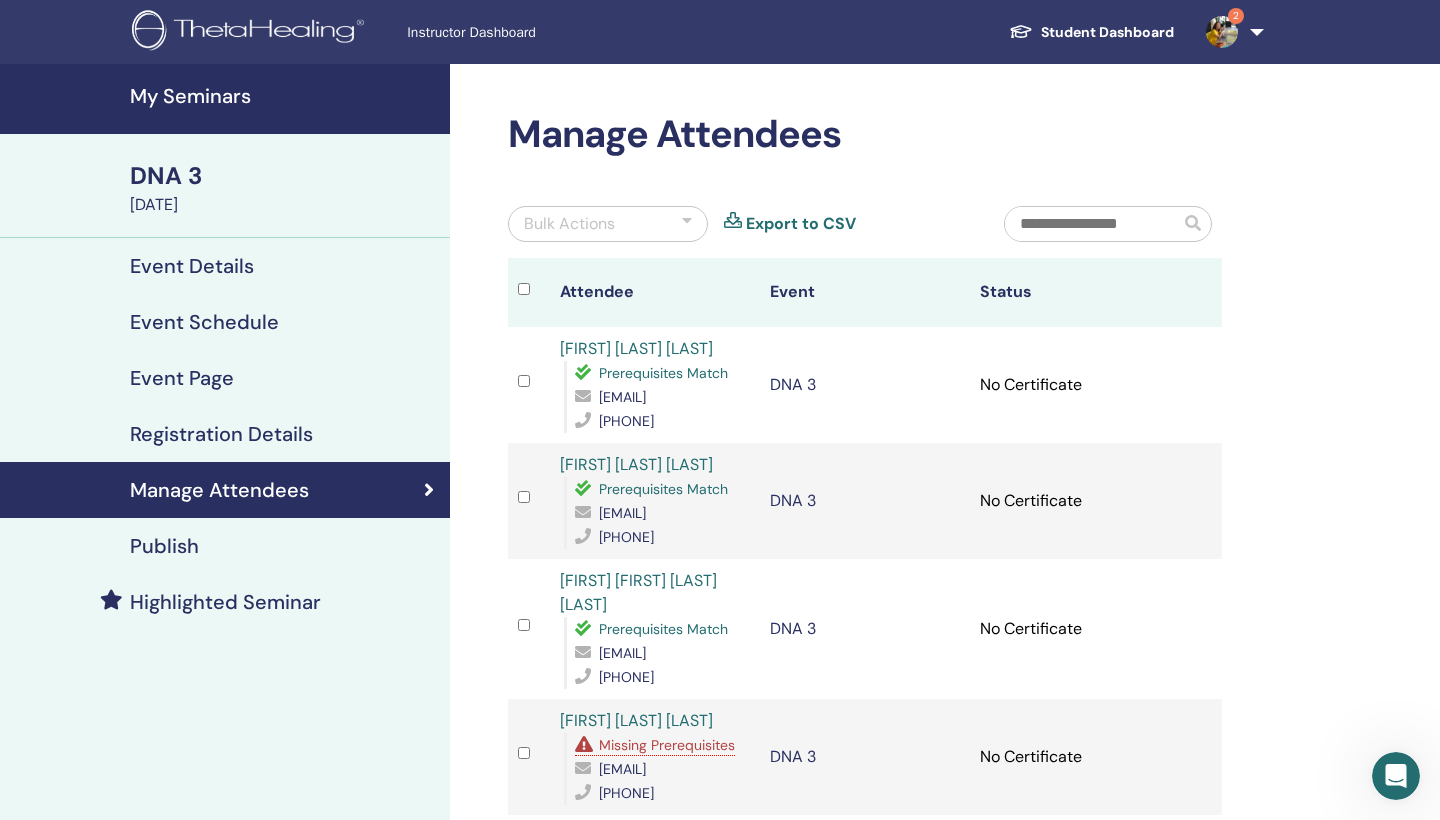 click on "Export to CSV" at bounding box center (801, 224) 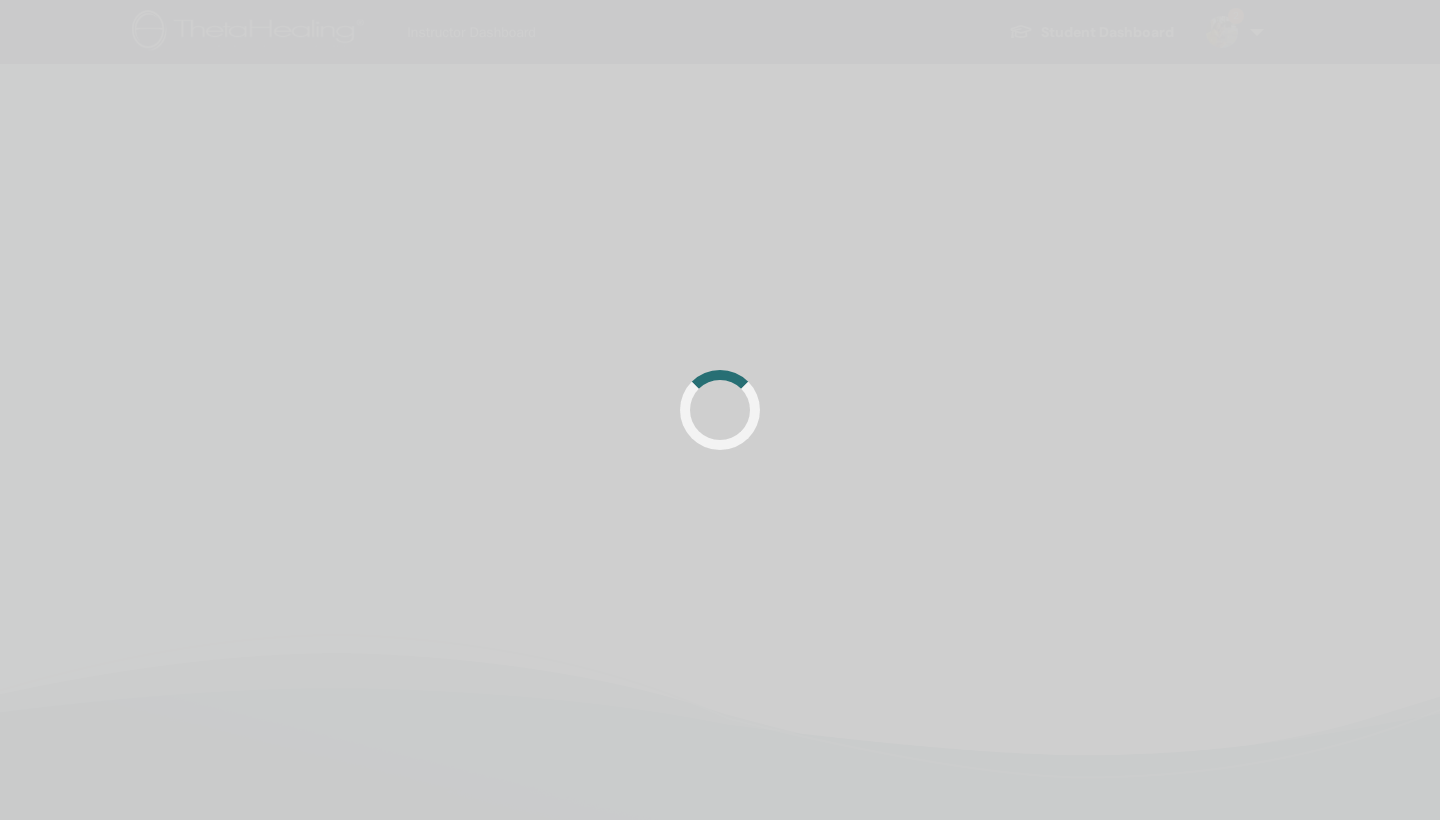 scroll, scrollTop: 0, scrollLeft: 0, axis: both 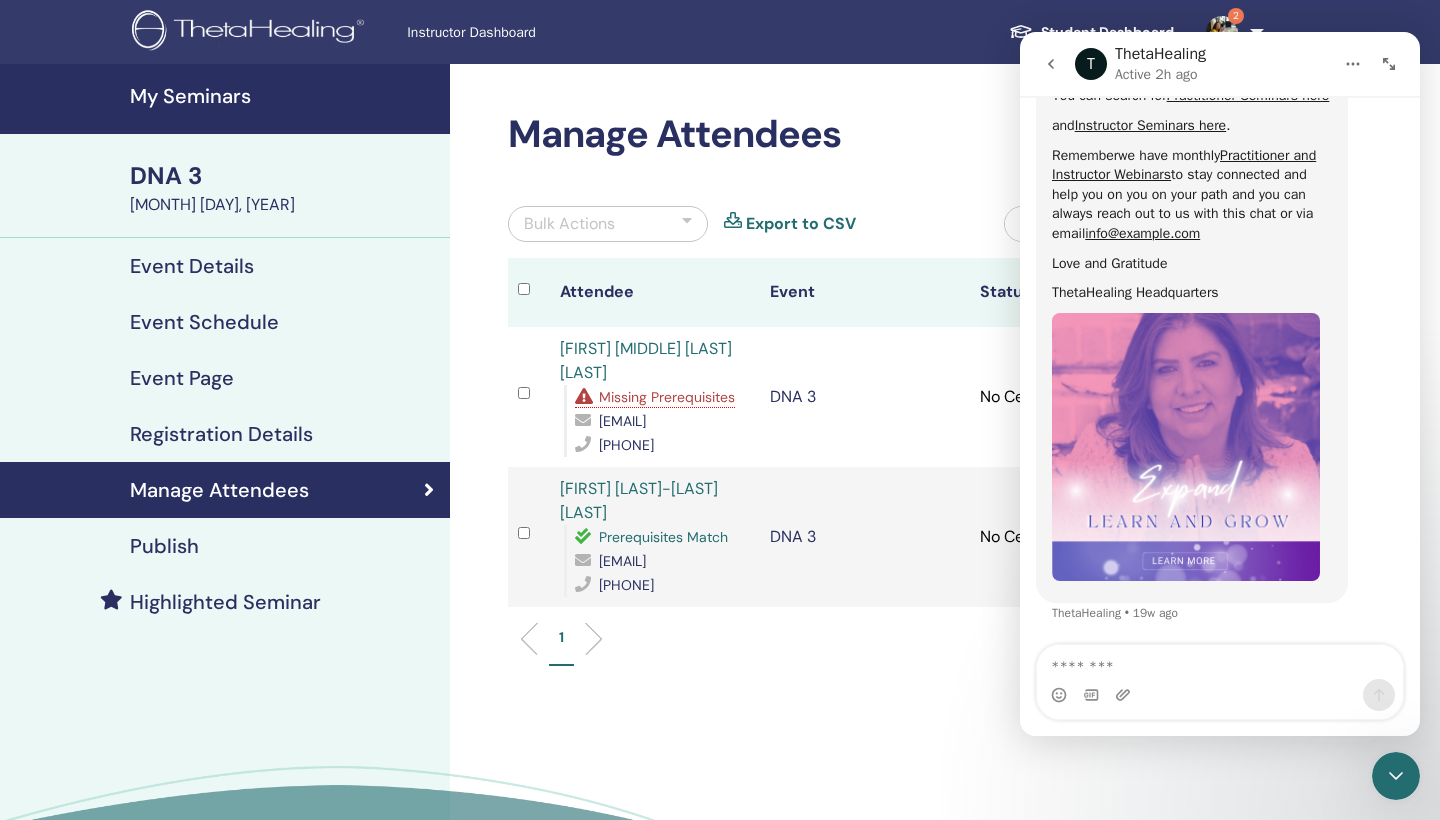 click 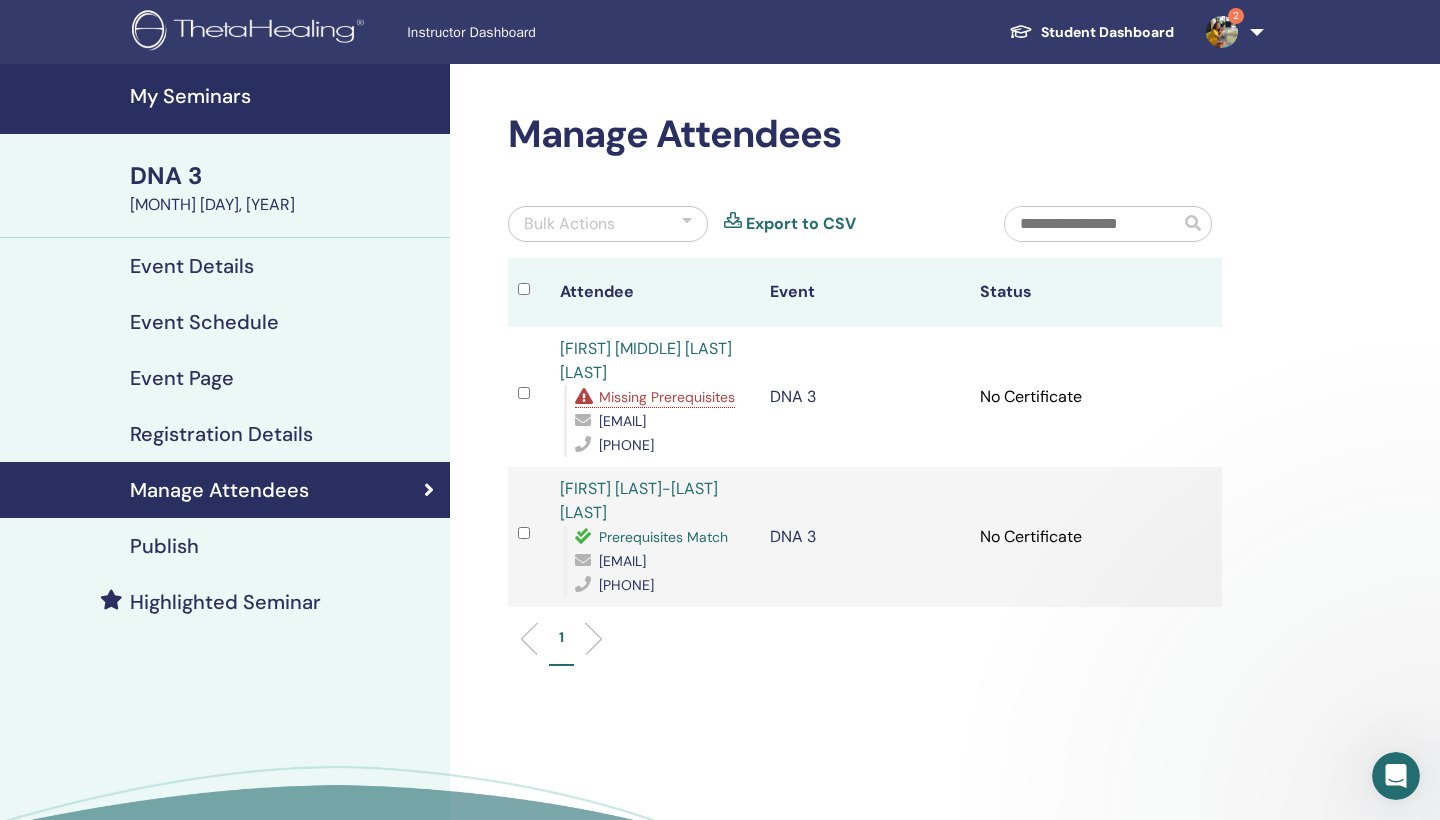 scroll, scrollTop: 0, scrollLeft: 0, axis: both 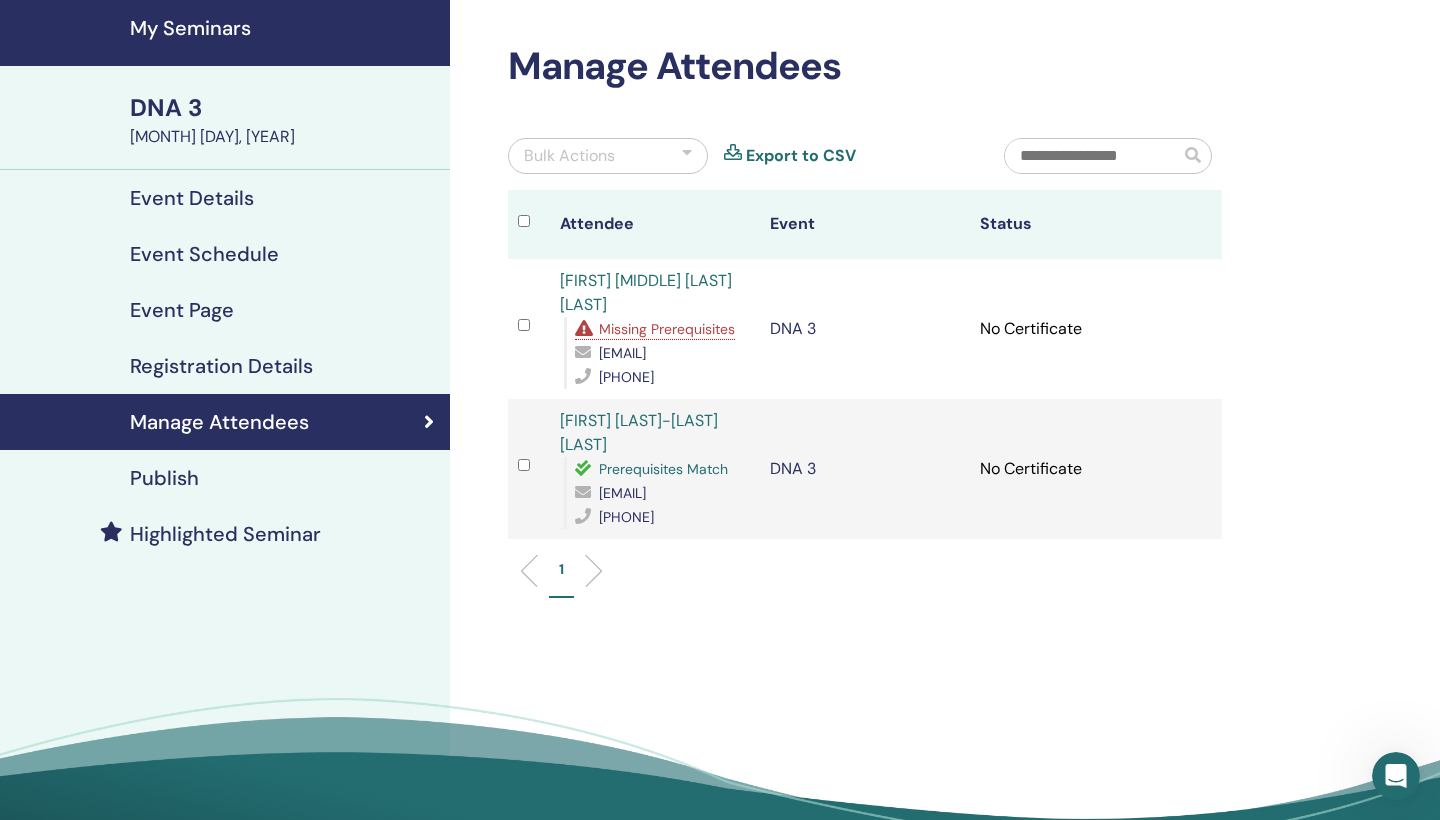 click on "Export to CSV" at bounding box center (801, 156) 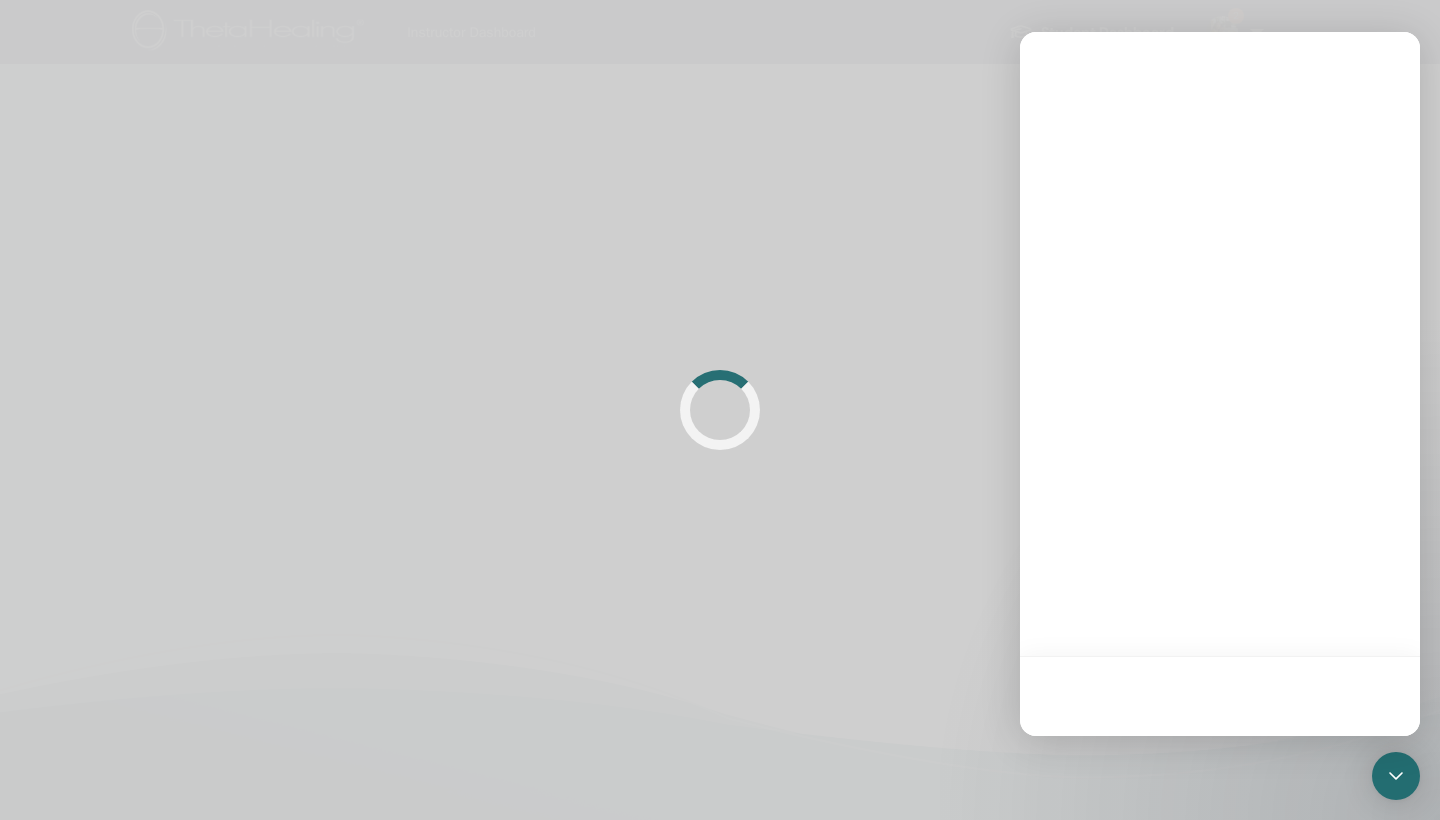 scroll, scrollTop: 0, scrollLeft: 0, axis: both 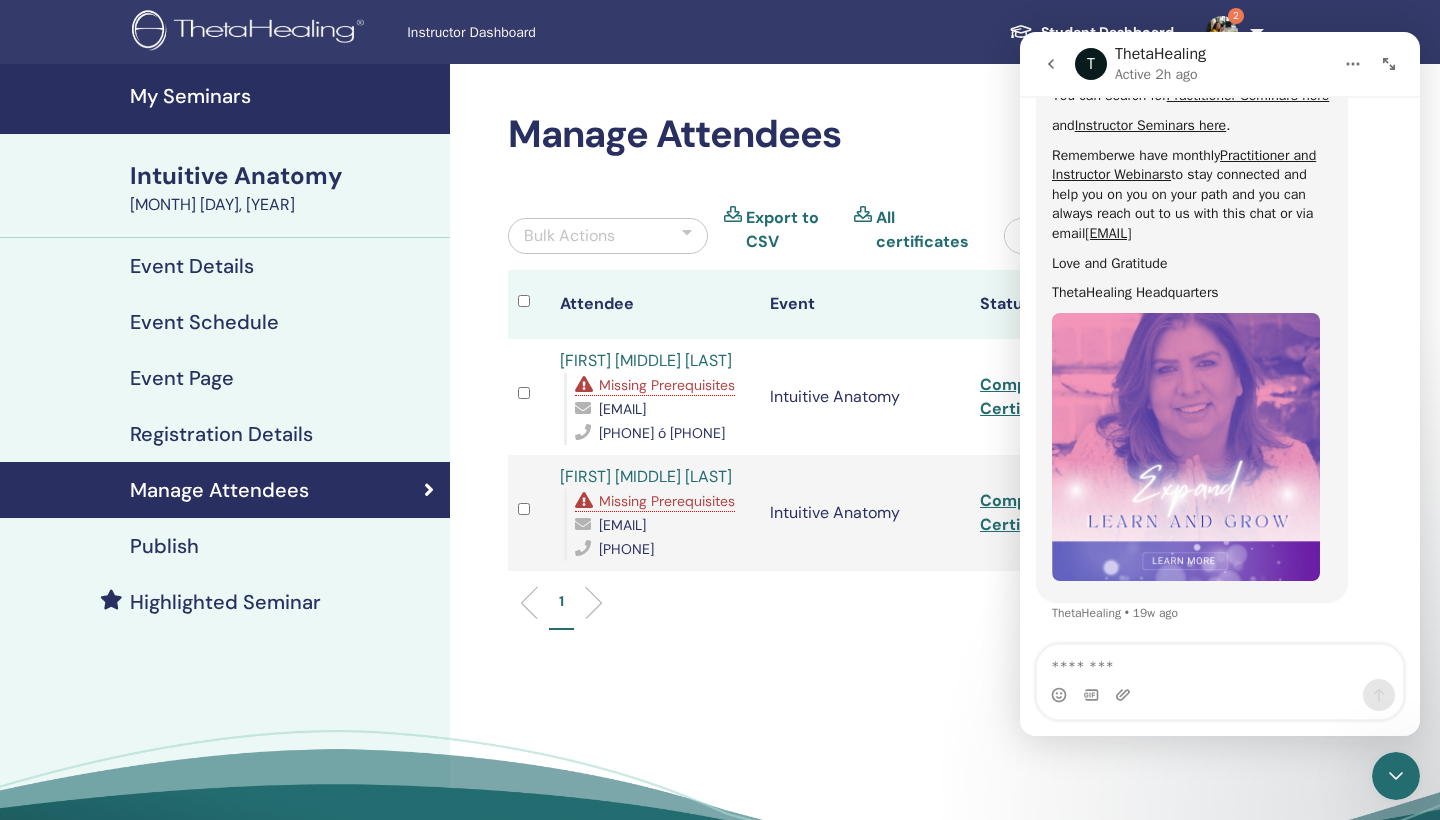 click at bounding box center (1396, 776) 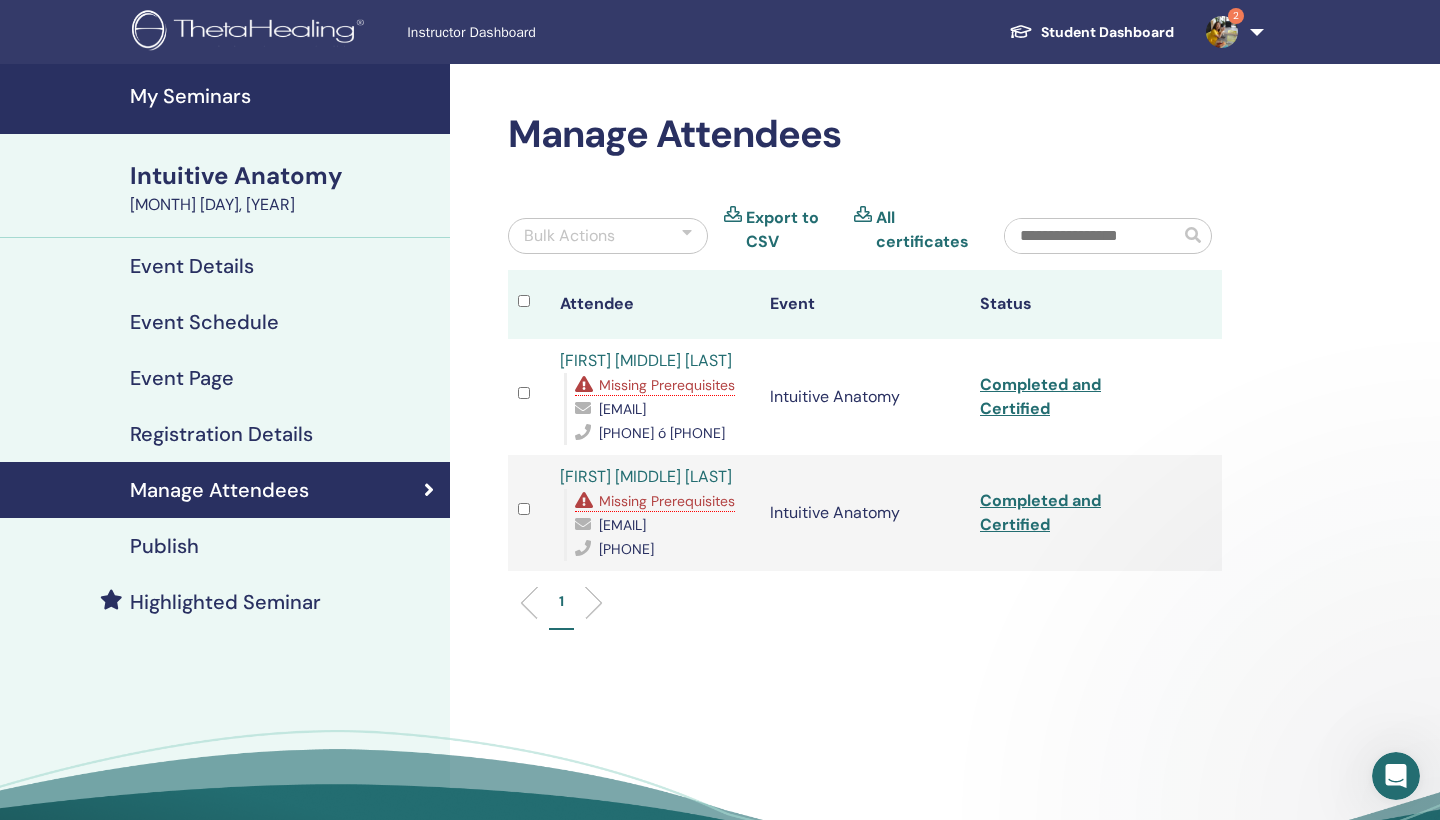 scroll, scrollTop: 0, scrollLeft: 0, axis: both 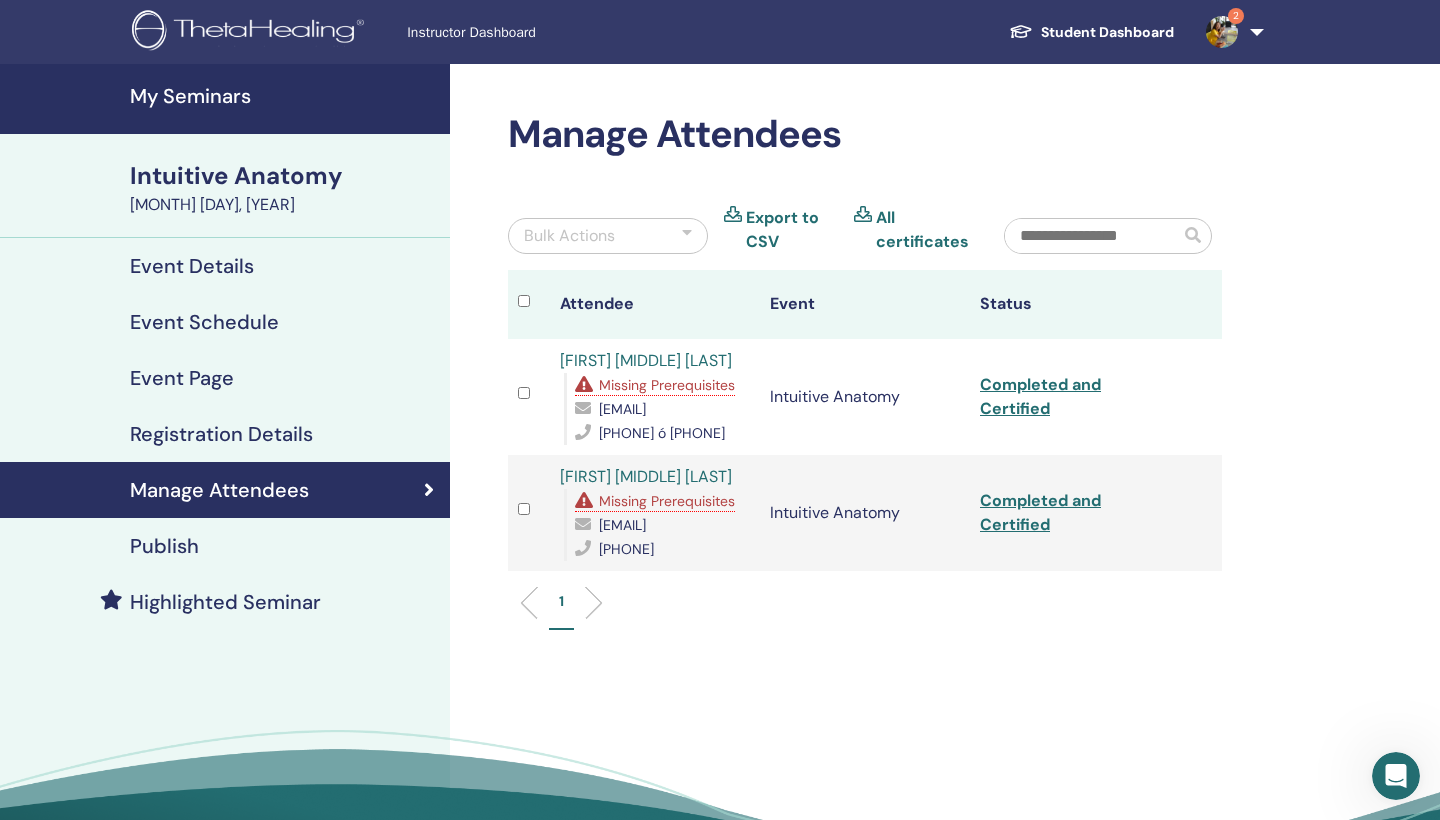 click on "Export to CSV" at bounding box center (792, 230) 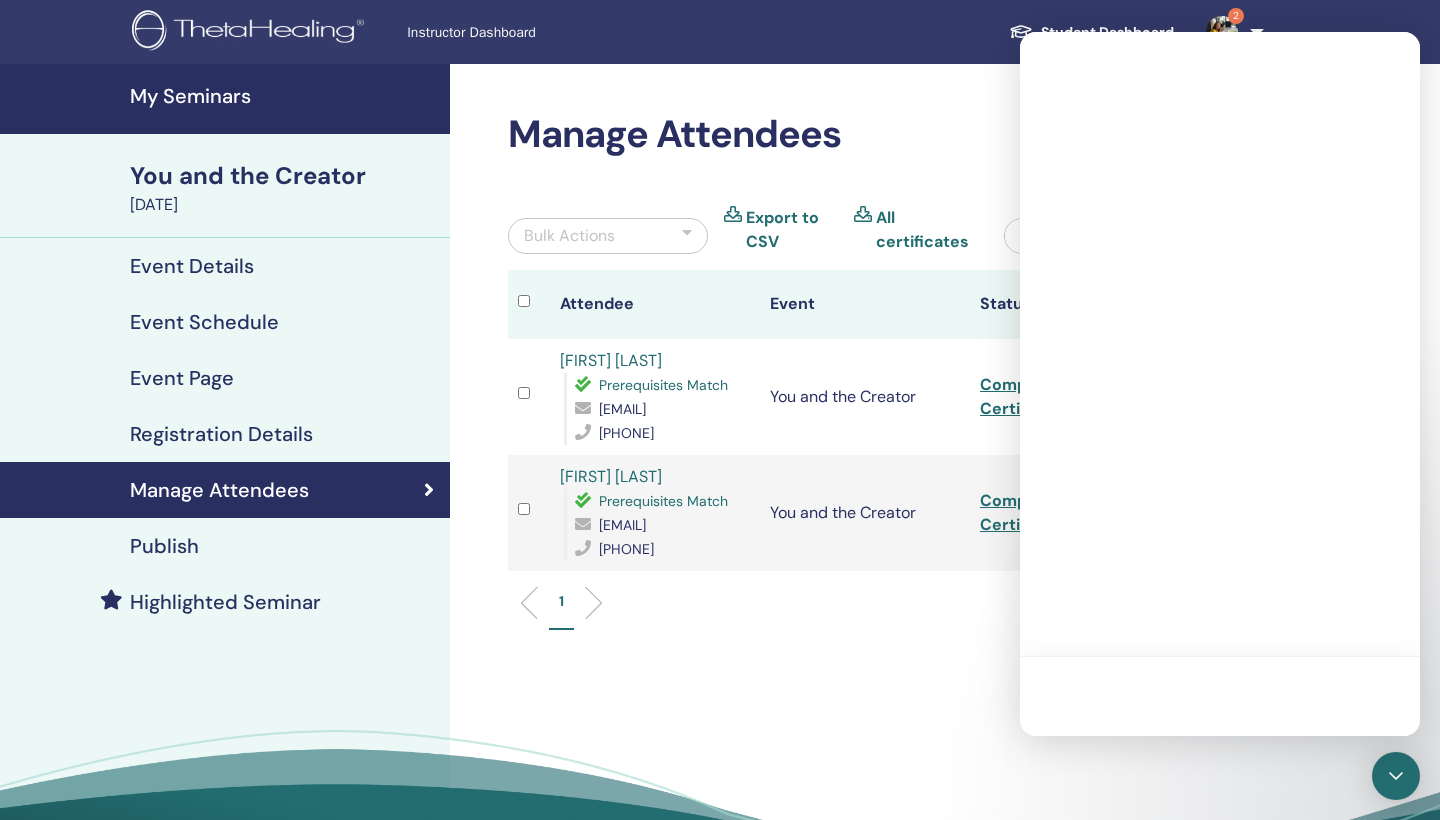 scroll, scrollTop: 0, scrollLeft: 0, axis: both 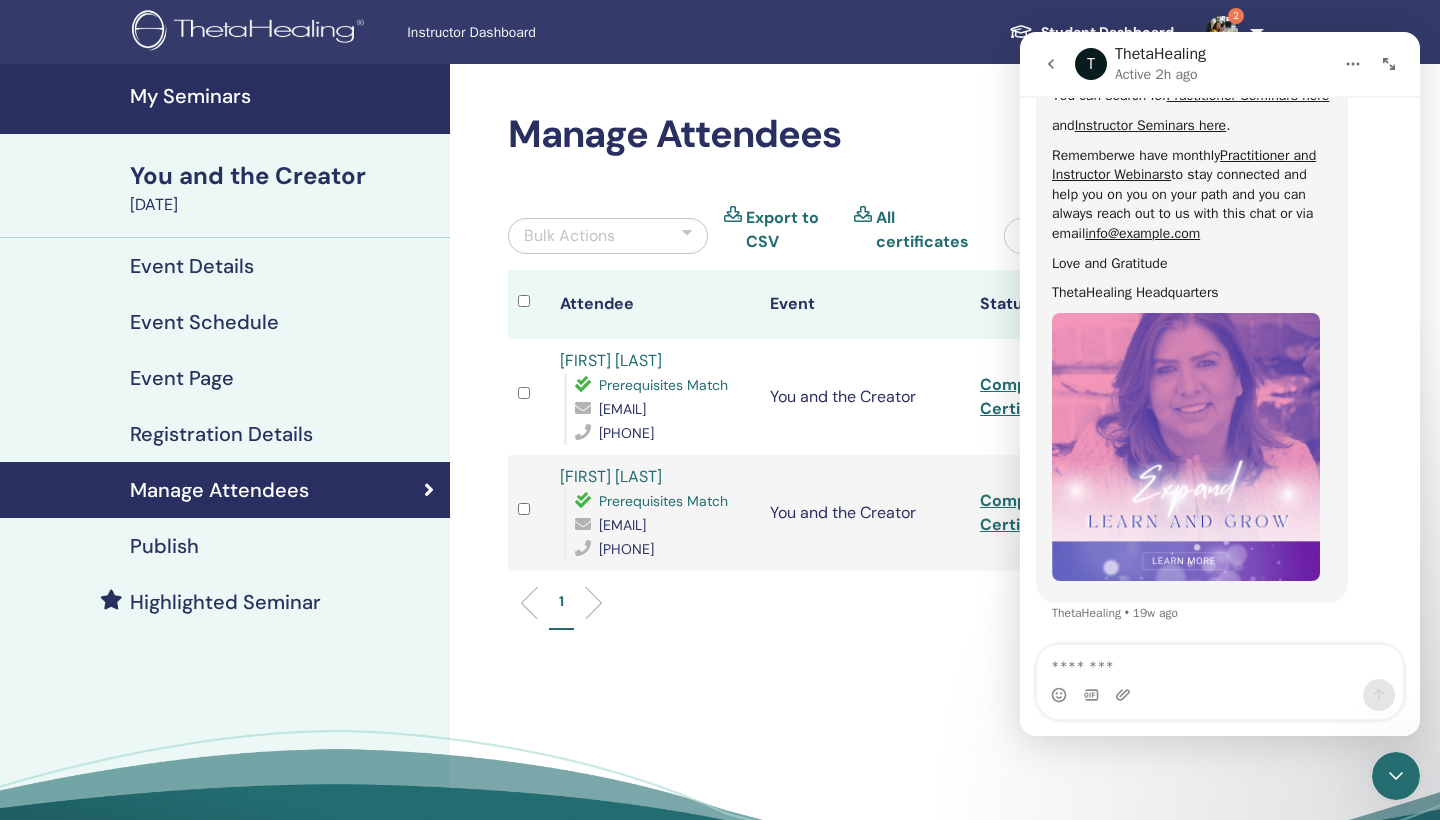 click 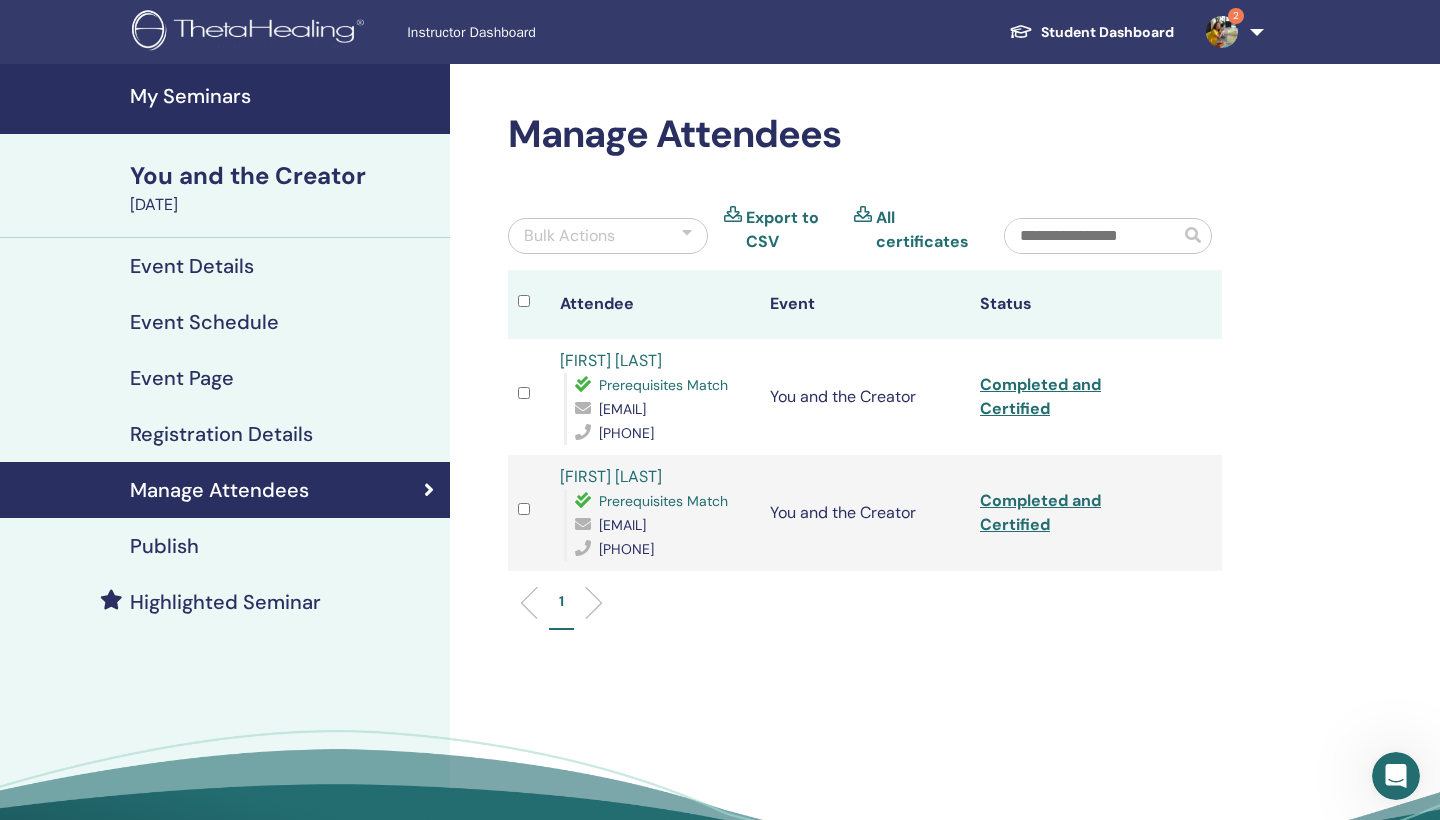 click on "Export to CSV" at bounding box center [792, 230] 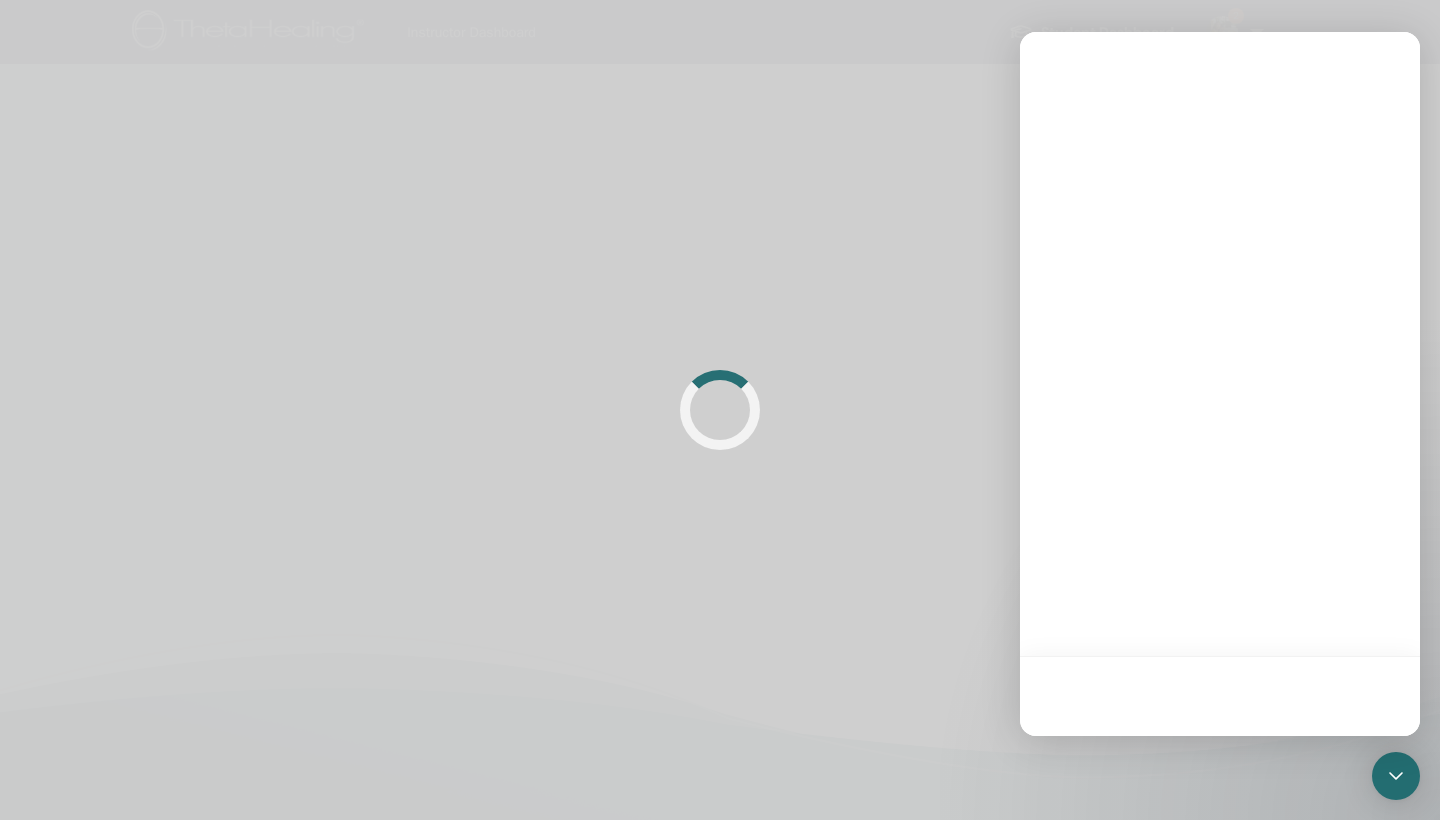 scroll, scrollTop: 0, scrollLeft: 0, axis: both 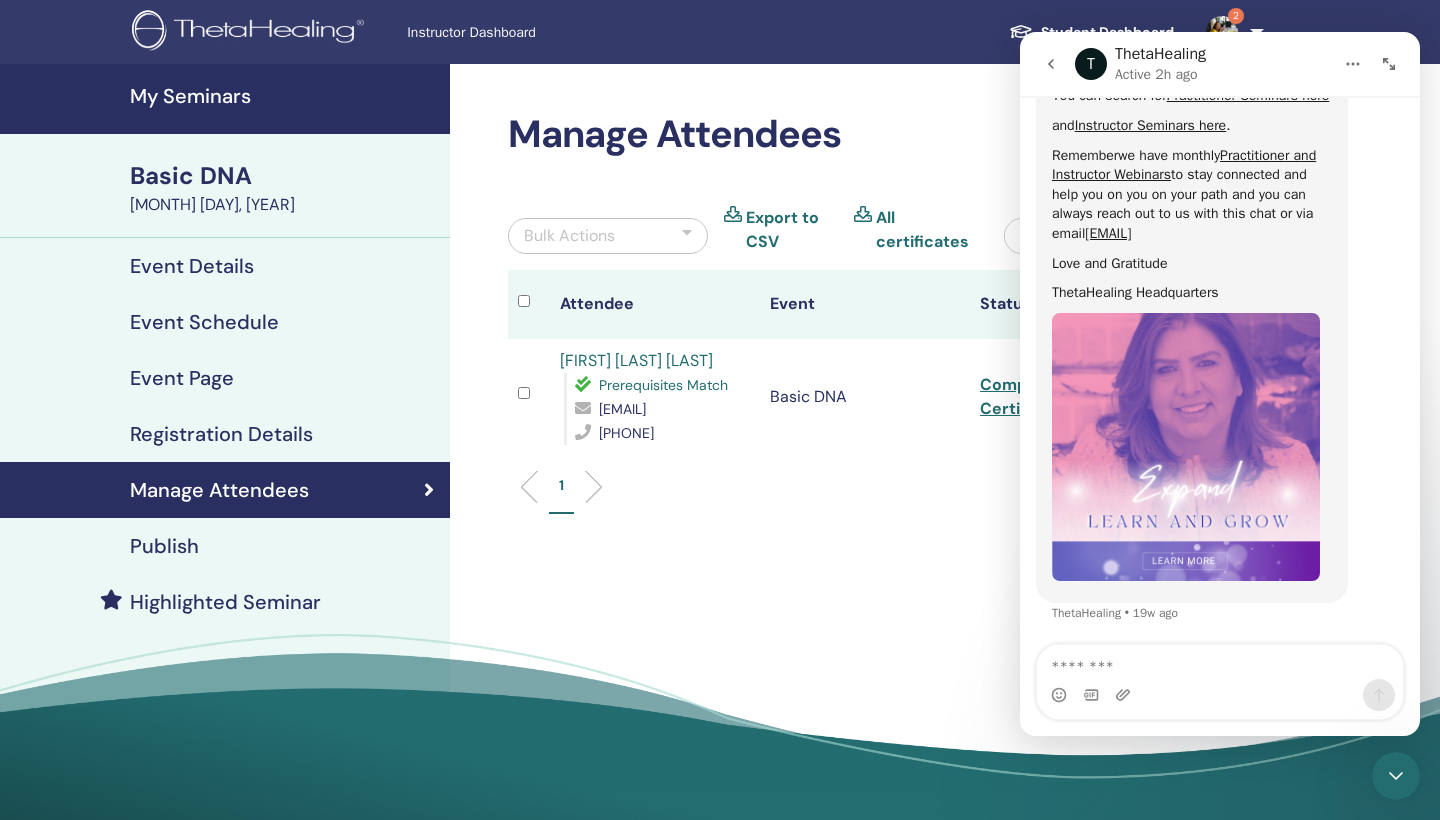 click 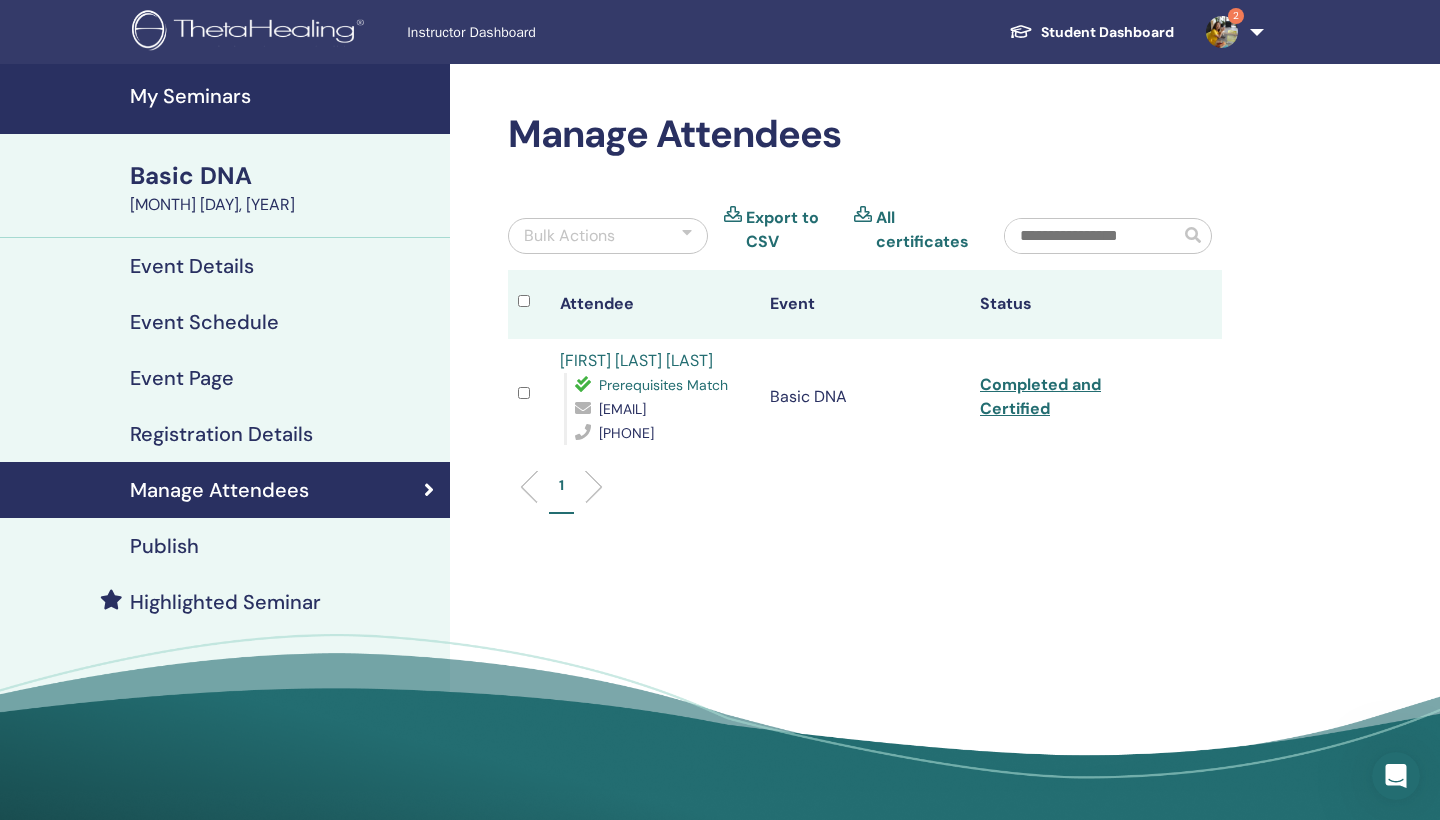 click on "Export to CSV" at bounding box center (792, 230) 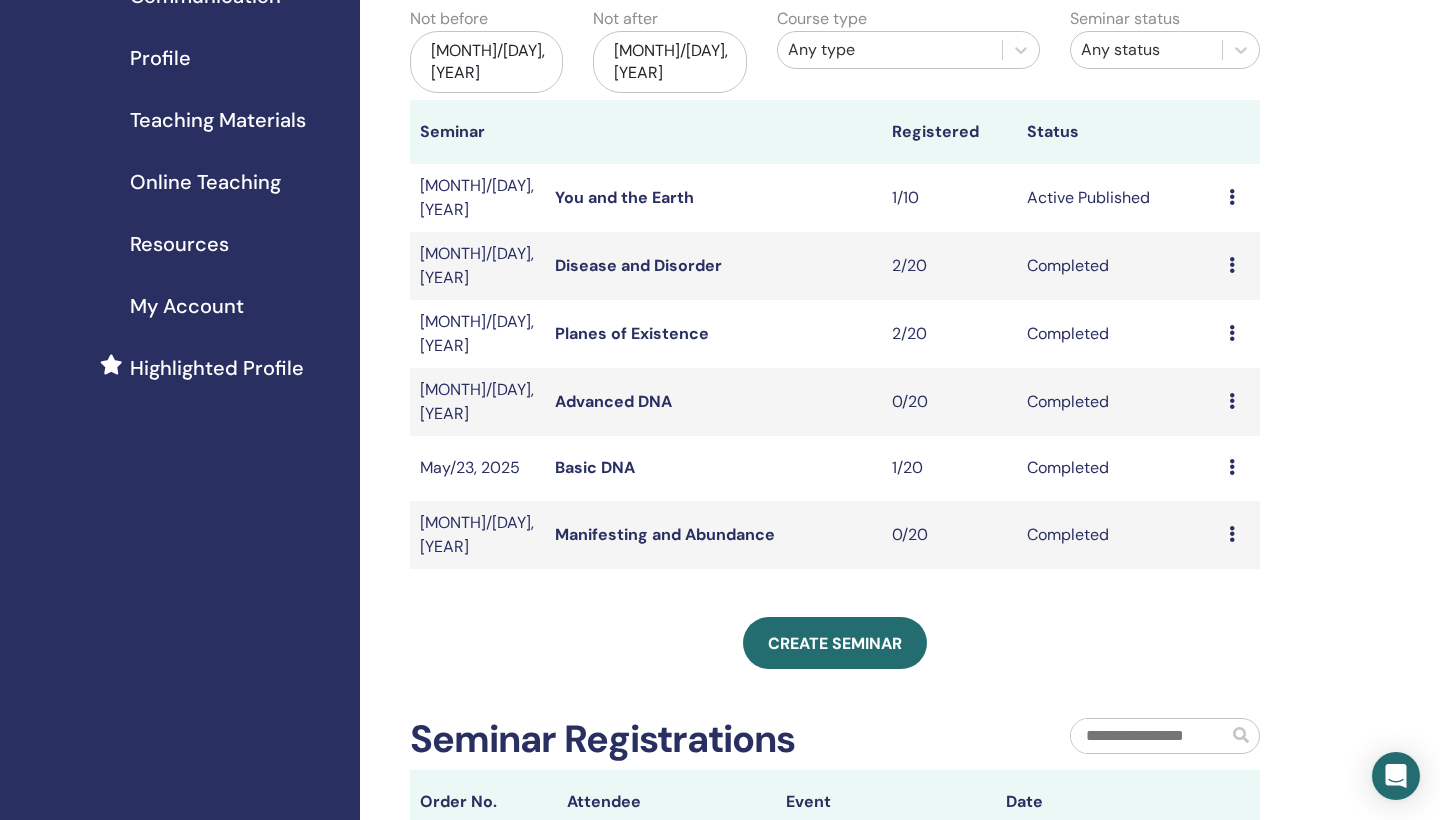 scroll, scrollTop: 158, scrollLeft: 0, axis: vertical 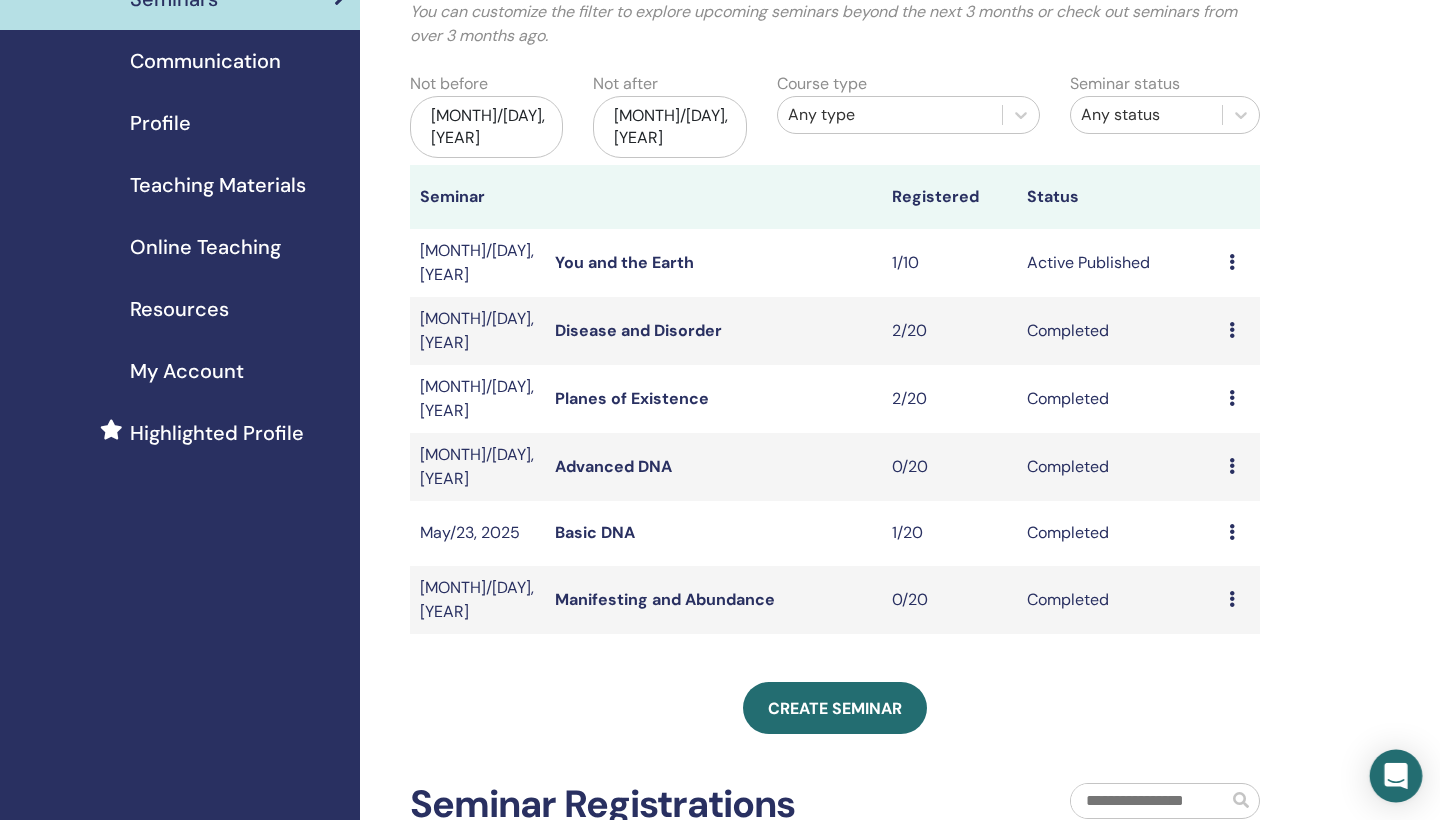 click 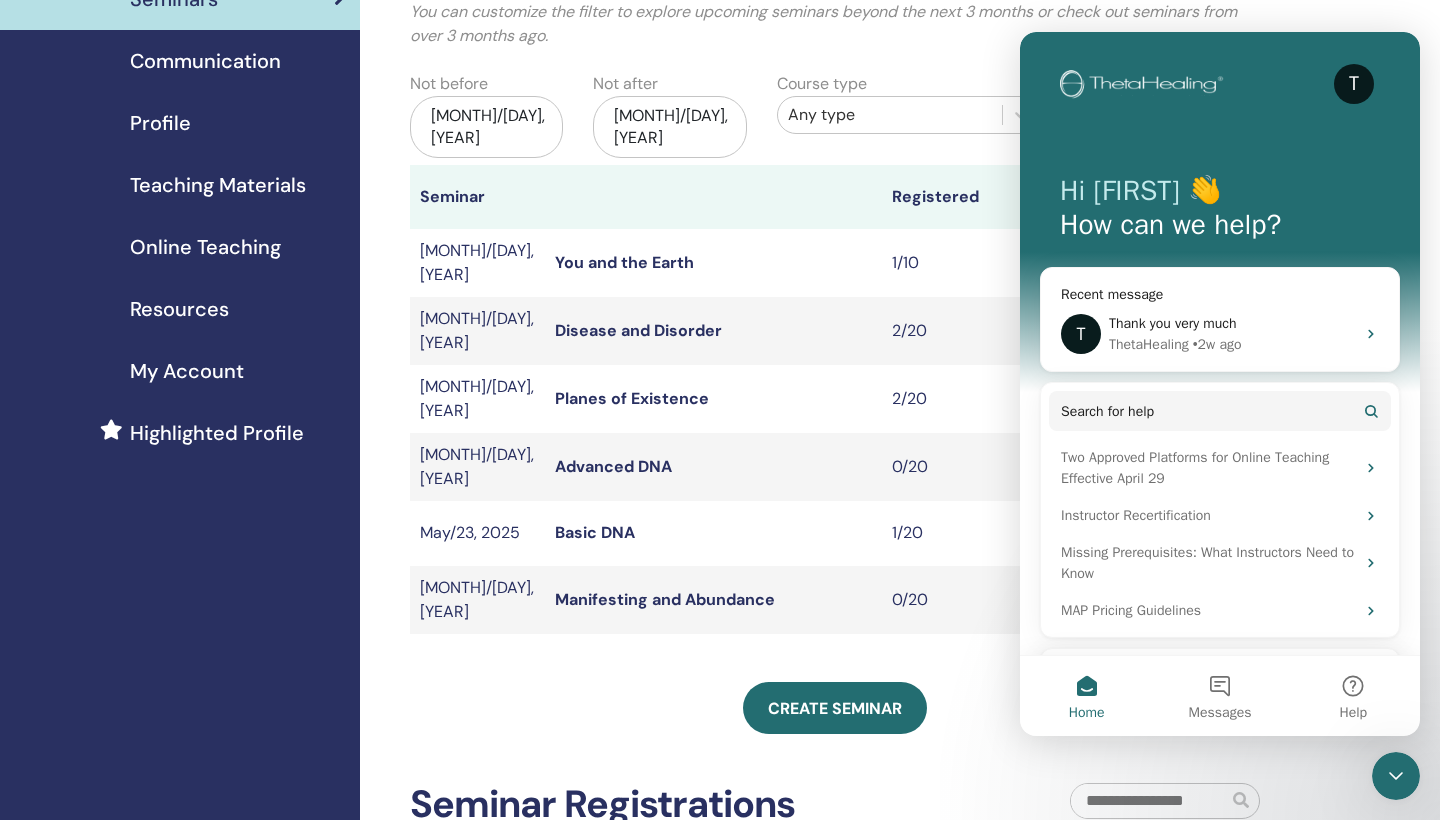 scroll, scrollTop: 0, scrollLeft: 0, axis: both 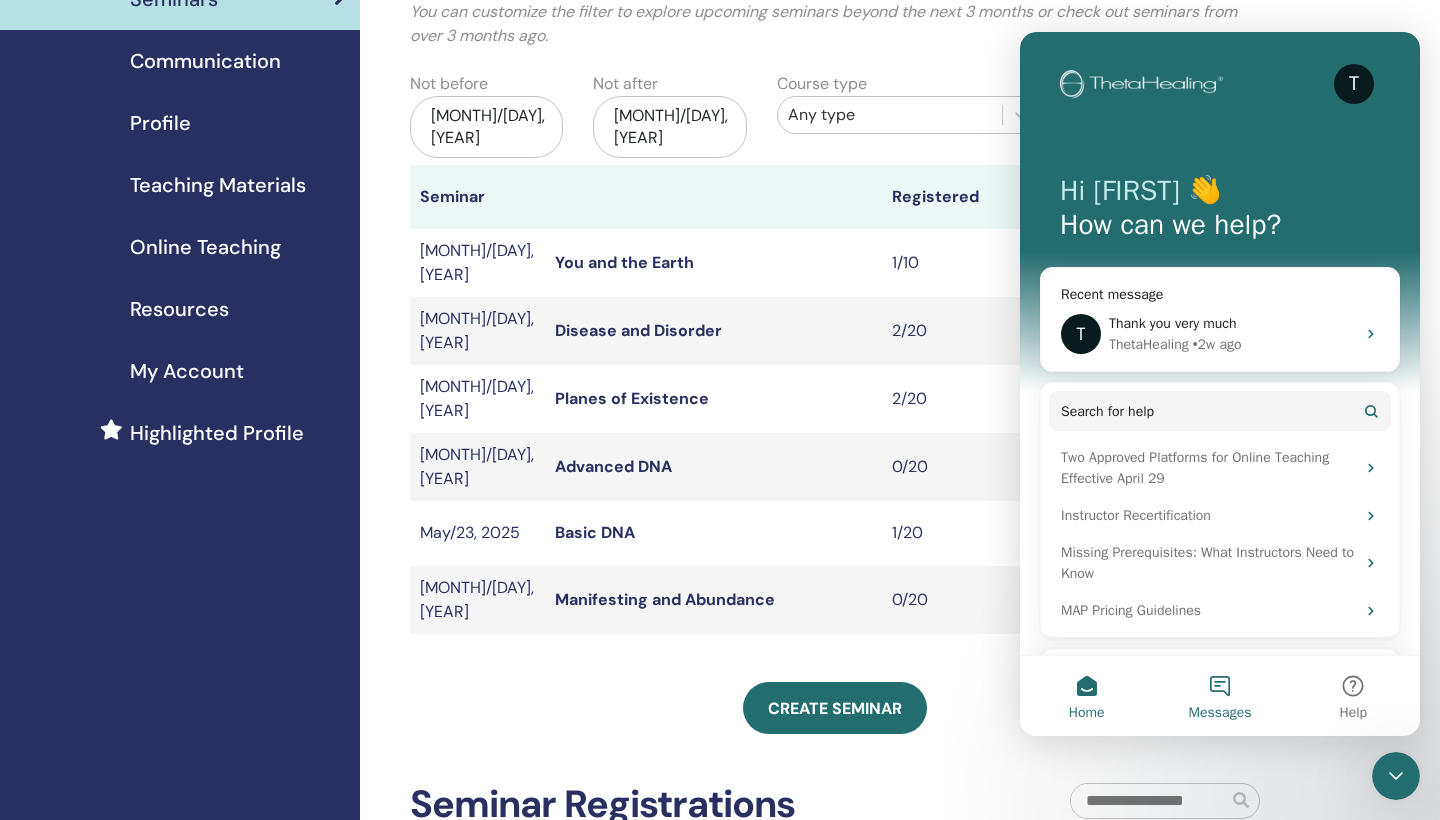click on "Messages" at bounding box center (1219, 696) 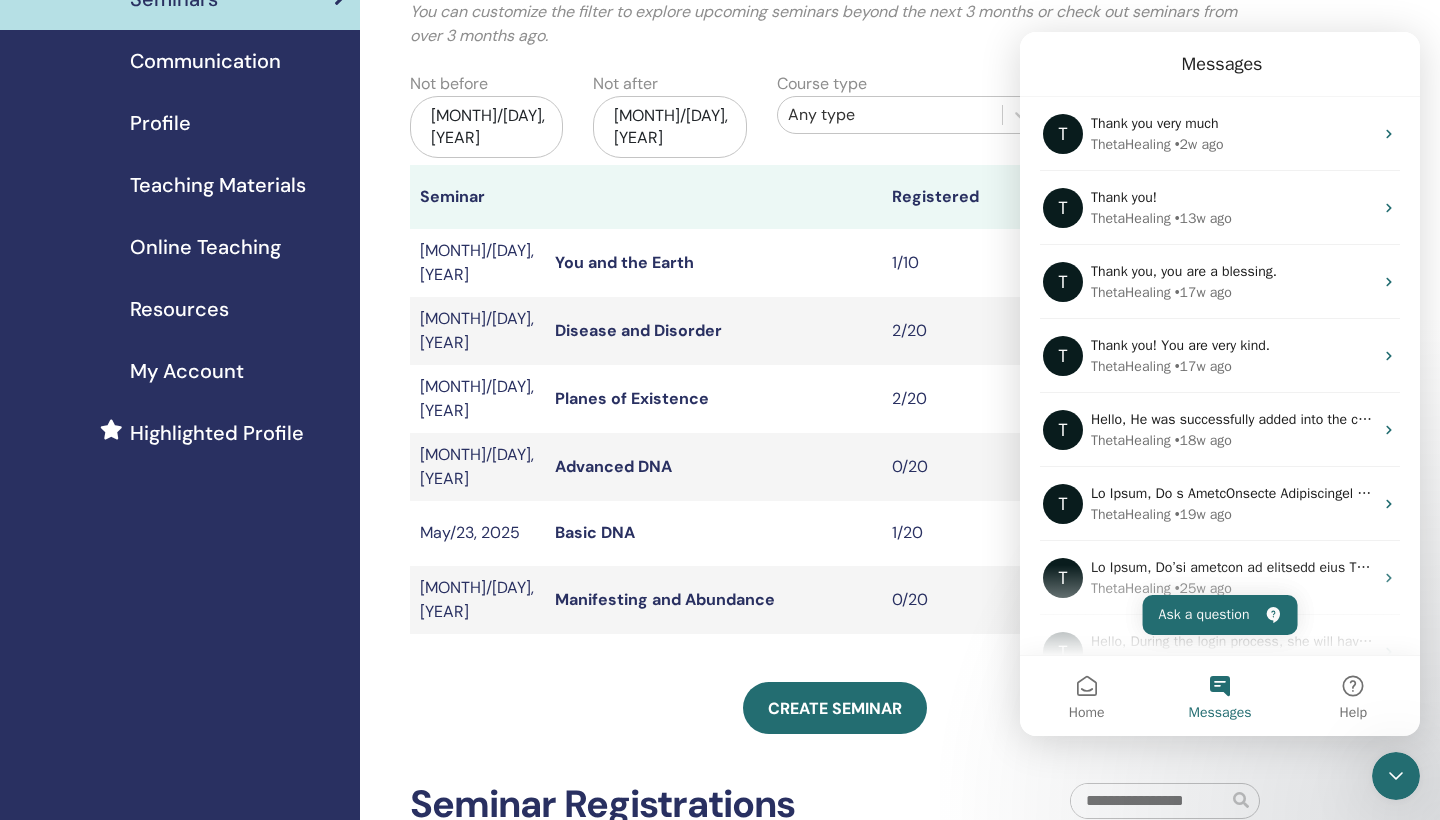 click at bounding box center (1149, 801) 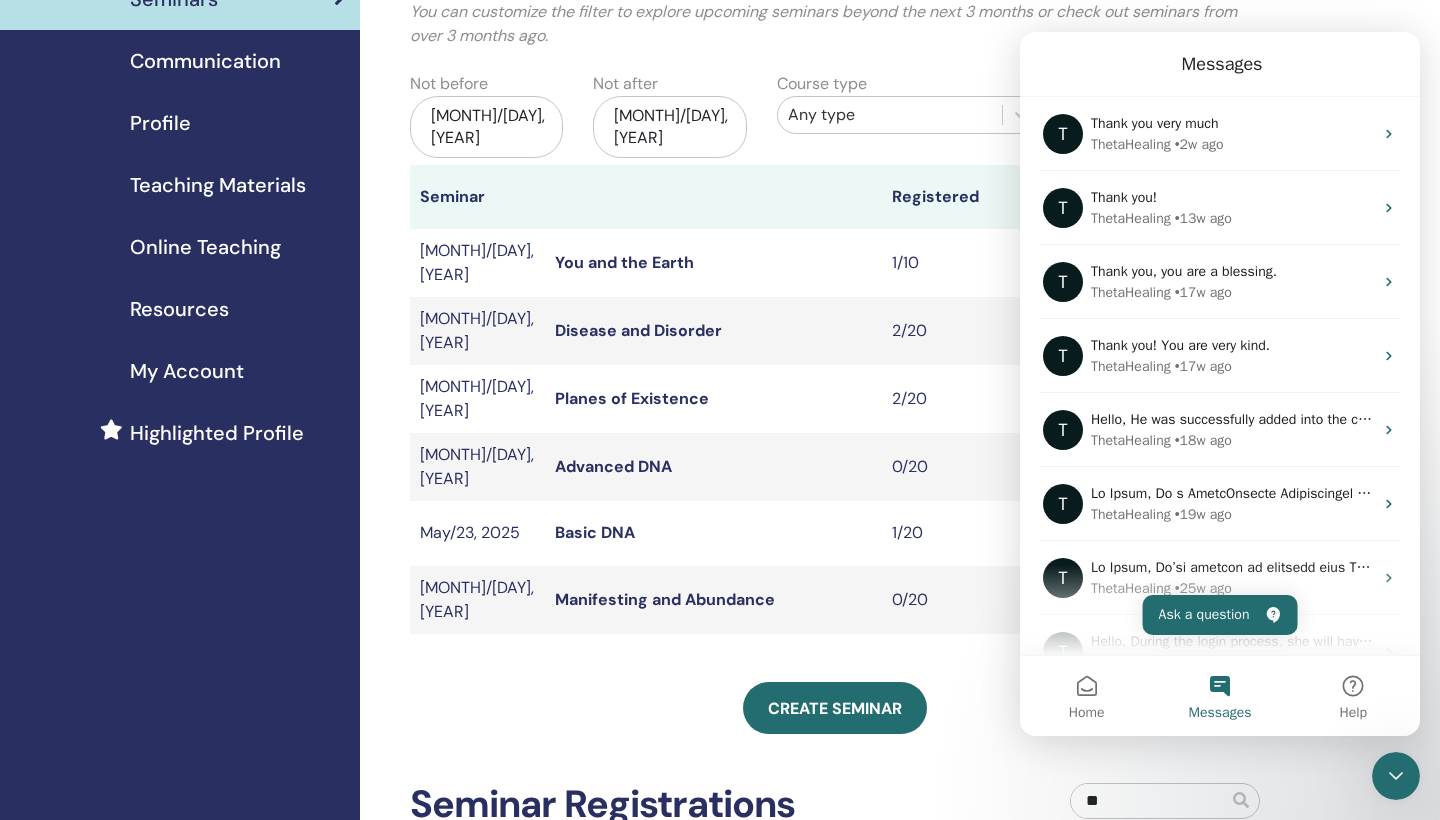 type on "*" 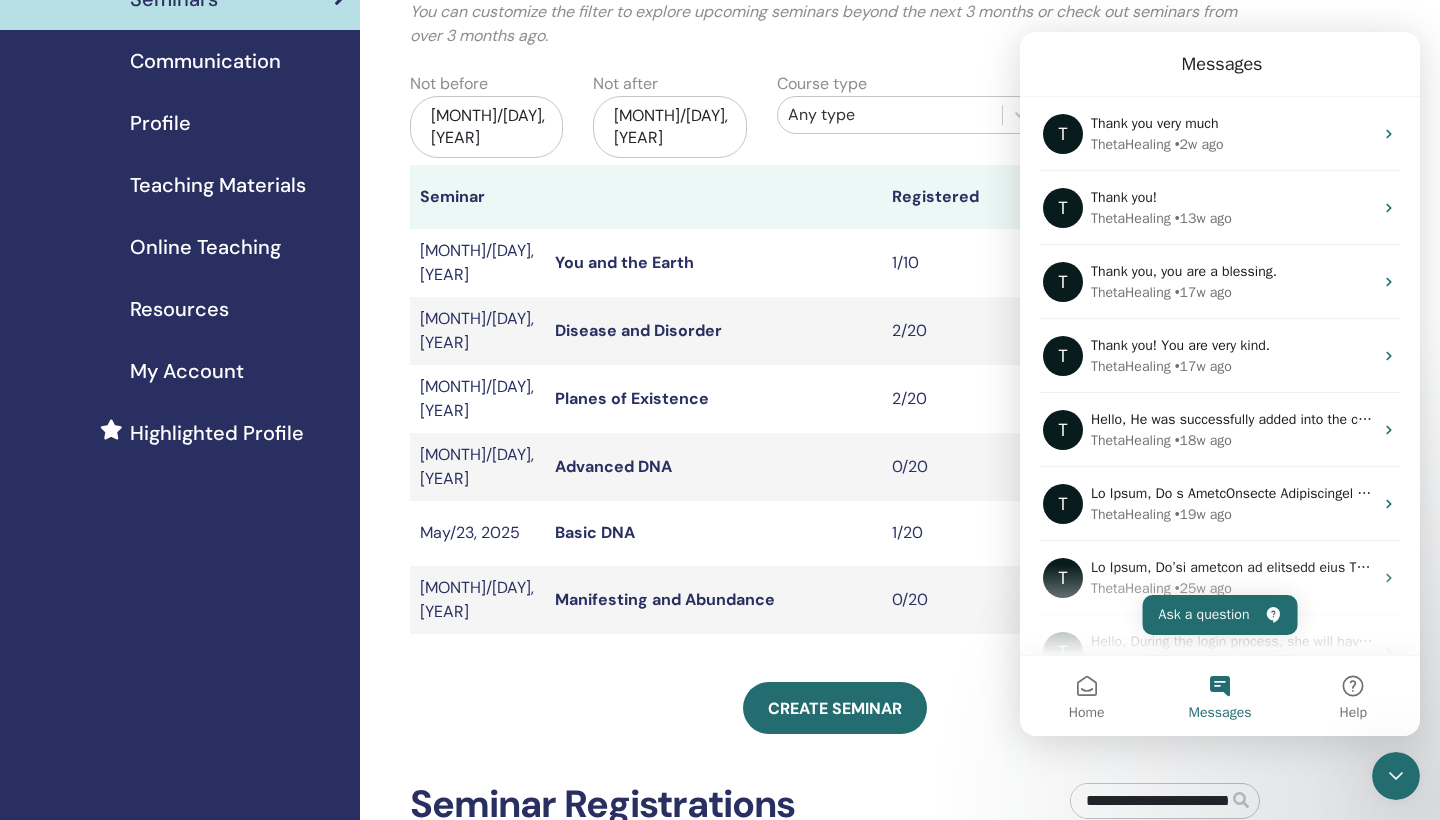 click on "**********" at bounding box center (1149, 801) 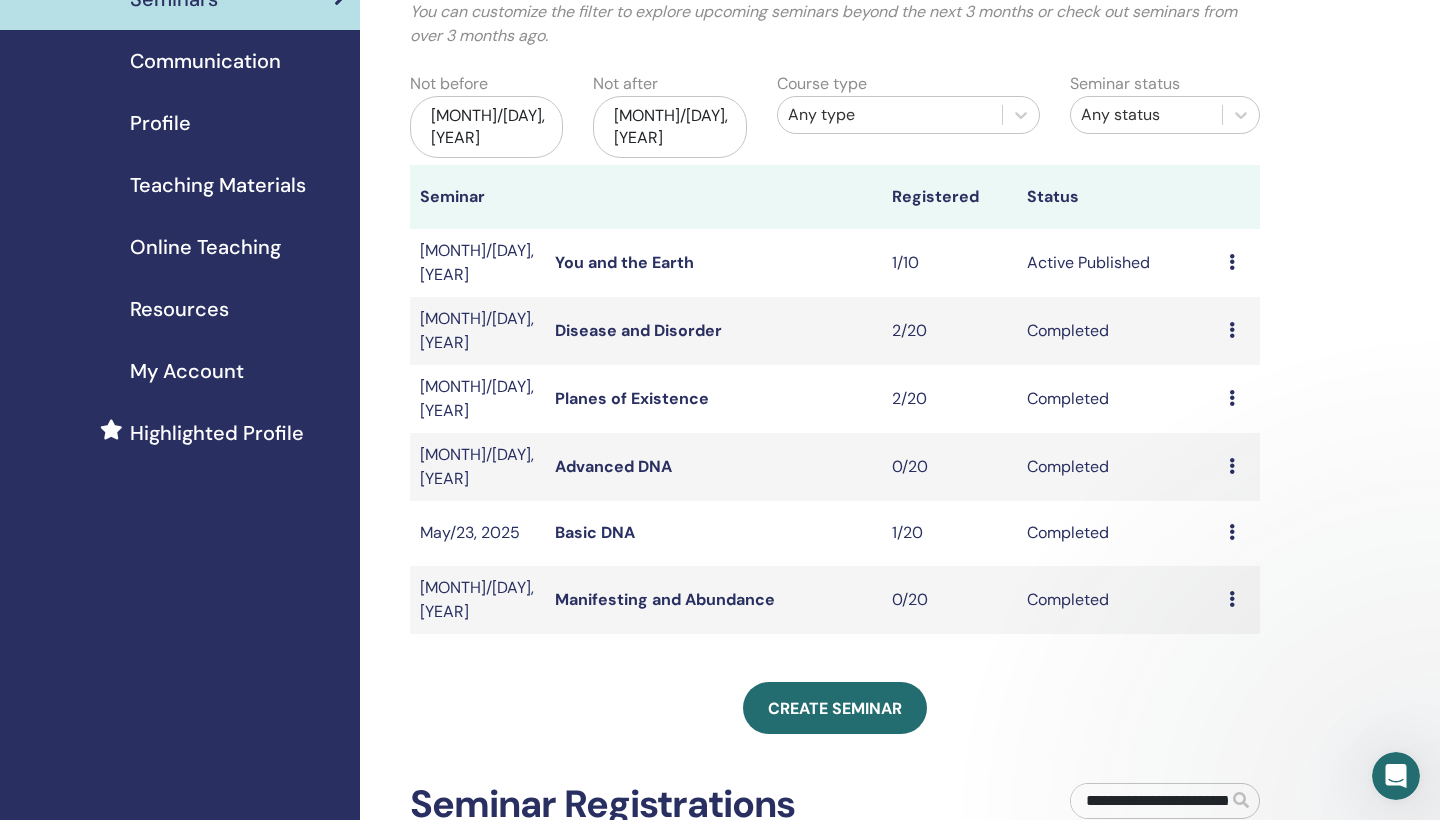 scroll, scrollTop: 0, scrollLeft: 0, axis: both 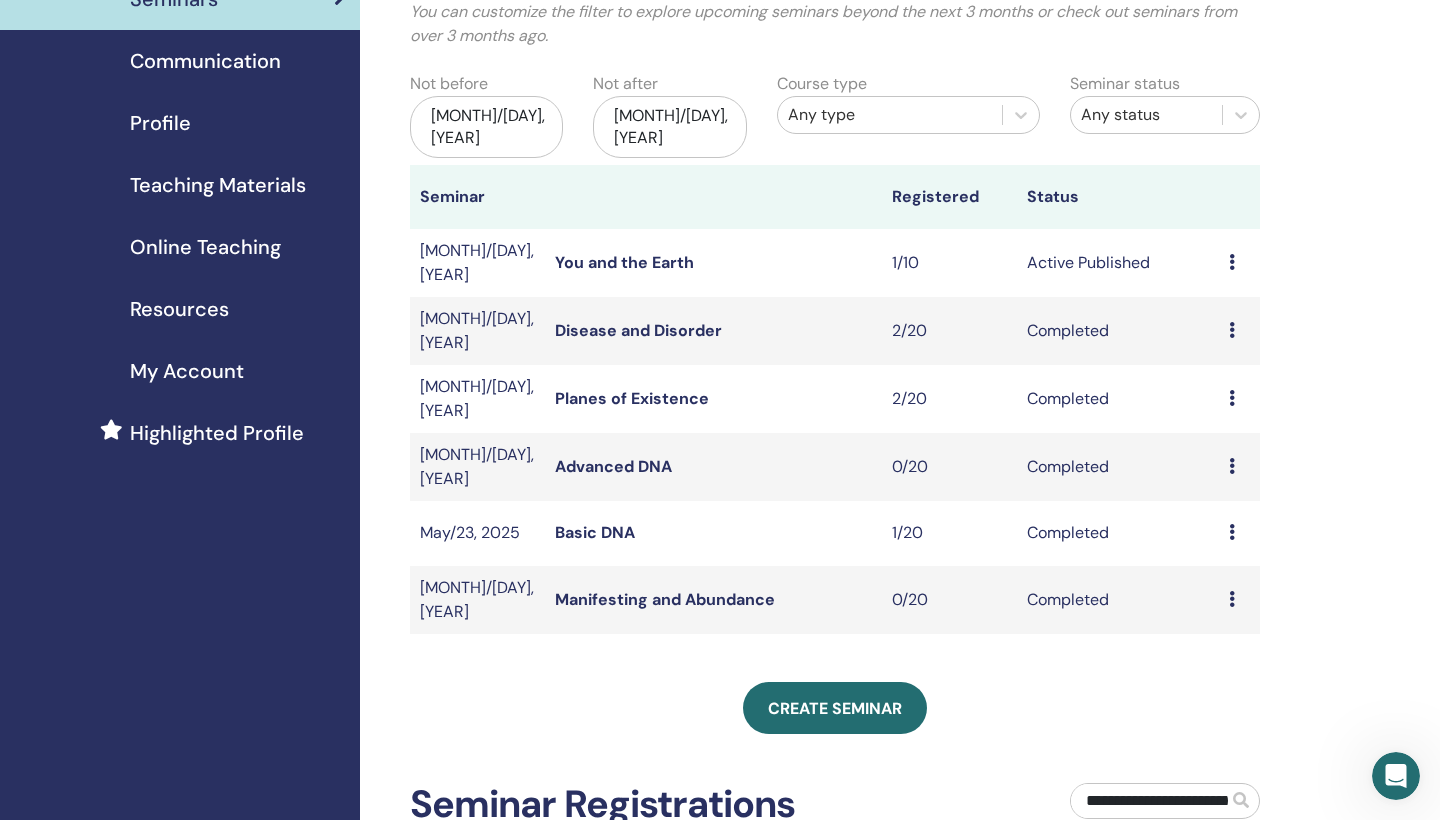 click 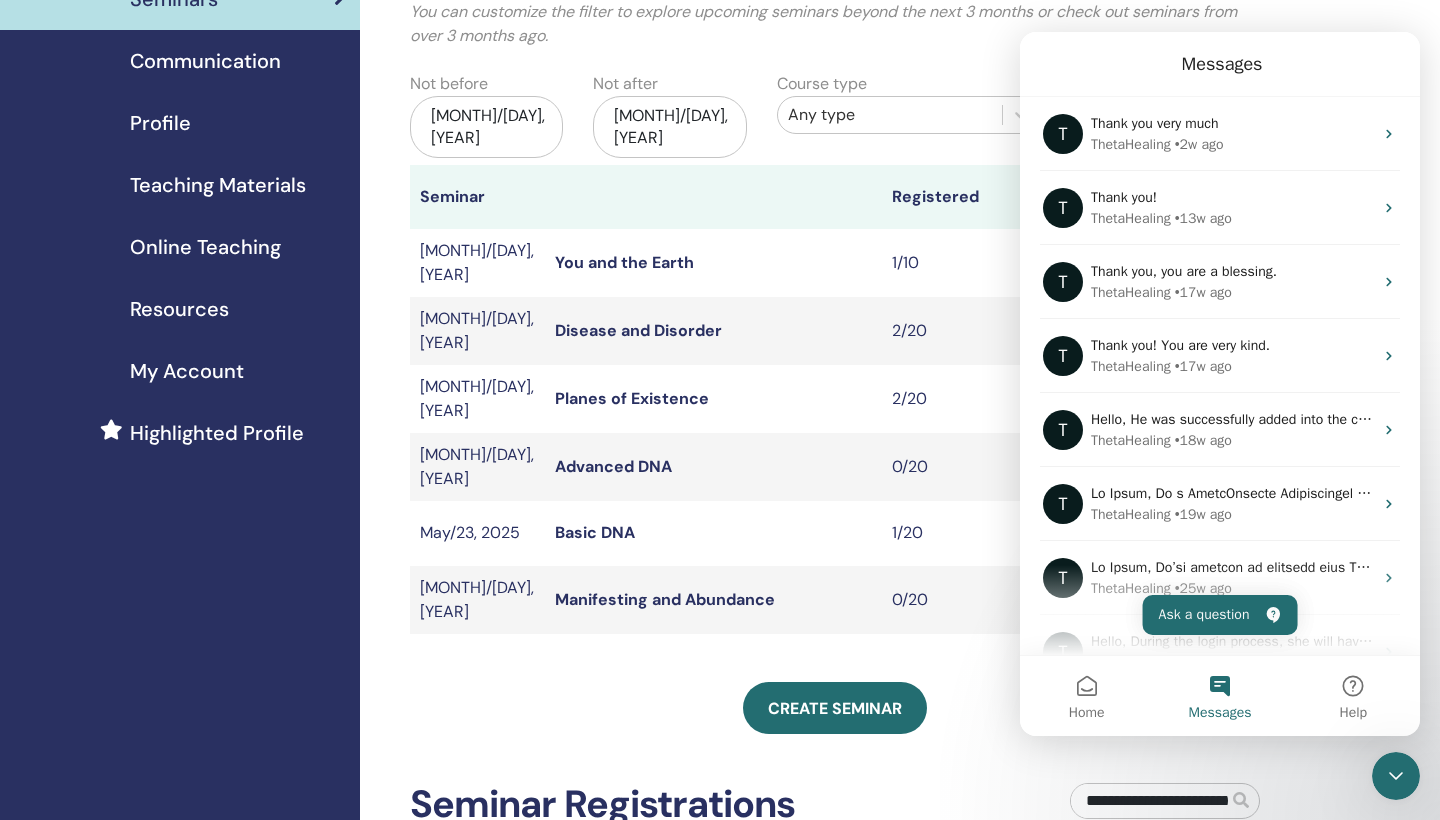 click on "Messages" at bounding box center (1219, 696) 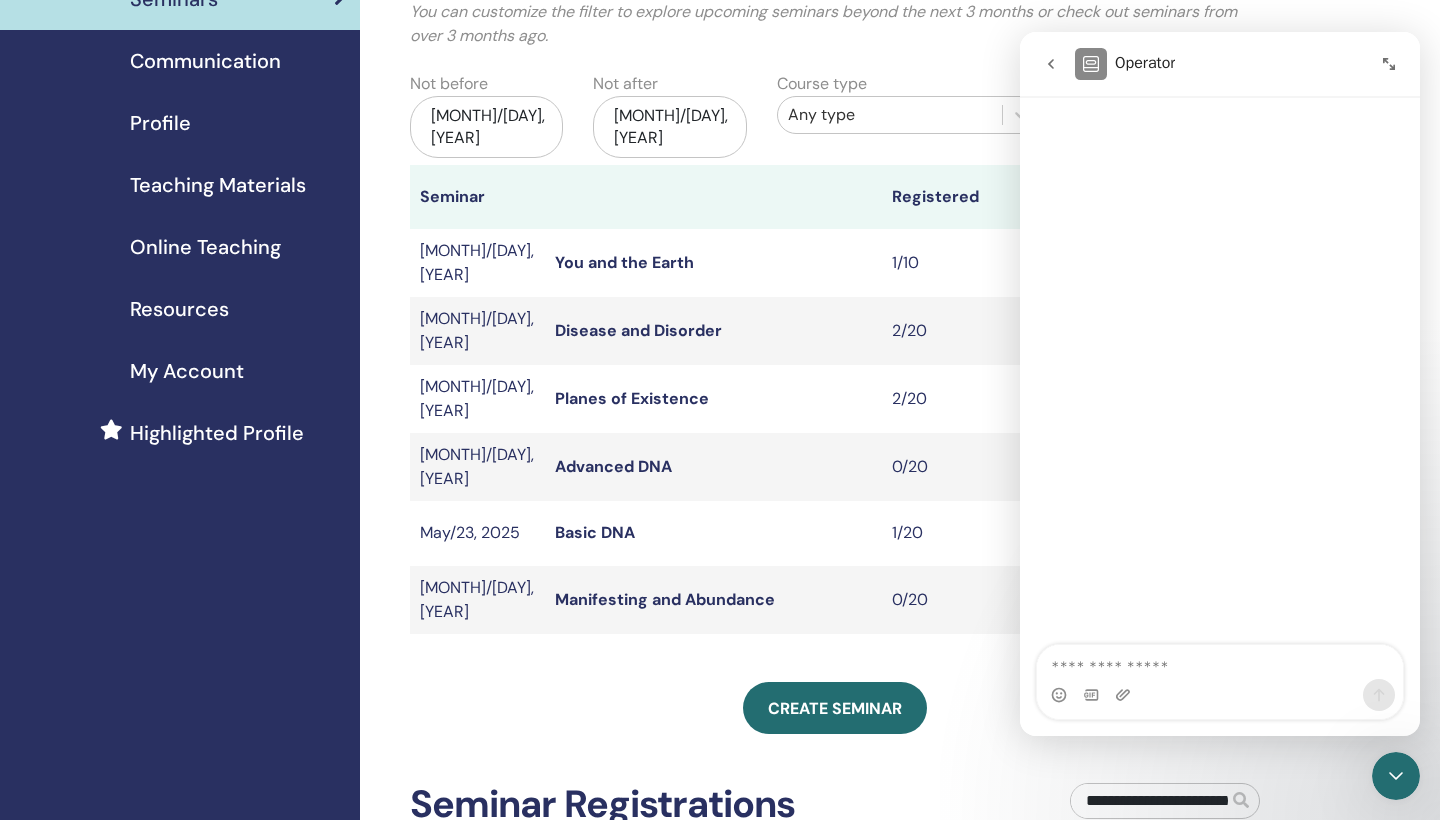 drag, startPoint x: 1082, startPoint y: 767, endPoint x: 1290, endPoint y: 764, distance: 208.02164 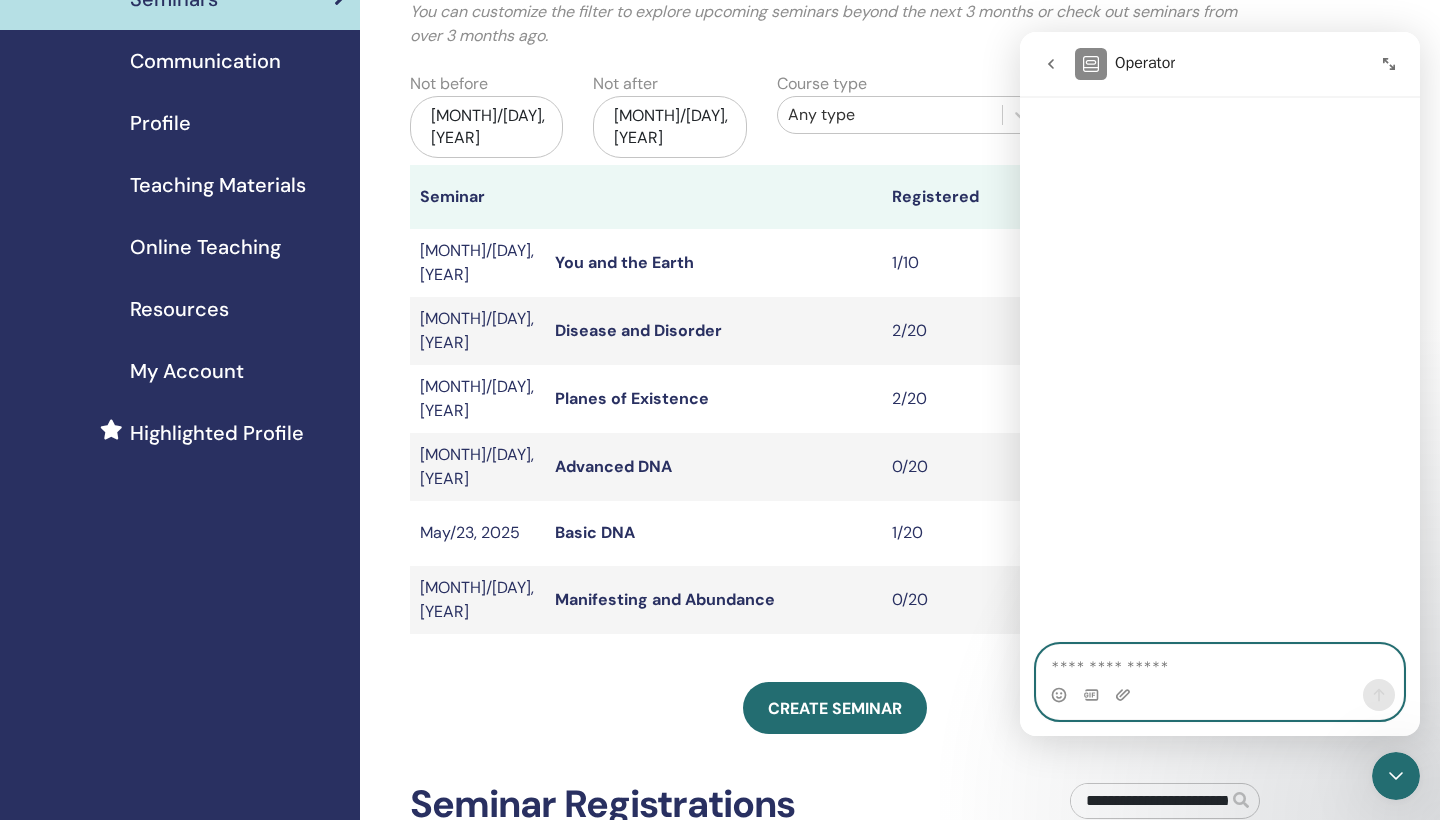 click at bounding box center (1220, 662) 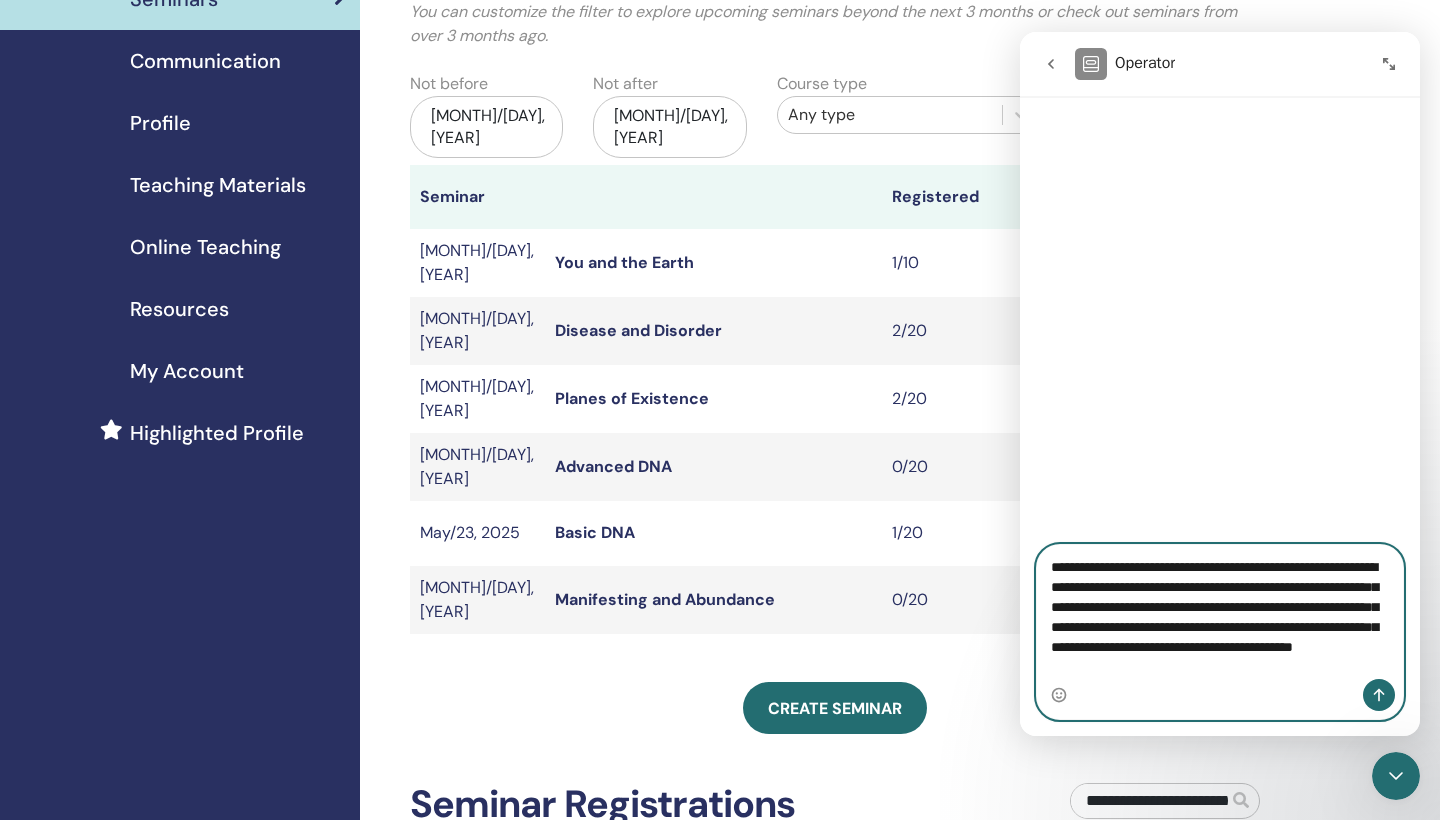 type on "**********" 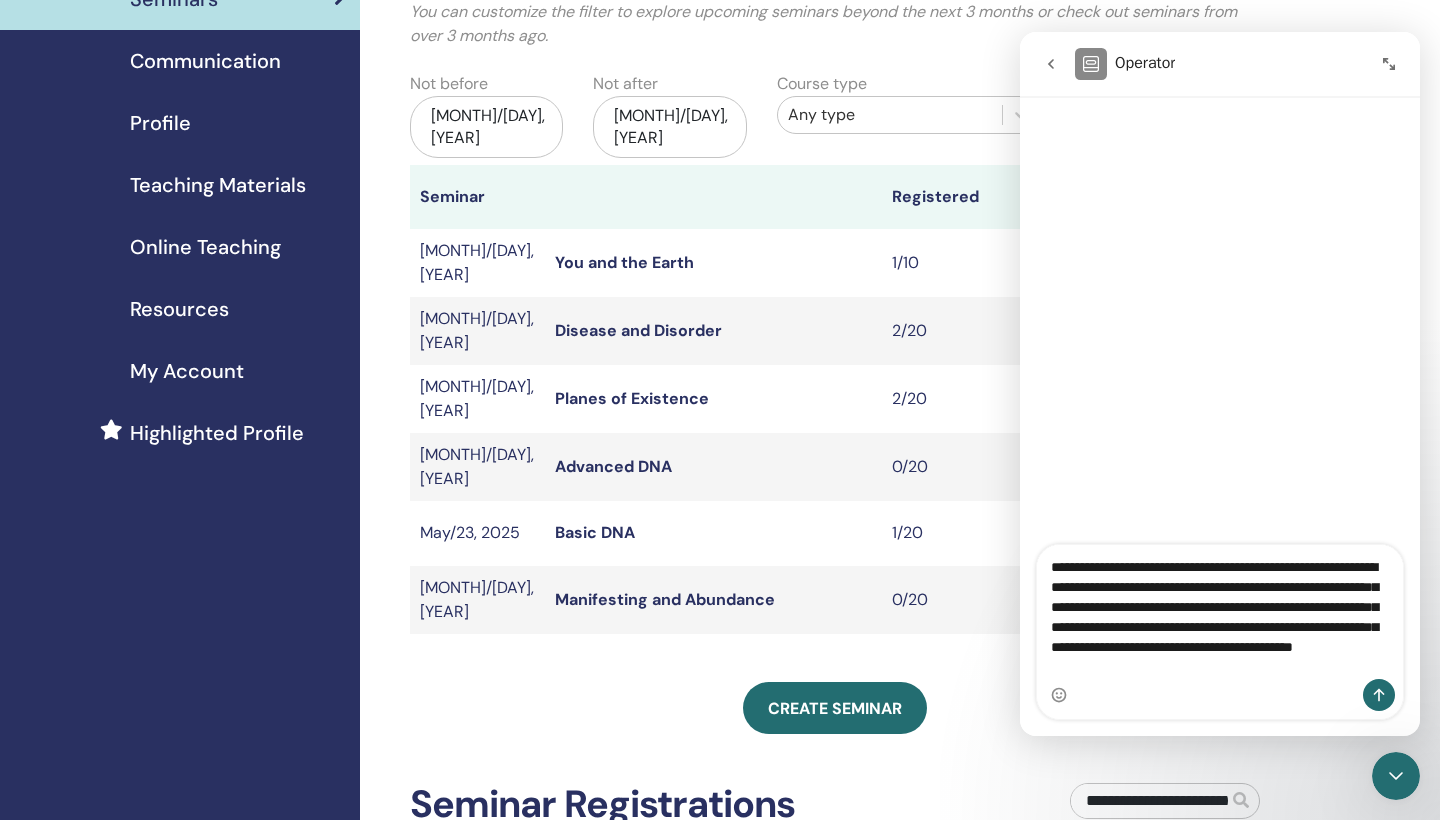 click on "**********" at bounding box center (1149, 801) 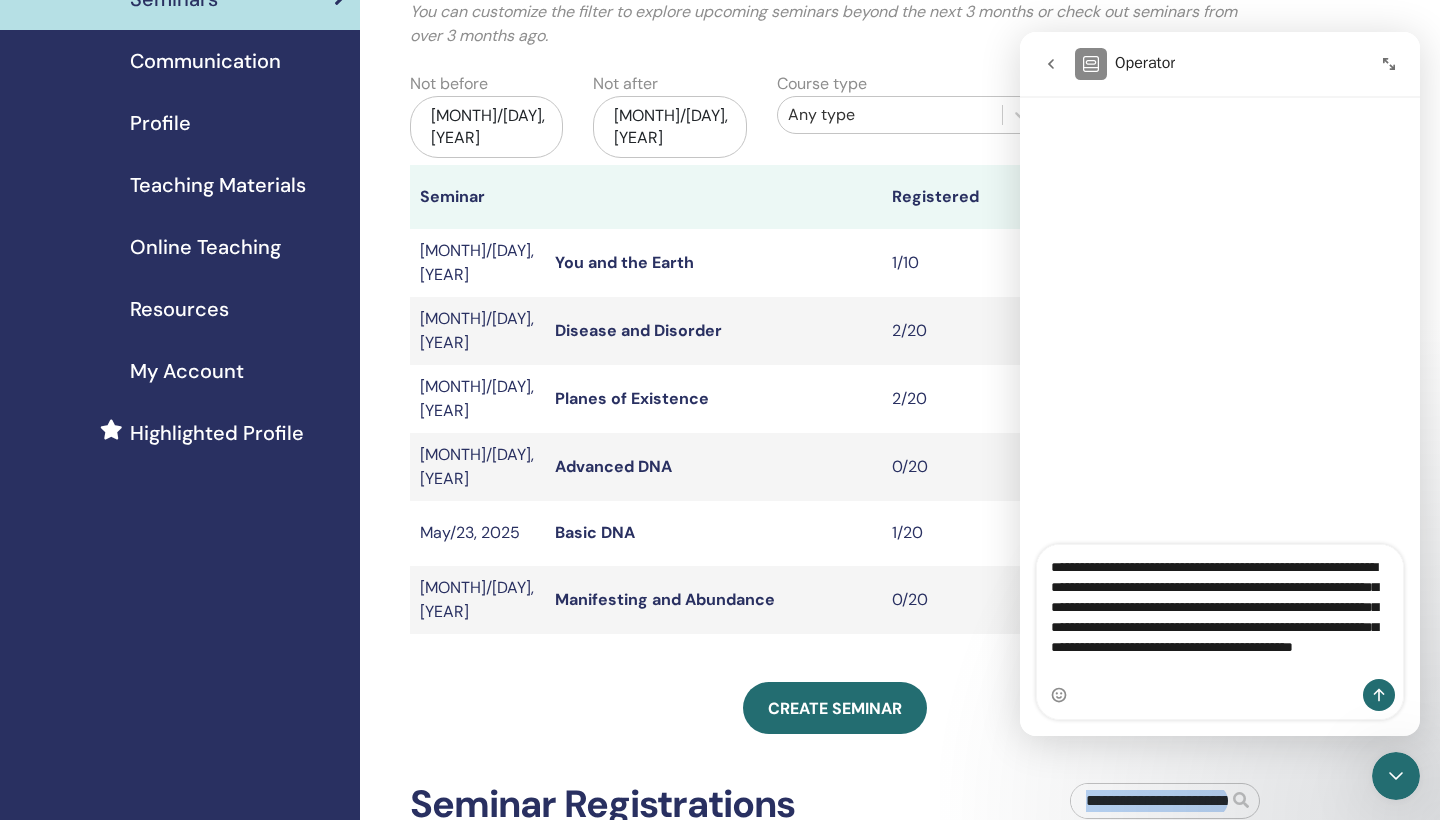 click on "**********" at bounding box center (1165, 801) 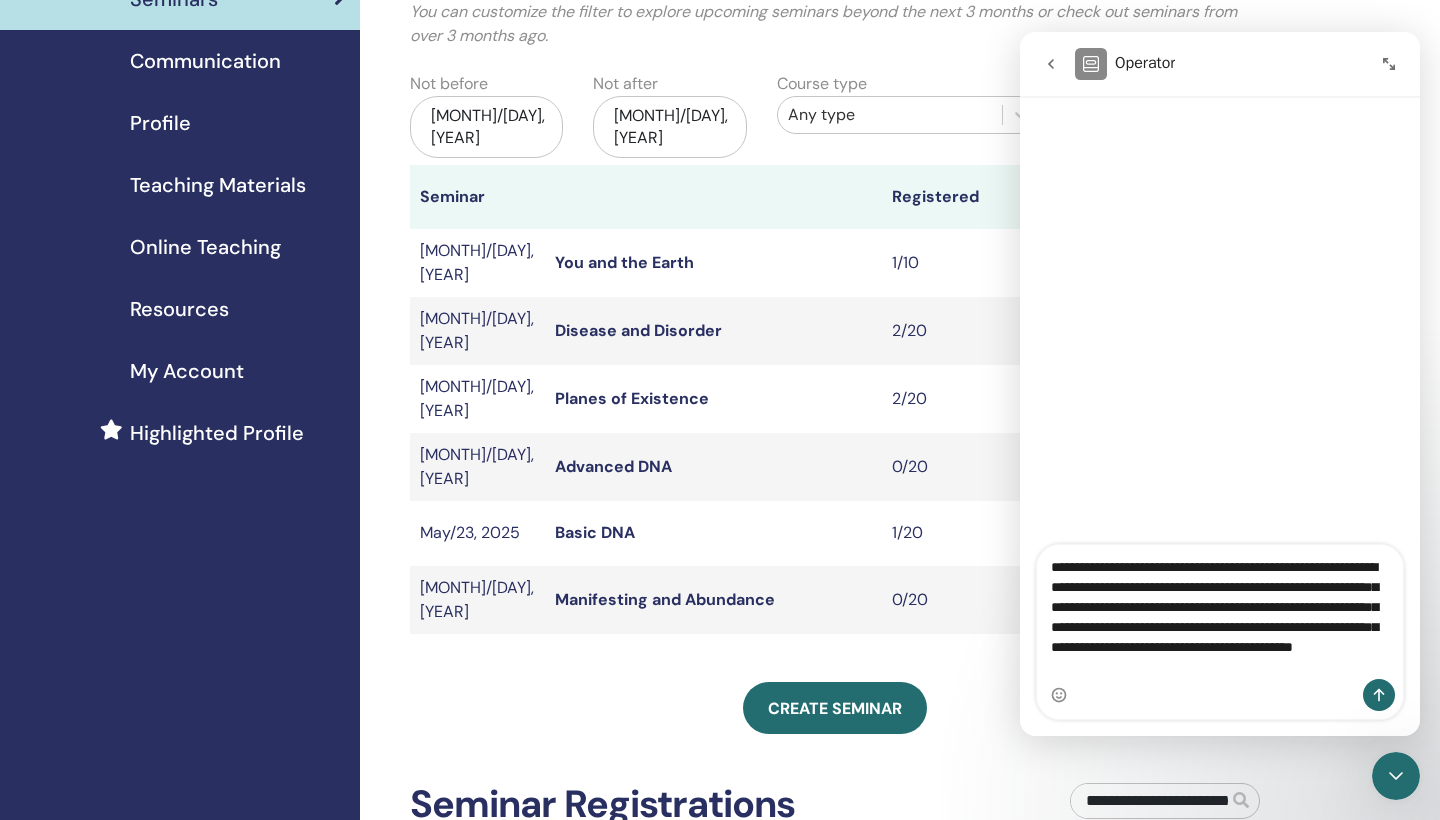 drag, startPoint x: 1085, startPoint y: 761, endPoint x: 1290, endPoint y: 761, distance: 205 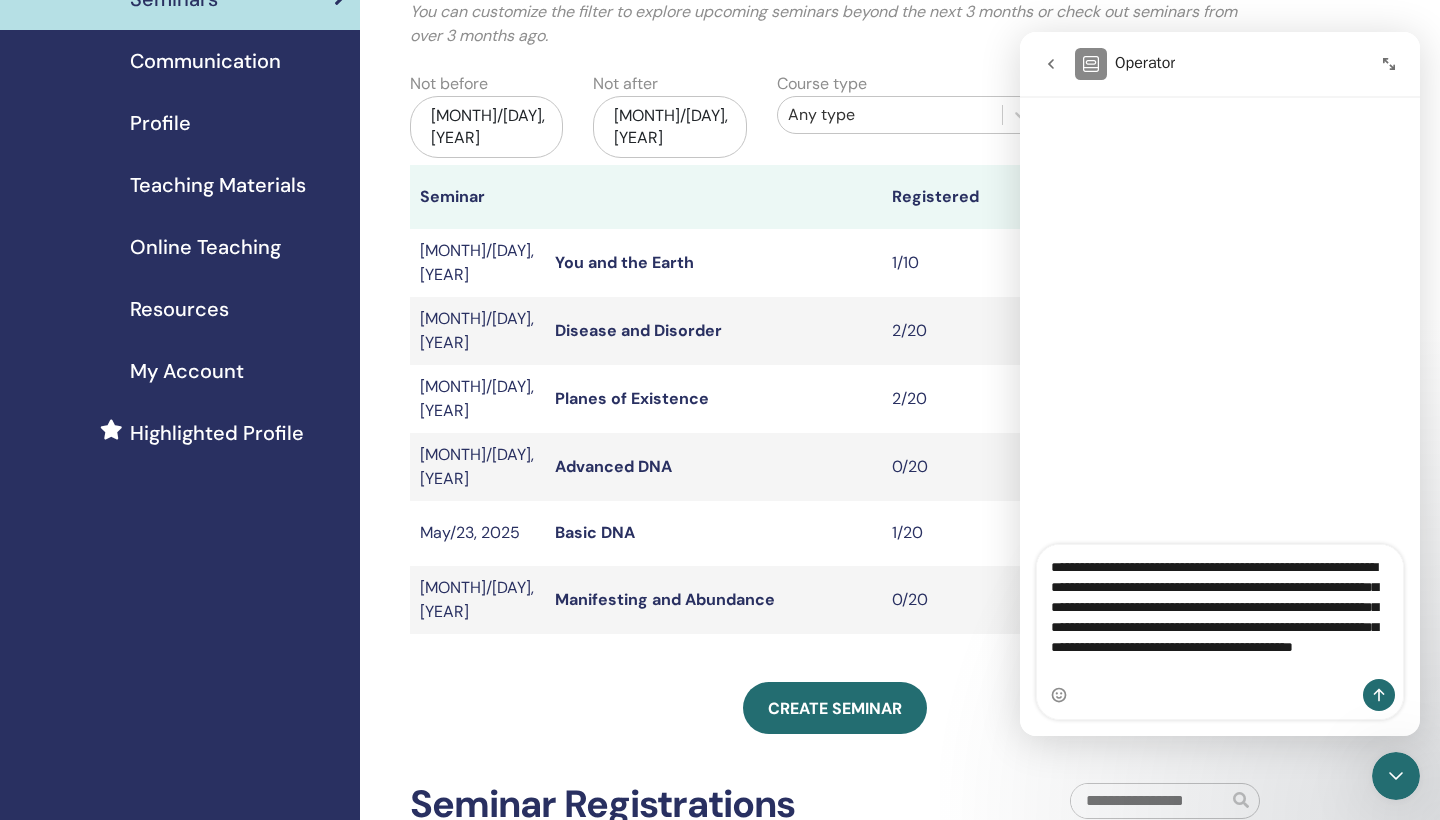 type 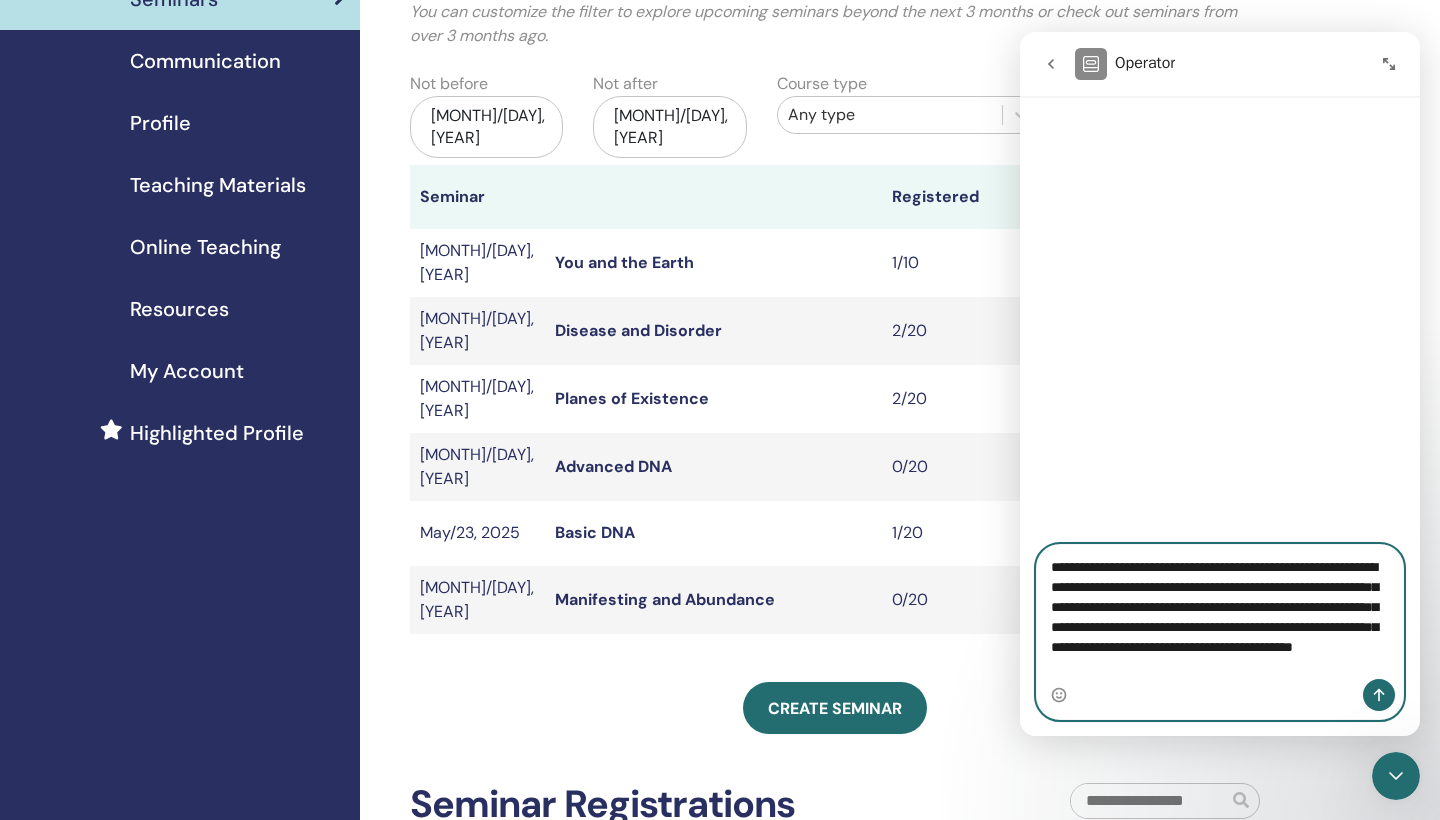click on "**********" at bounding box center [1220, 612] 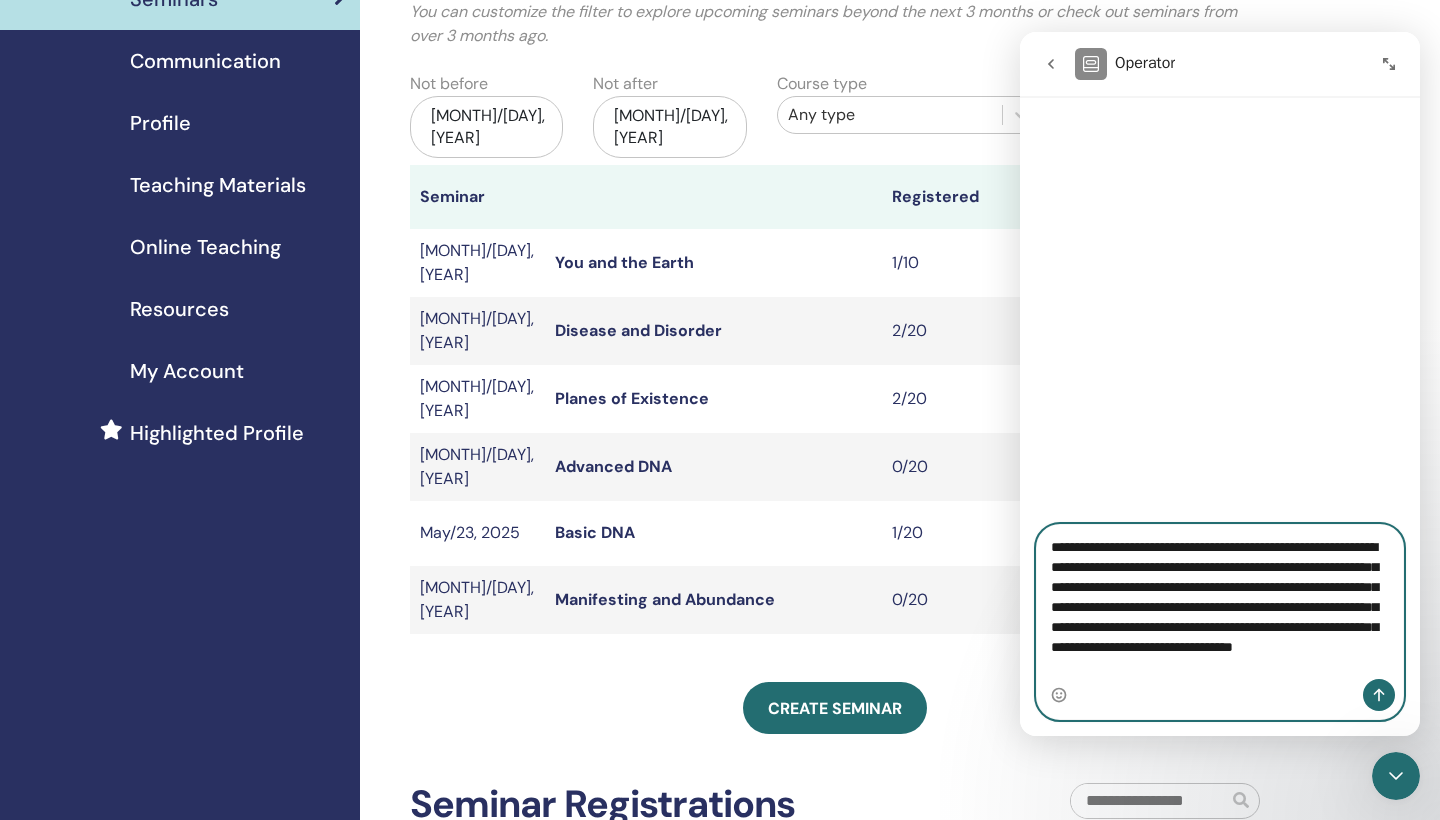 scroll, scrollTop: 12, scrollLeft: 0, axis: vertical 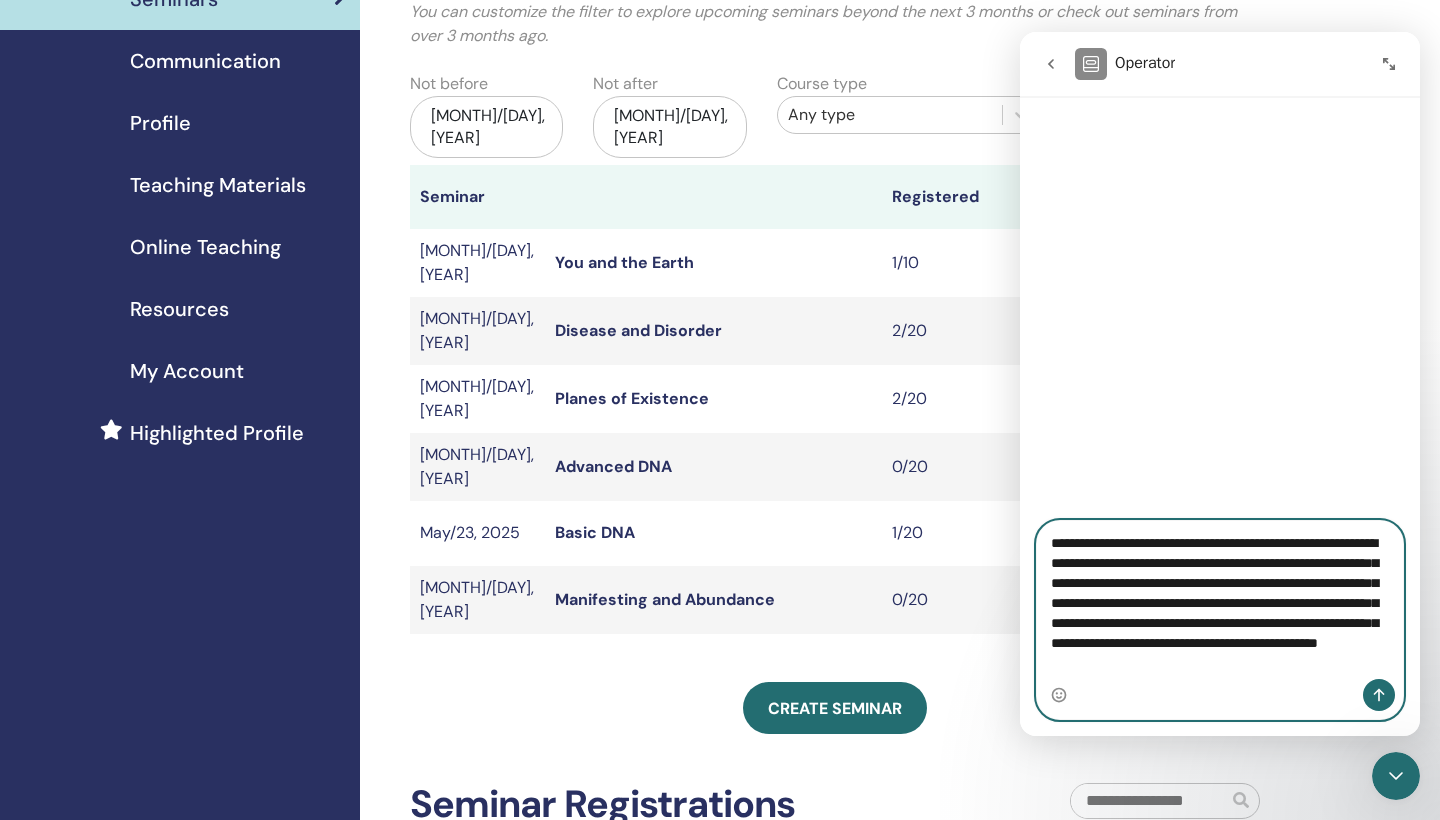 type on "**********" 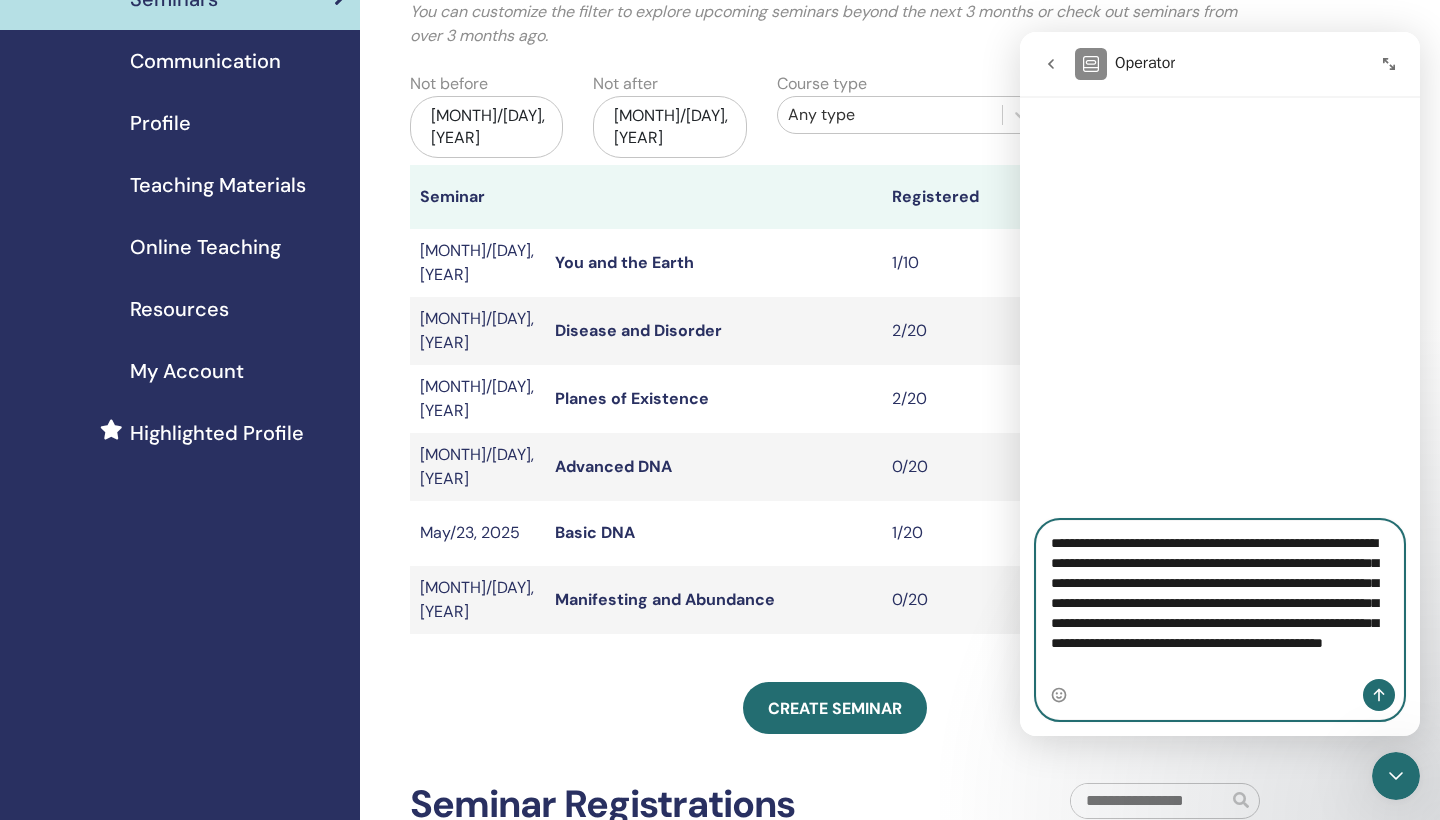type 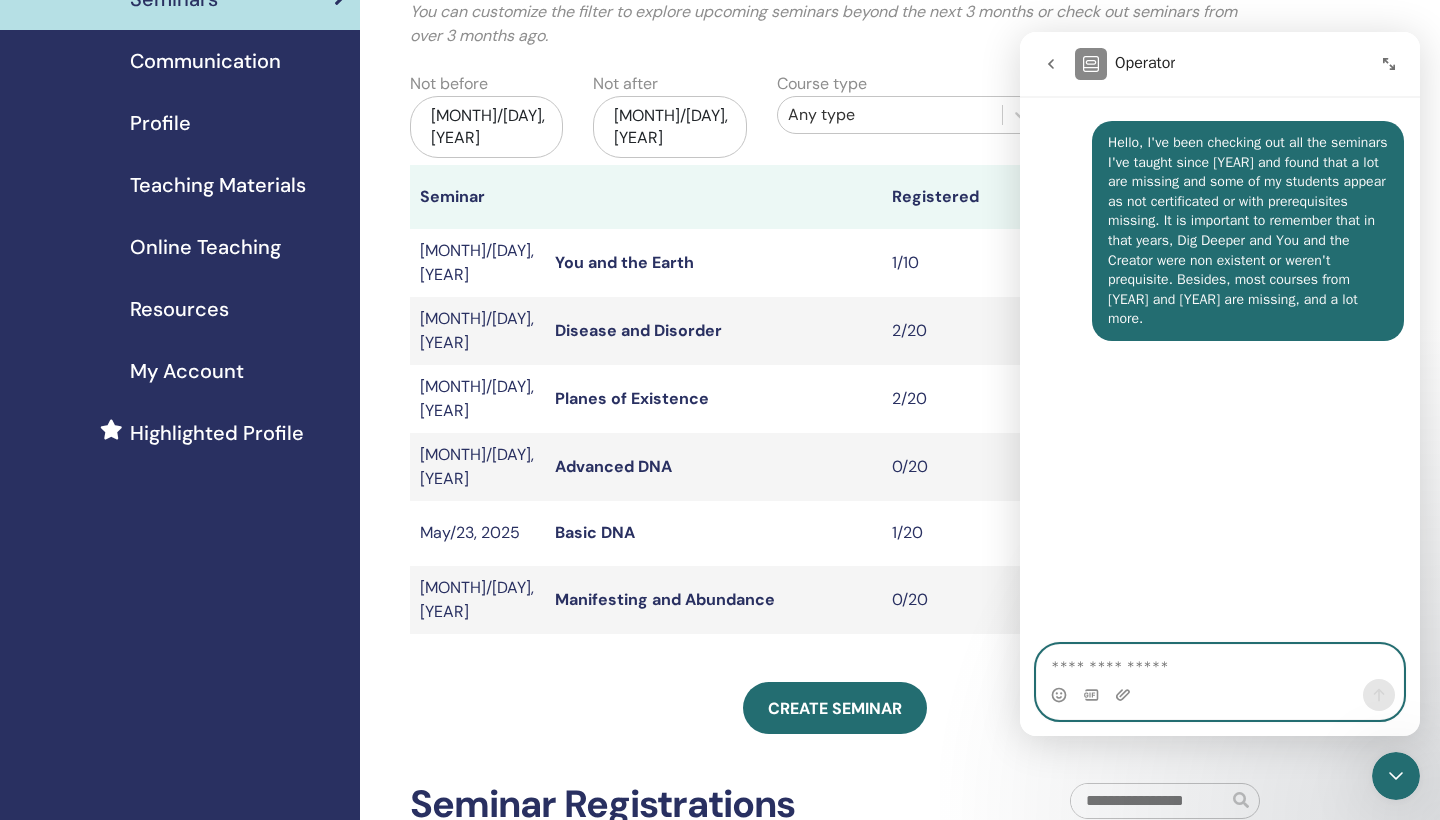 scroll, scrollTop: 0, scrollLeft: 0, axis: both 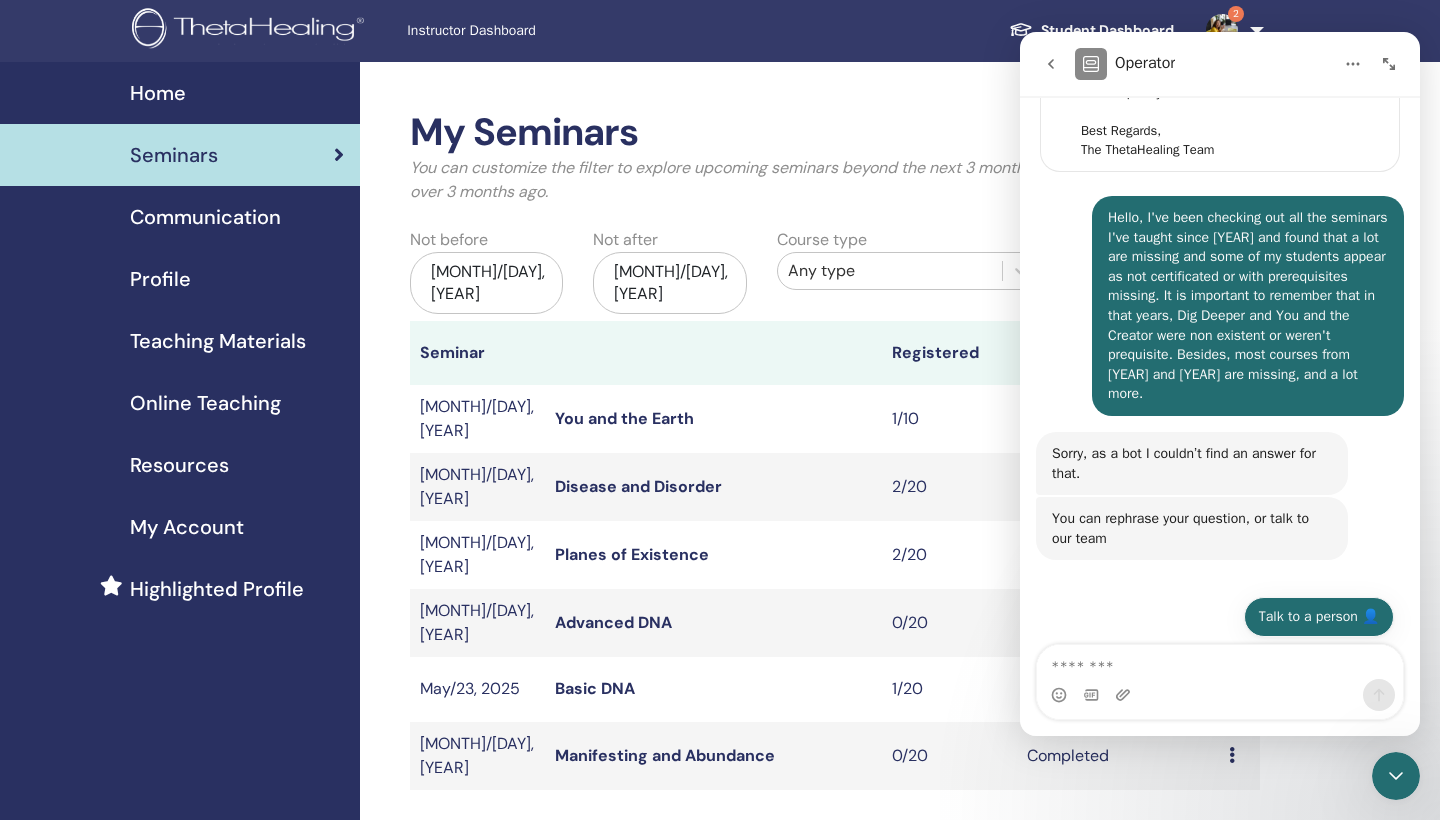 click on "Talk to a person 👤" at bounding box center [1319, 617] 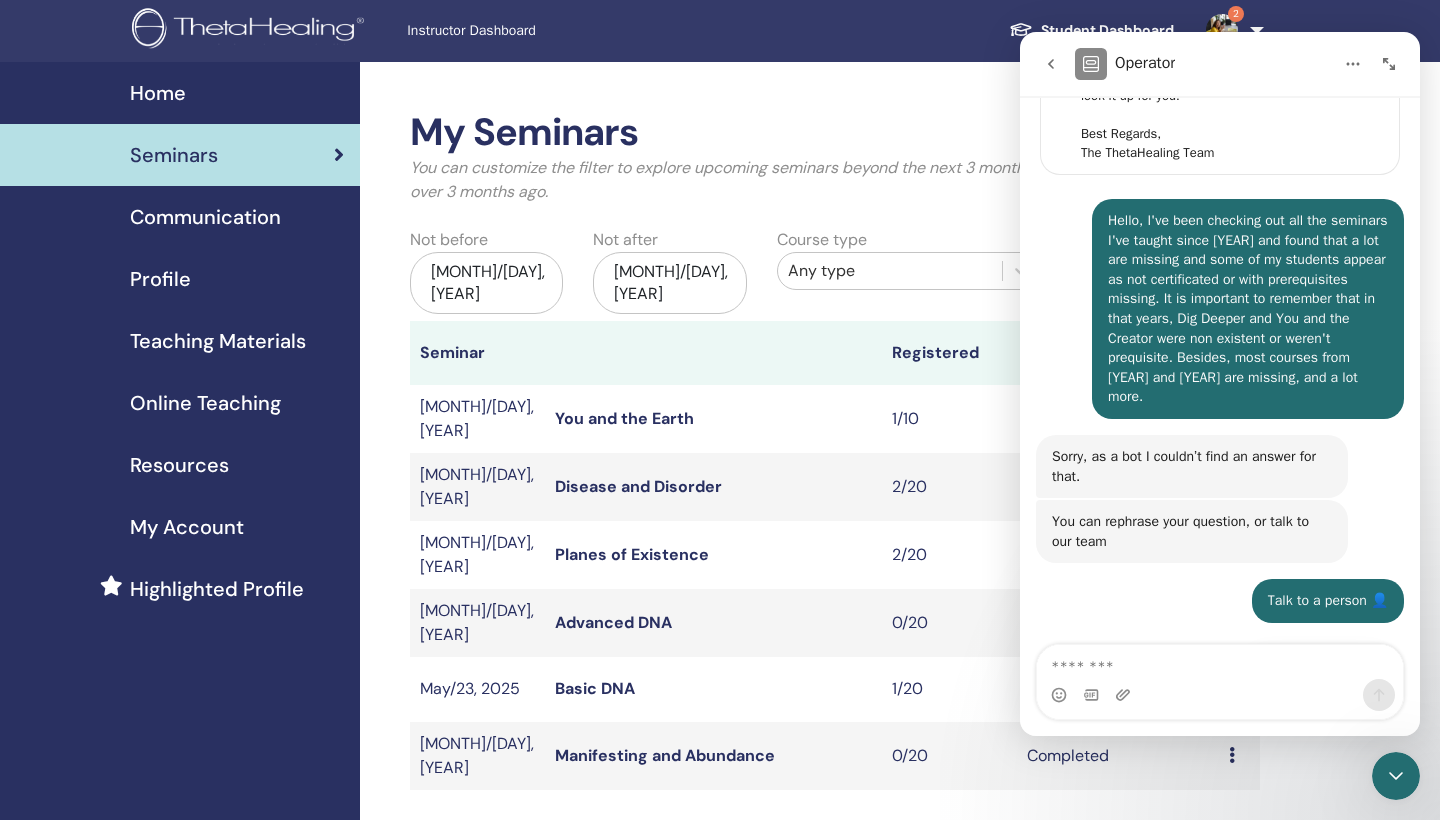 scroll, scrollTop: 257, scrollLeft: 0, axis: vertical 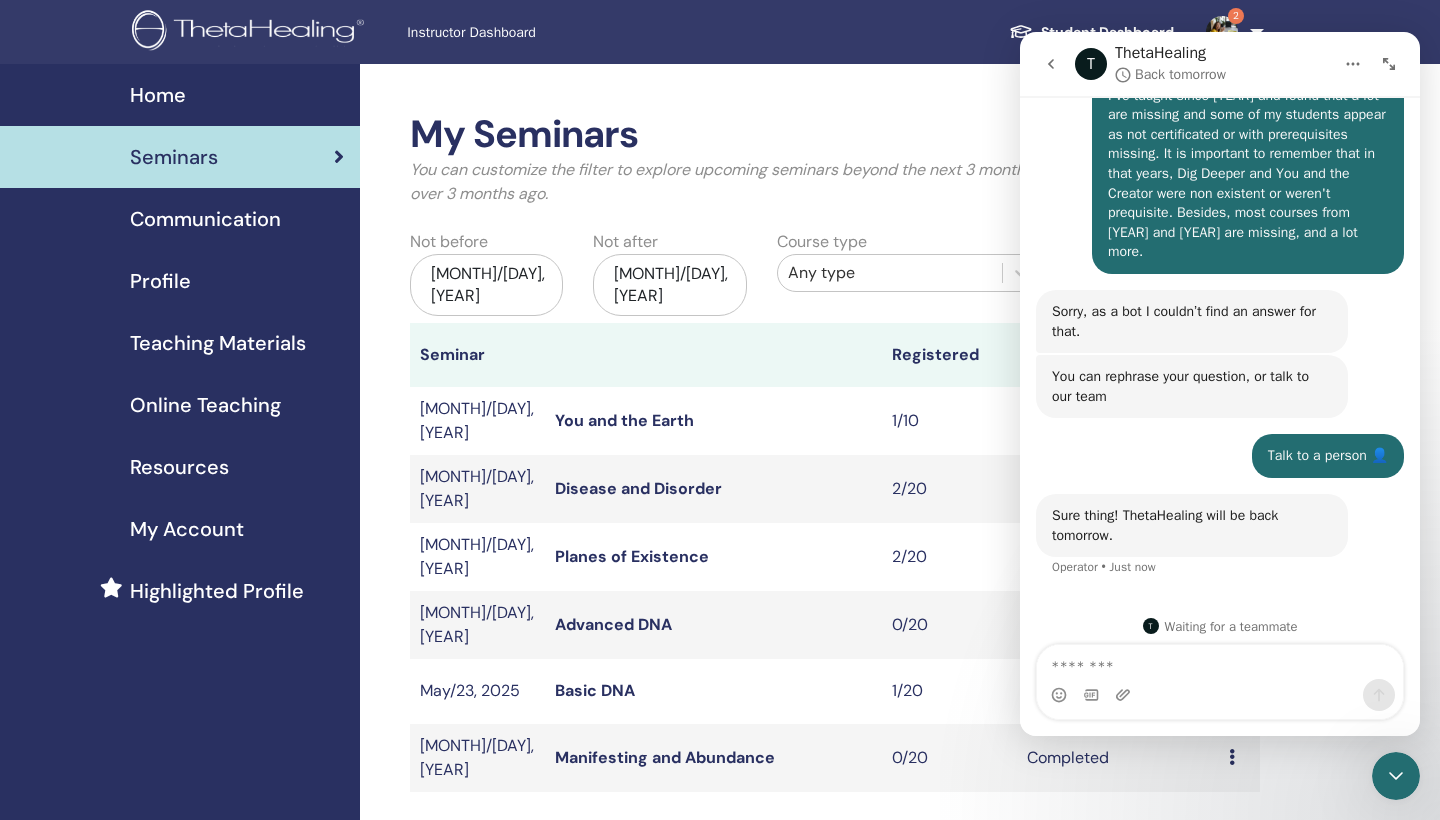 click 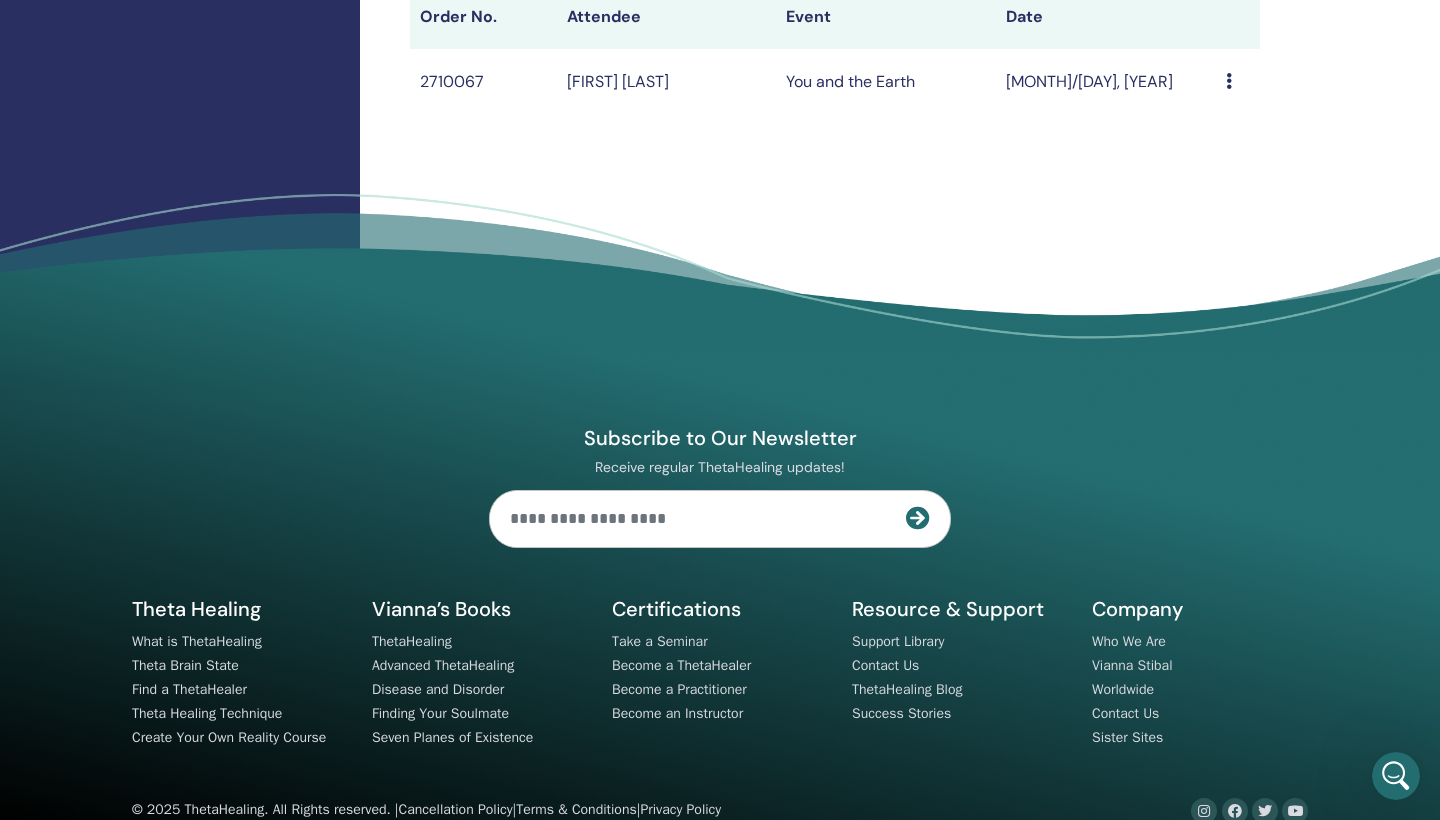 scroll, scrollTop: 1007, scrollLeft: 0, axis: vertical 